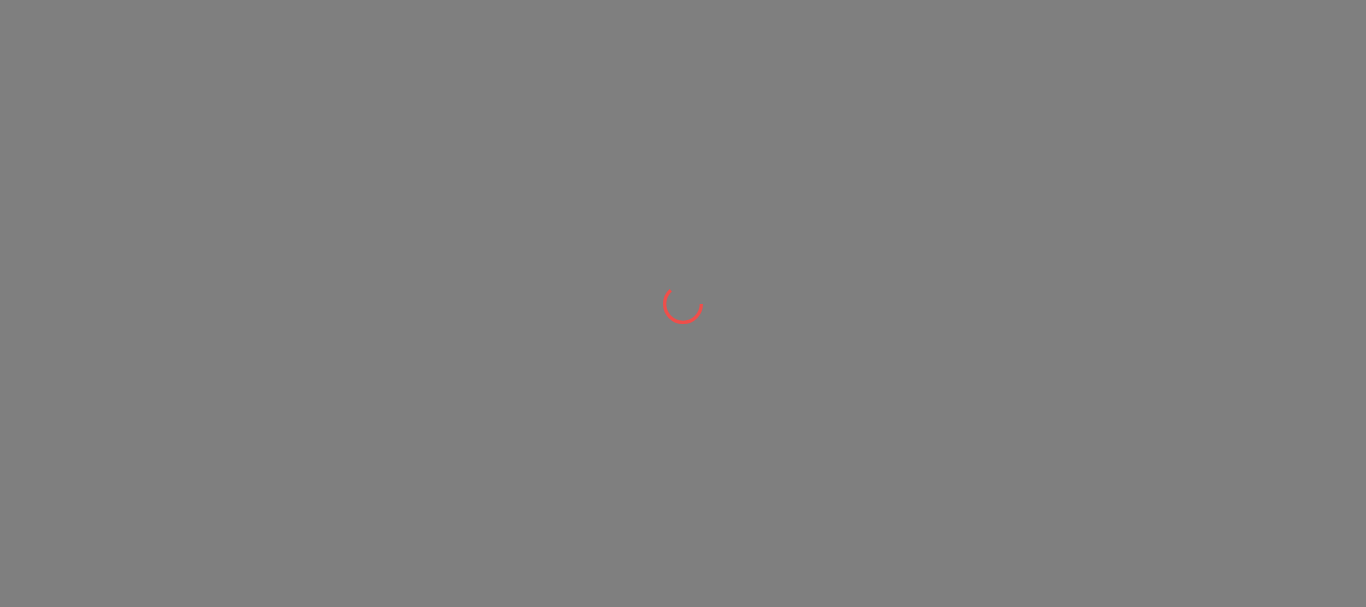 scroll, scrollTop: 0, scrollLeft: 0, axis: both 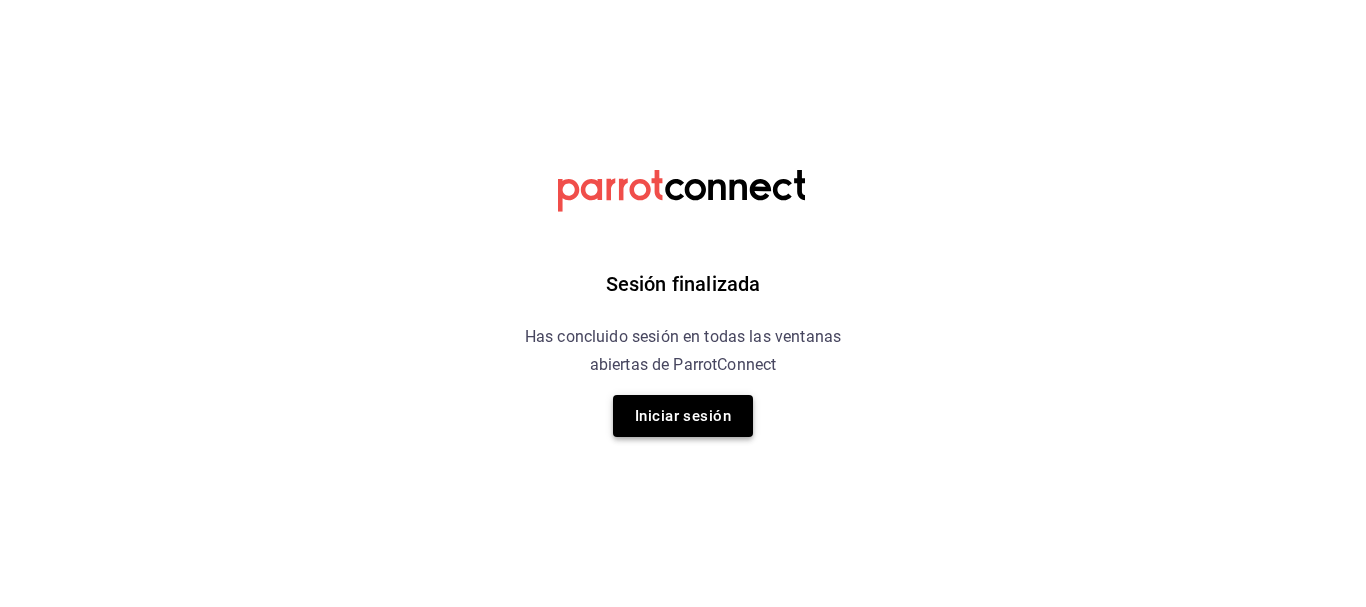 click on "Iniciar sesión" at bounding box center [683, 416] 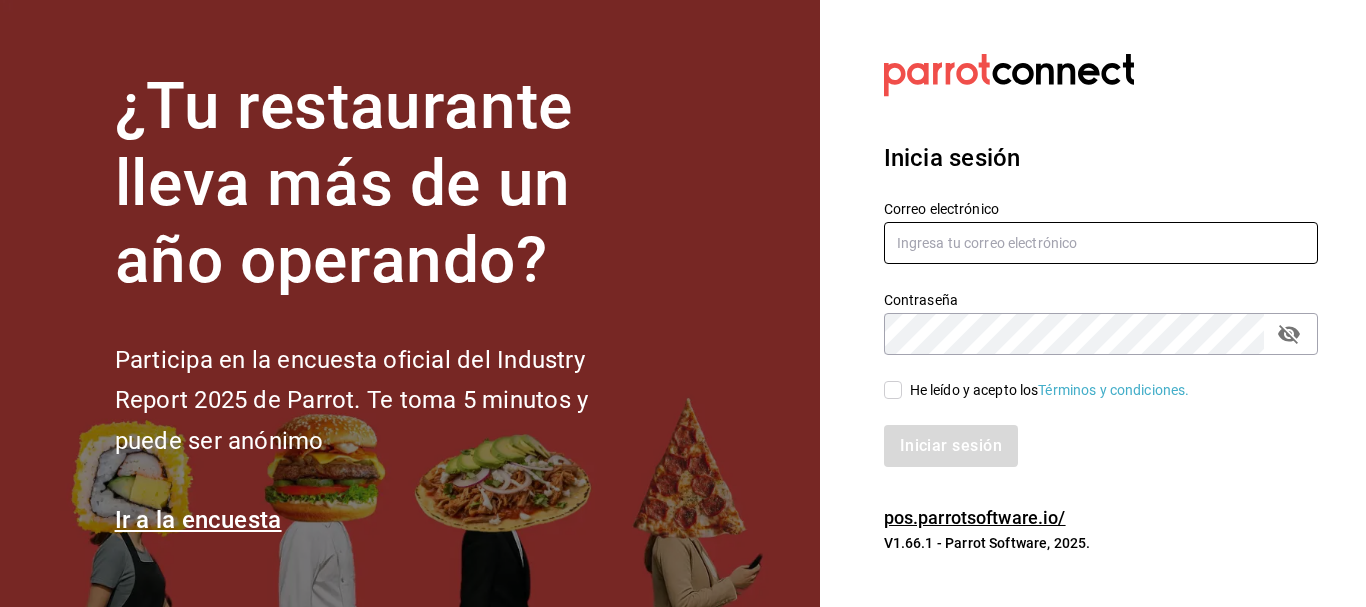type on "[EMAIL]" 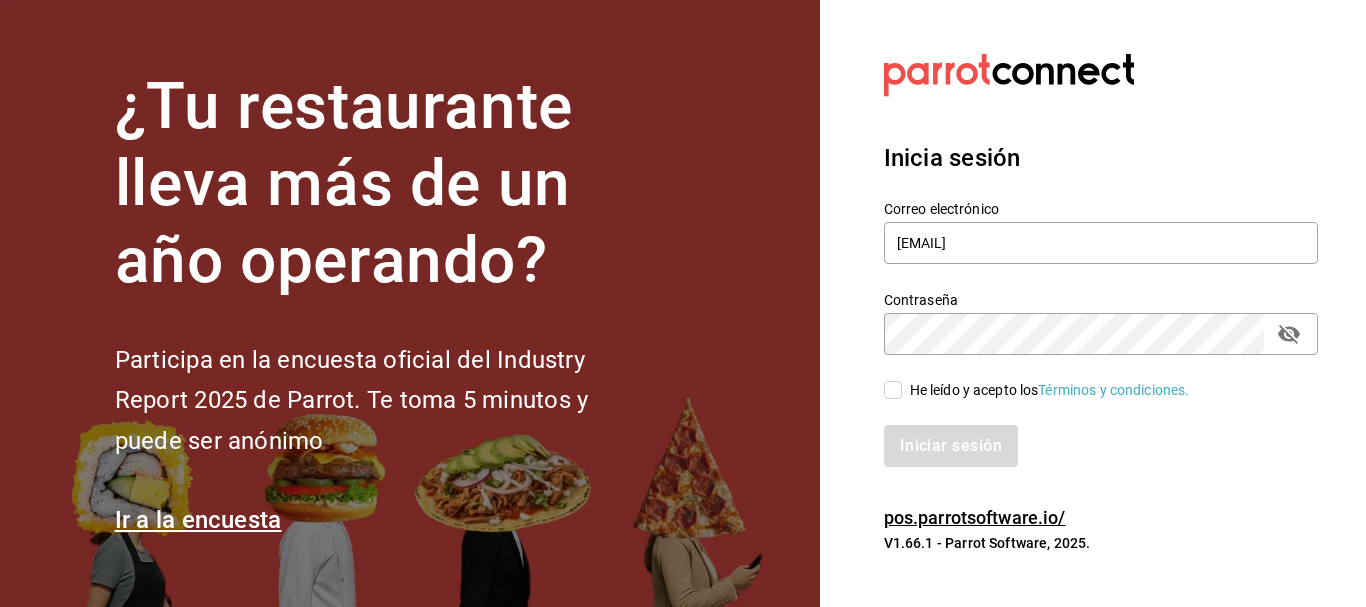 click on "He leído y acepto los  Términos y condiciones." at bounding box center (1046, 390) 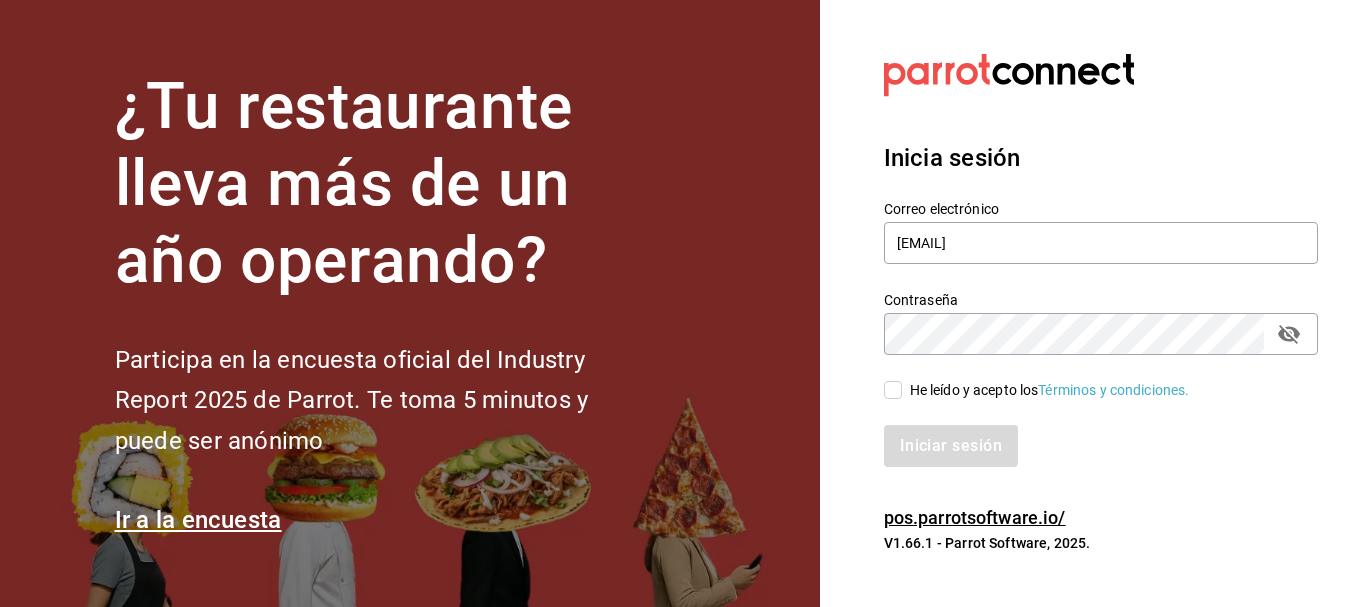 checkbox on "true" 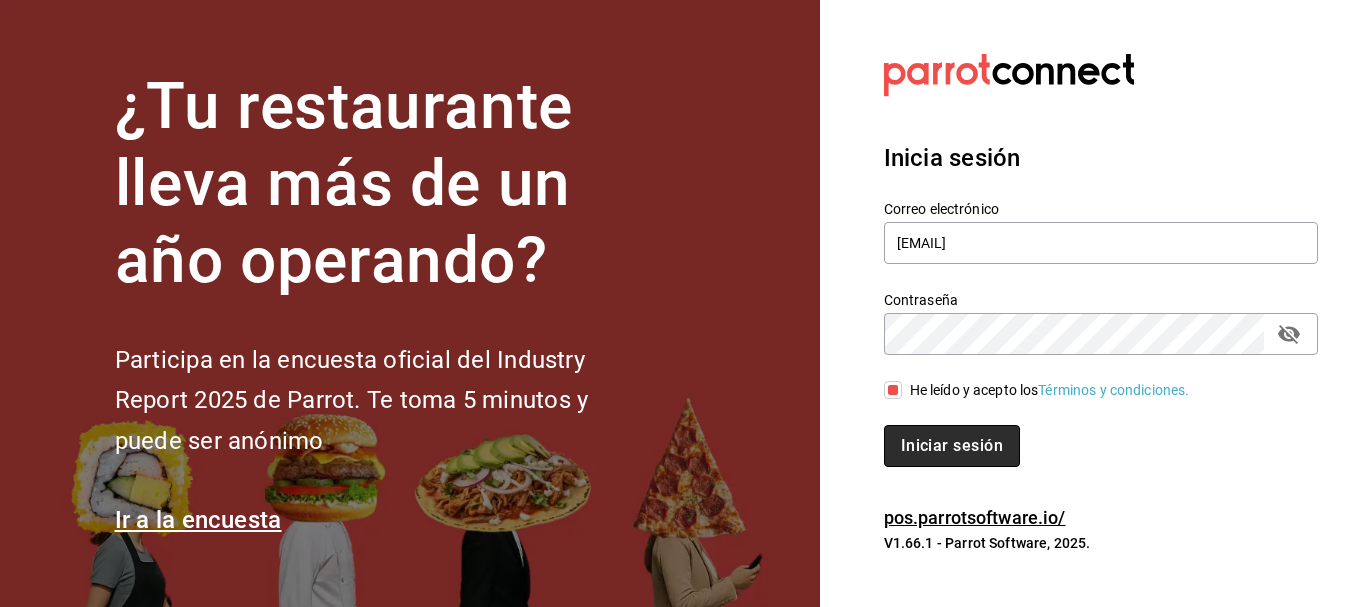 click on "Iniciar sesión" at bounding box center (952, 446) 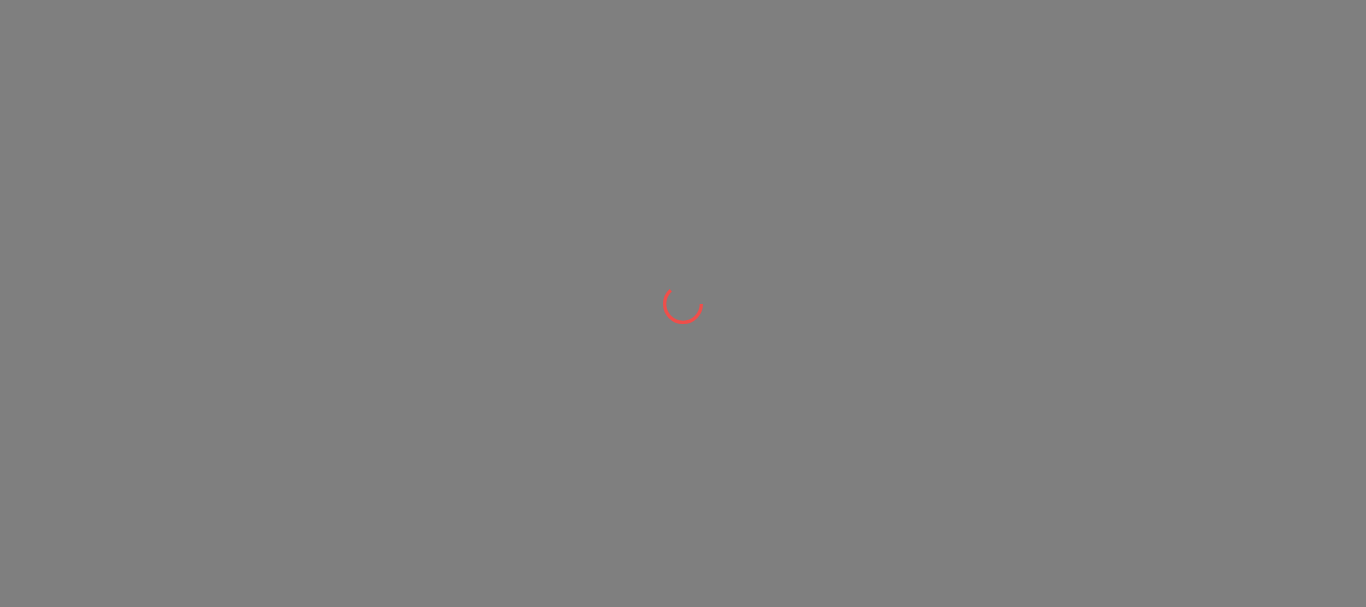 scroll, scrollTop: 0, scrollLeft: 0, axis: both 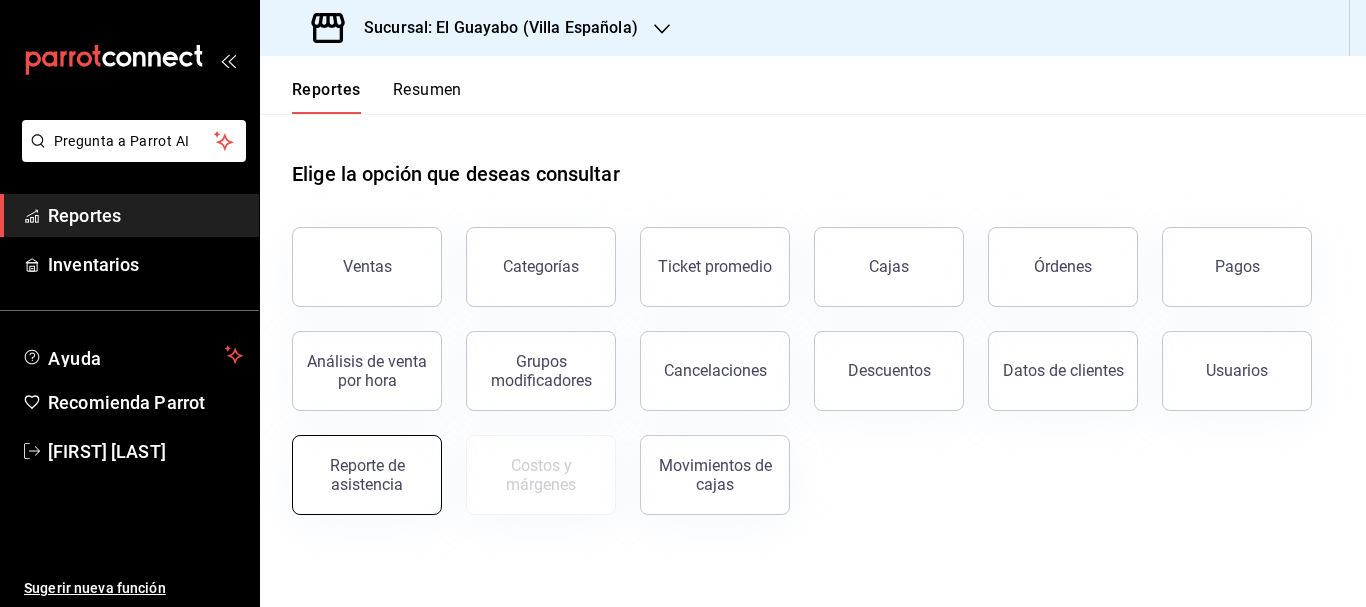 click on "Reporte de asistencia" at bounding box center (367, 475) 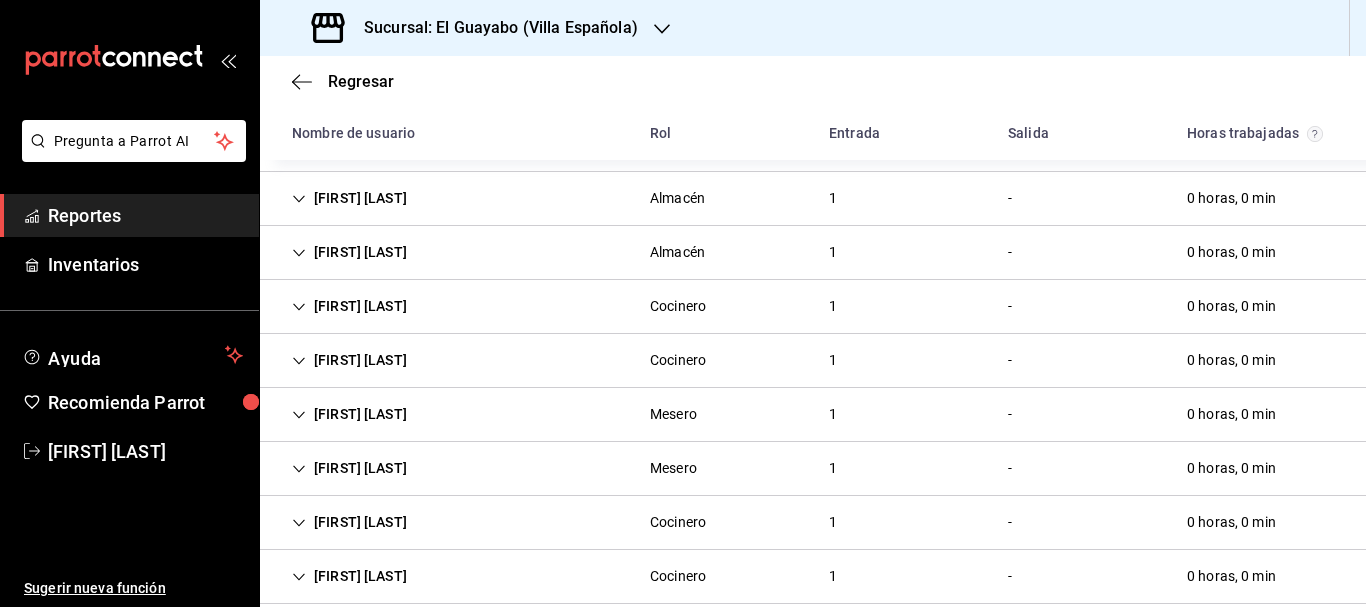 scroll, scrollTop: 0, scrollLeft: 0, axis: both 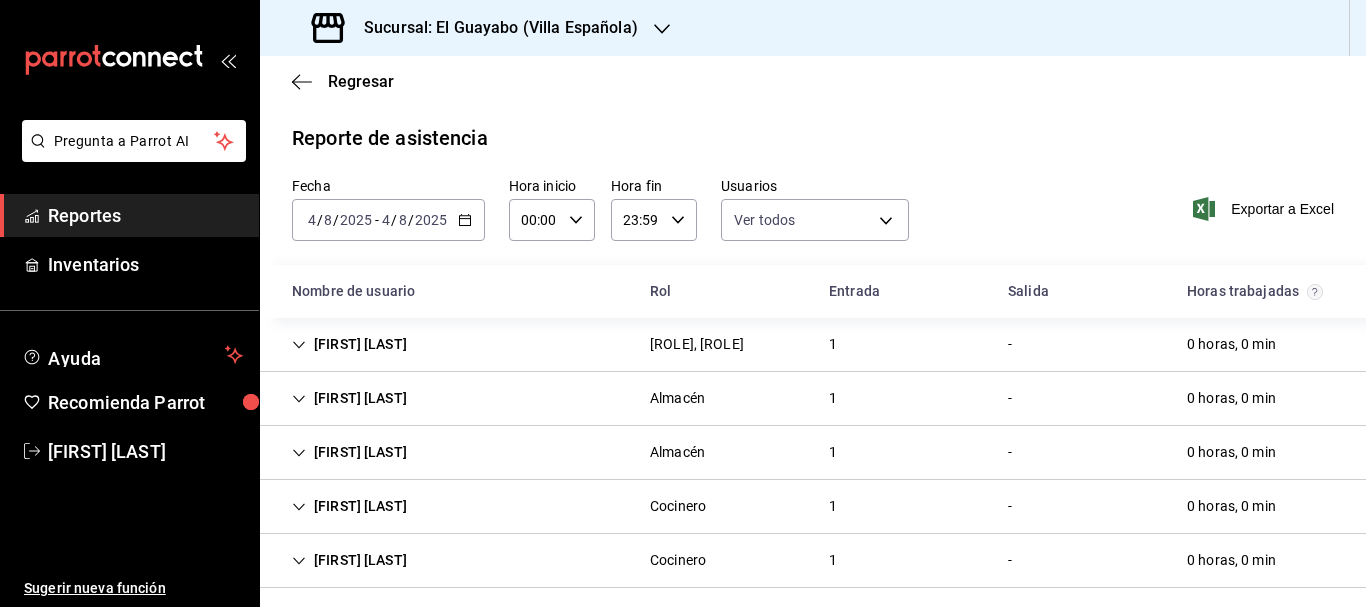 click on "2025-08-04 4 / 8 / 2025 - 2025-08-04 4 / 8 / 2025" at bounding box center [388, 220] 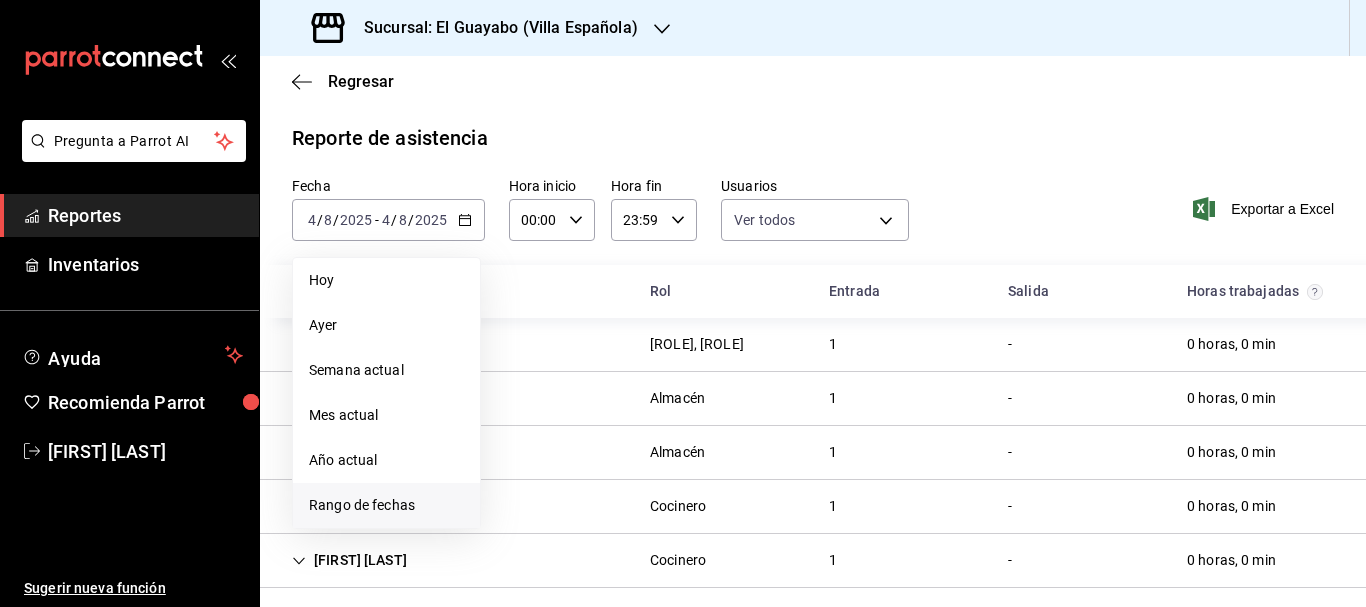 click on "Rango de fechas" at bounding box center (386, 505) 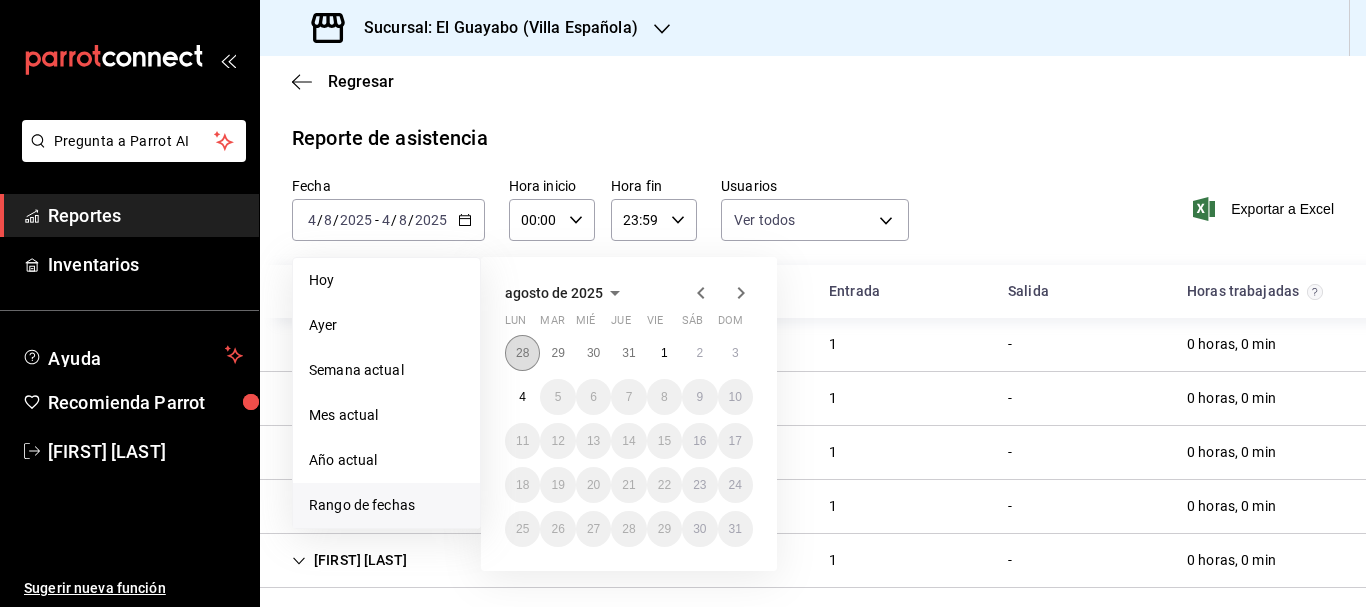 click on "28" at bounding box center [522, 353] 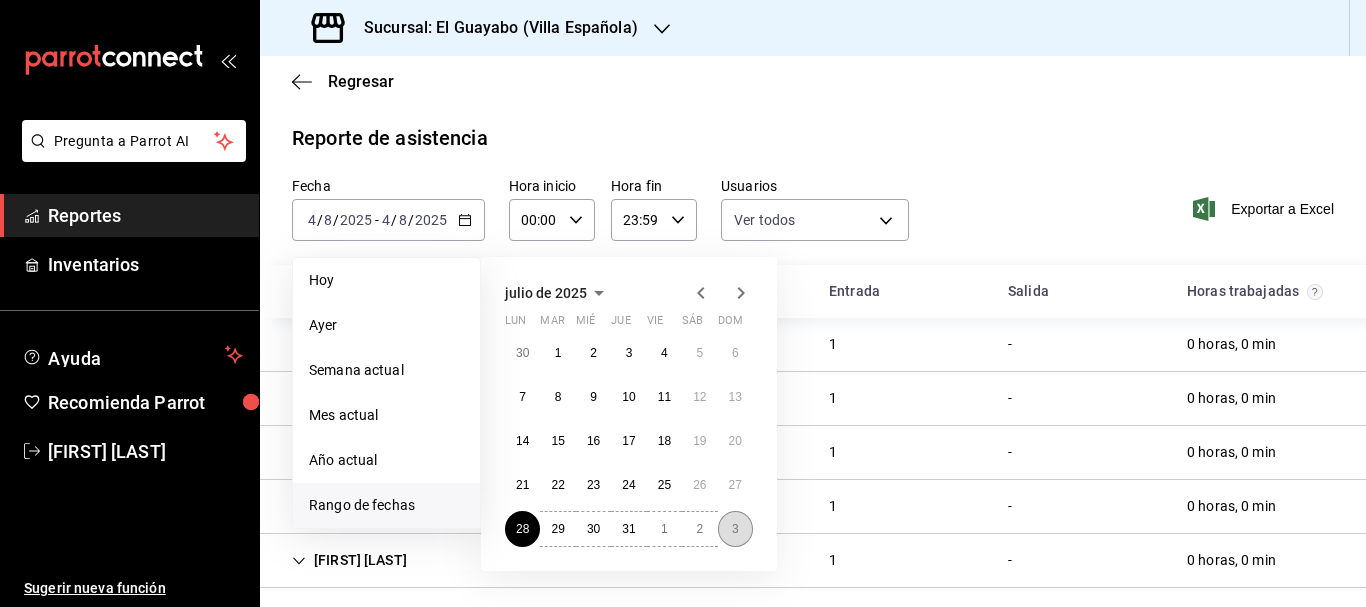 click on "3" at bounding box center [735, 529] 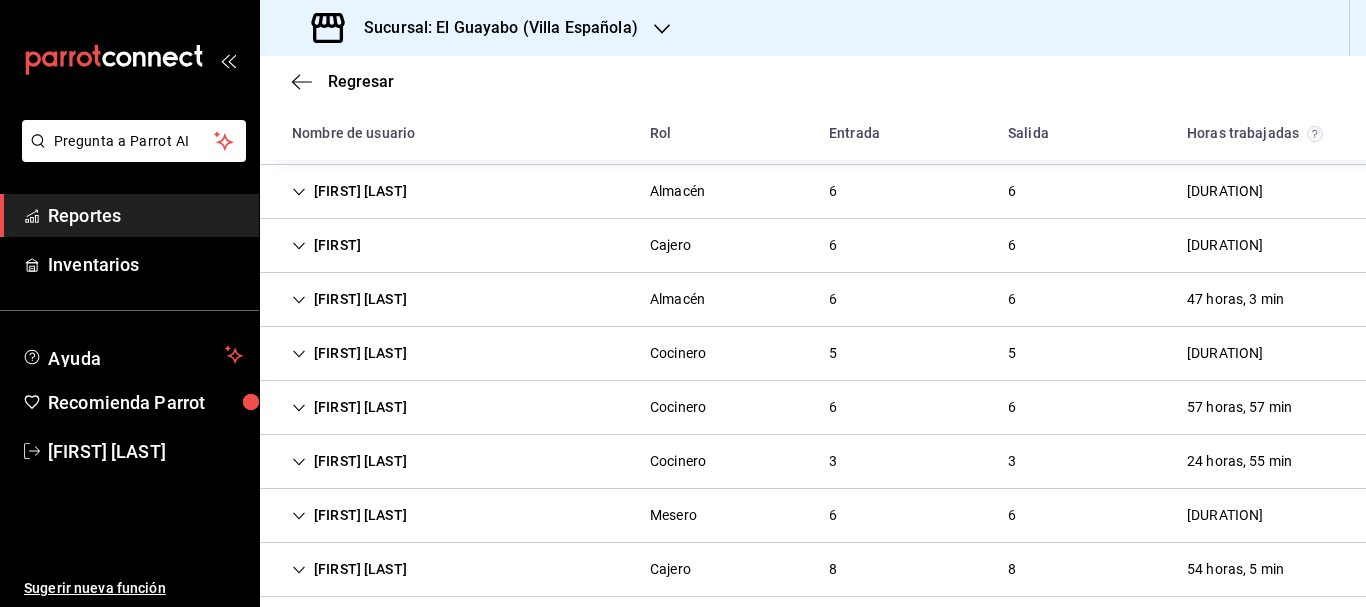 scroll, scrollTop: 0, scrollLeft: 0, axis: both 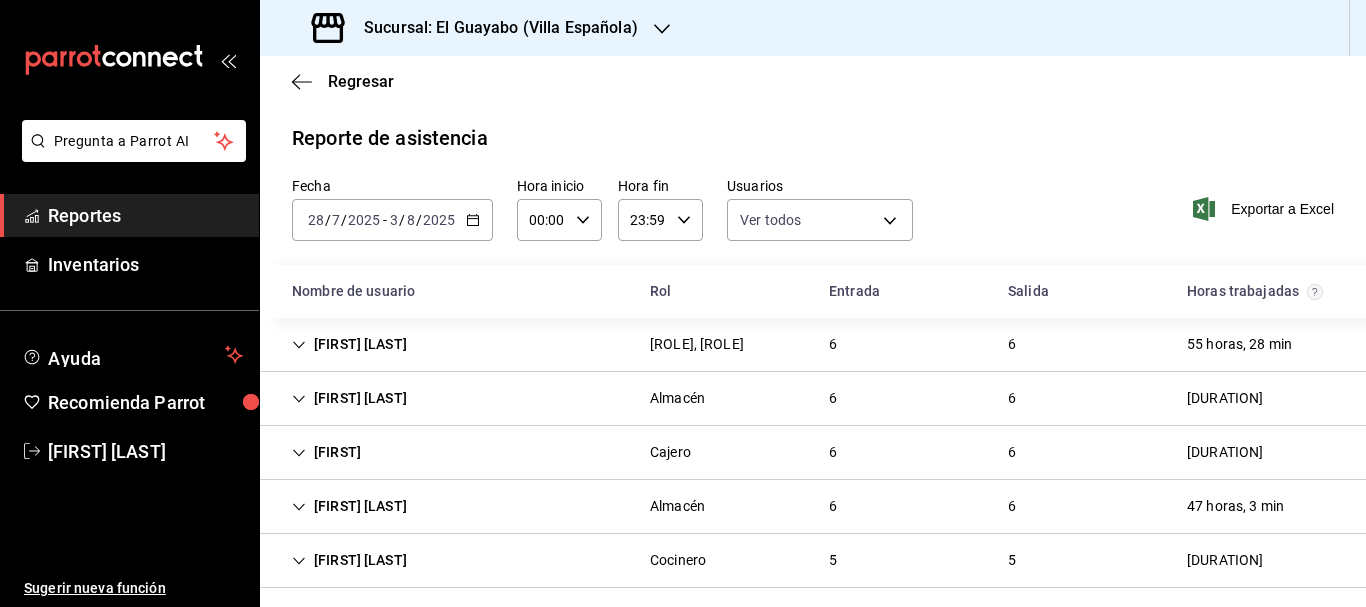 click on "[FIRST] [LAST]" at bounding box center [349, 344] 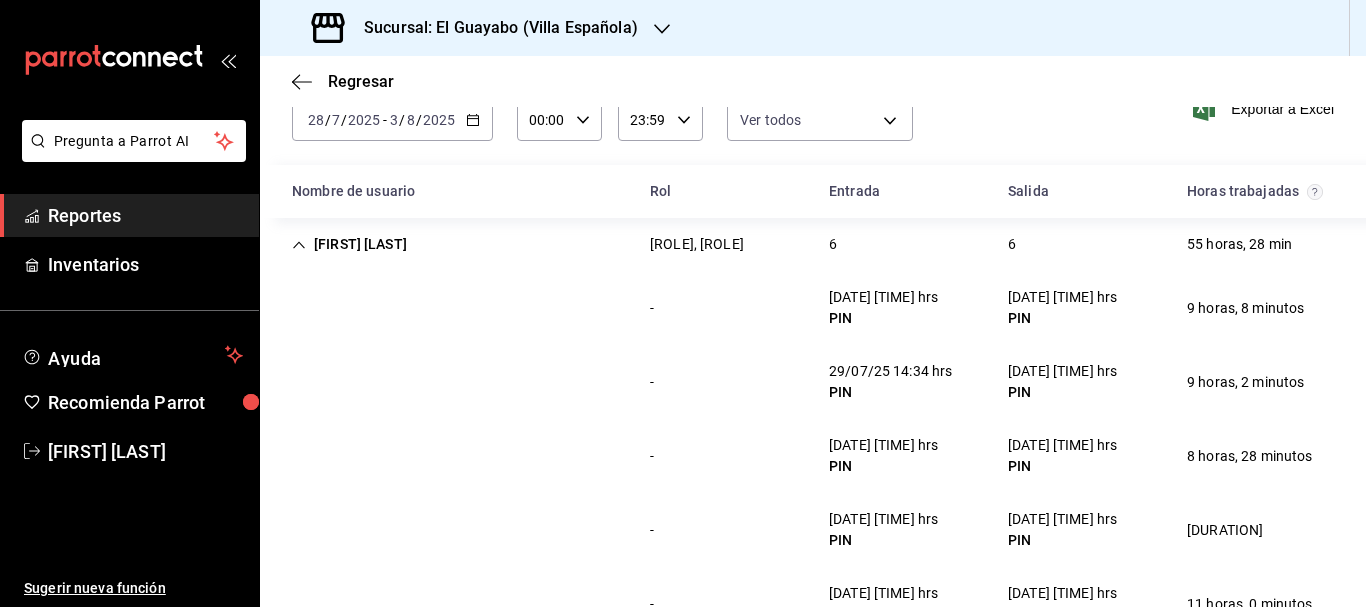 scroll, scrollTop: 0, scrollLeft: 0, axis: both 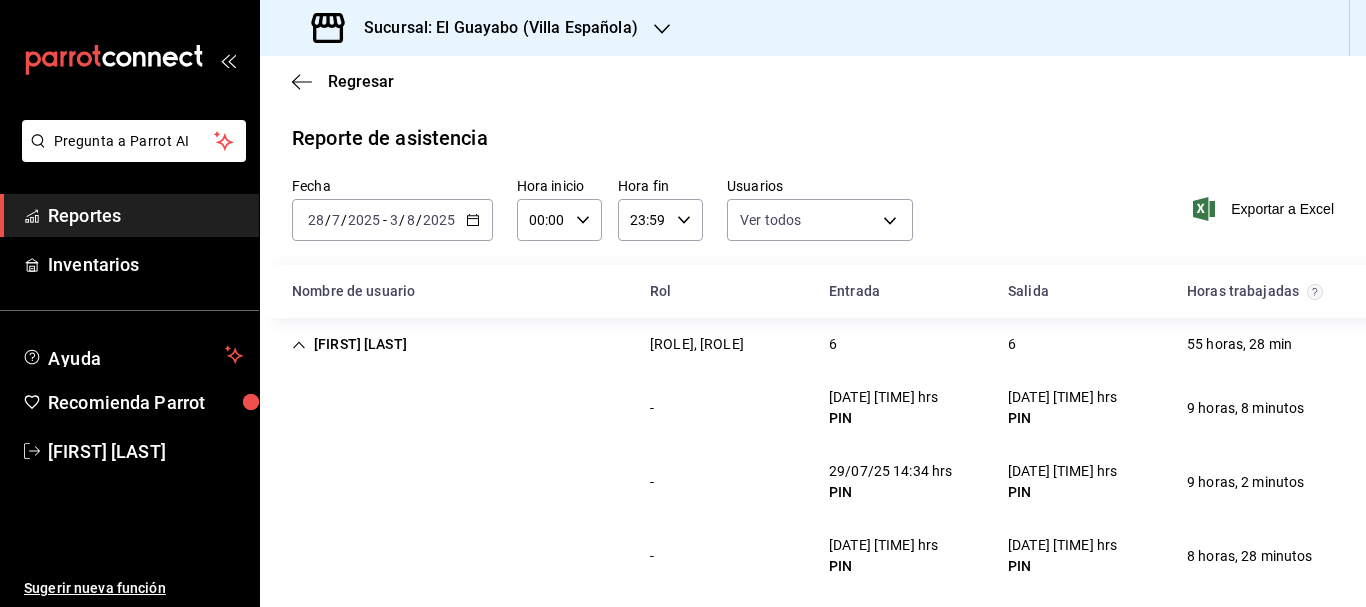 click on "[FIRST] [LAST]" at bounding box center (349, 344) 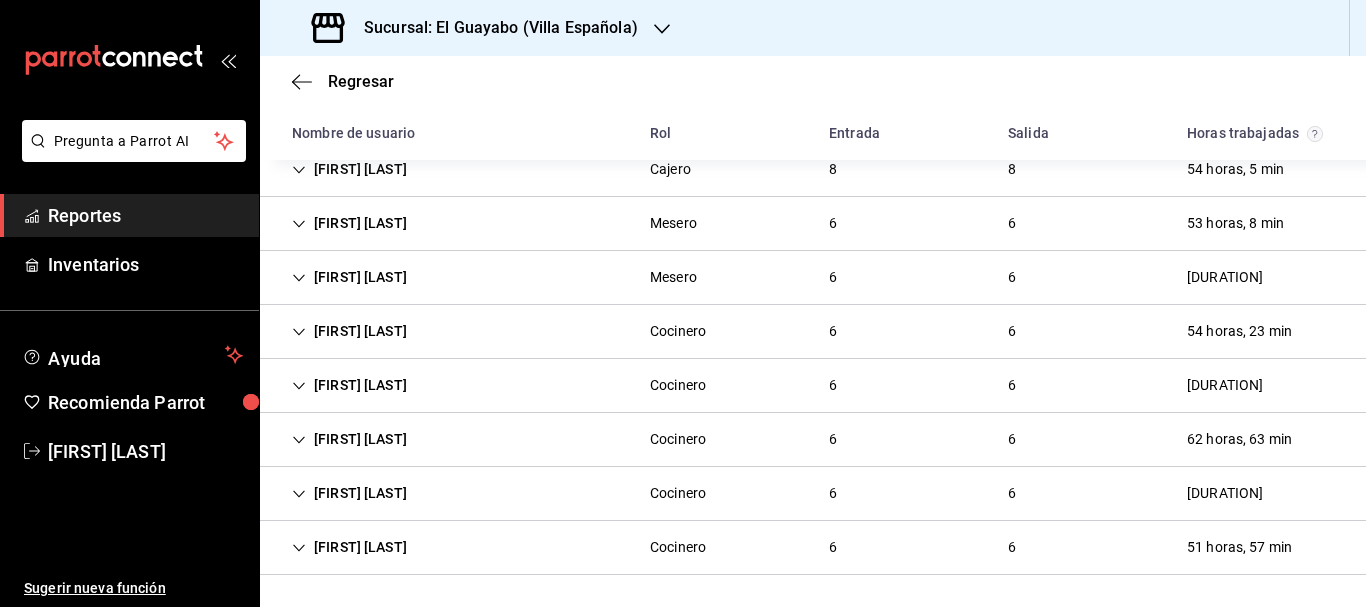 scroll, scrollTop: 407, scrollLeft: 0, axis: vertical 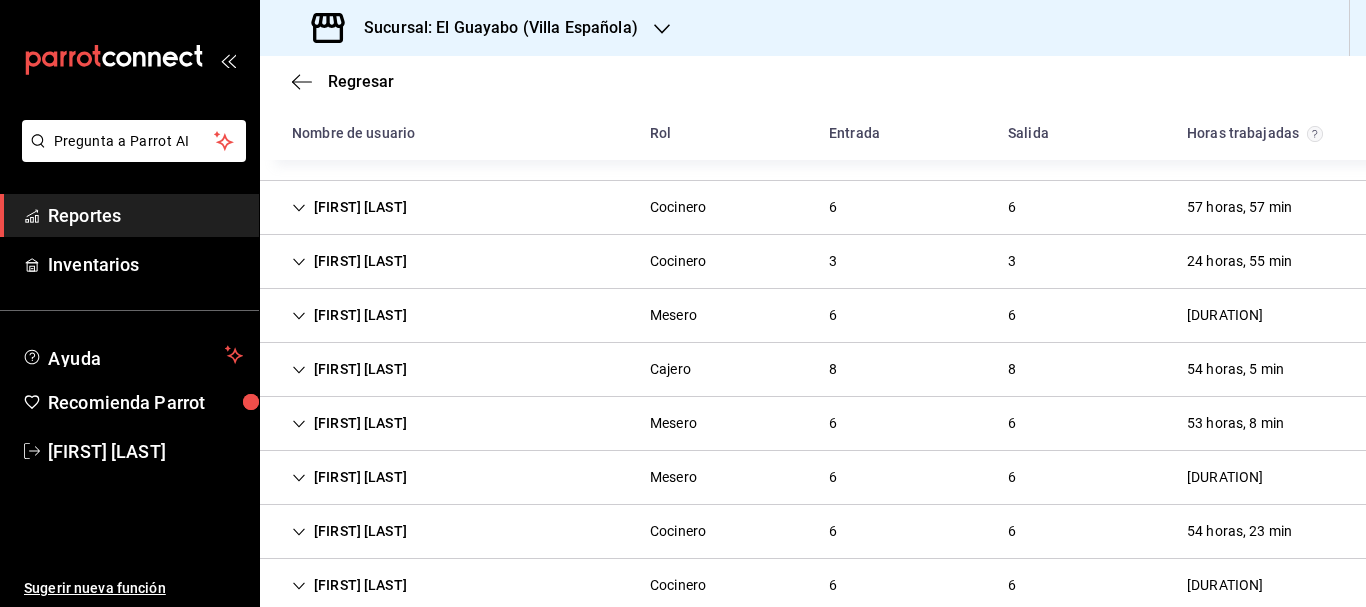 click on "[FIRST] [LAST]" at bounding box center (349, 261) 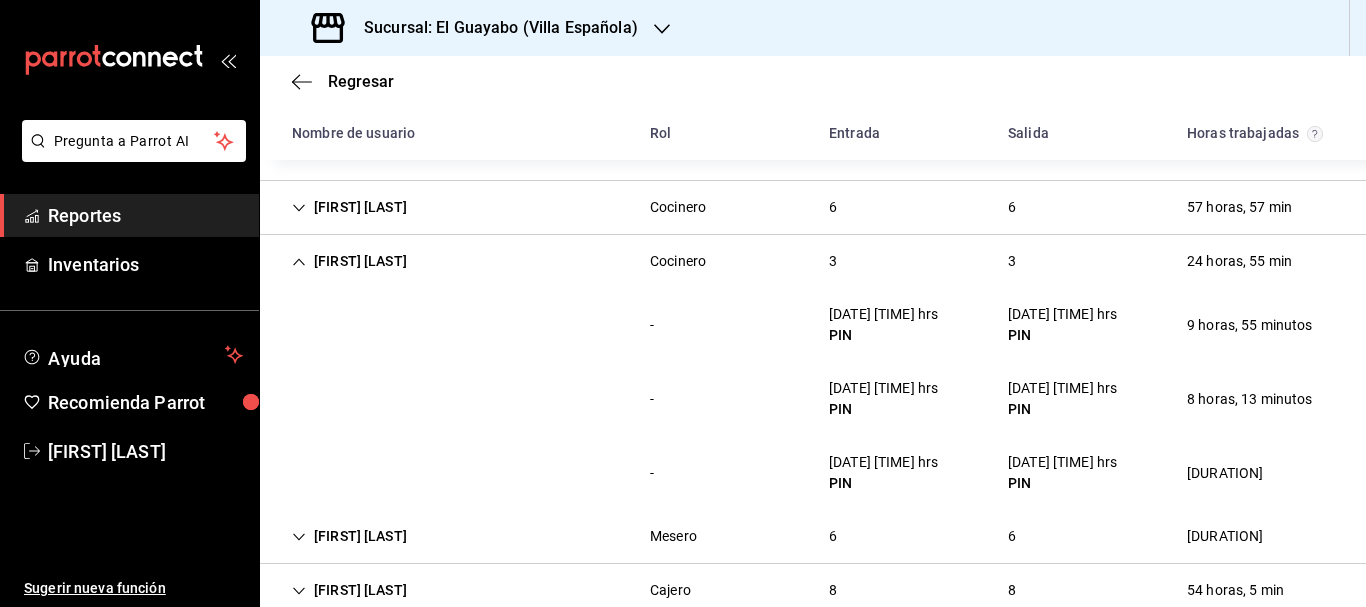 click on "[FIRST] [LAST]" at bounding box center (349, 261) 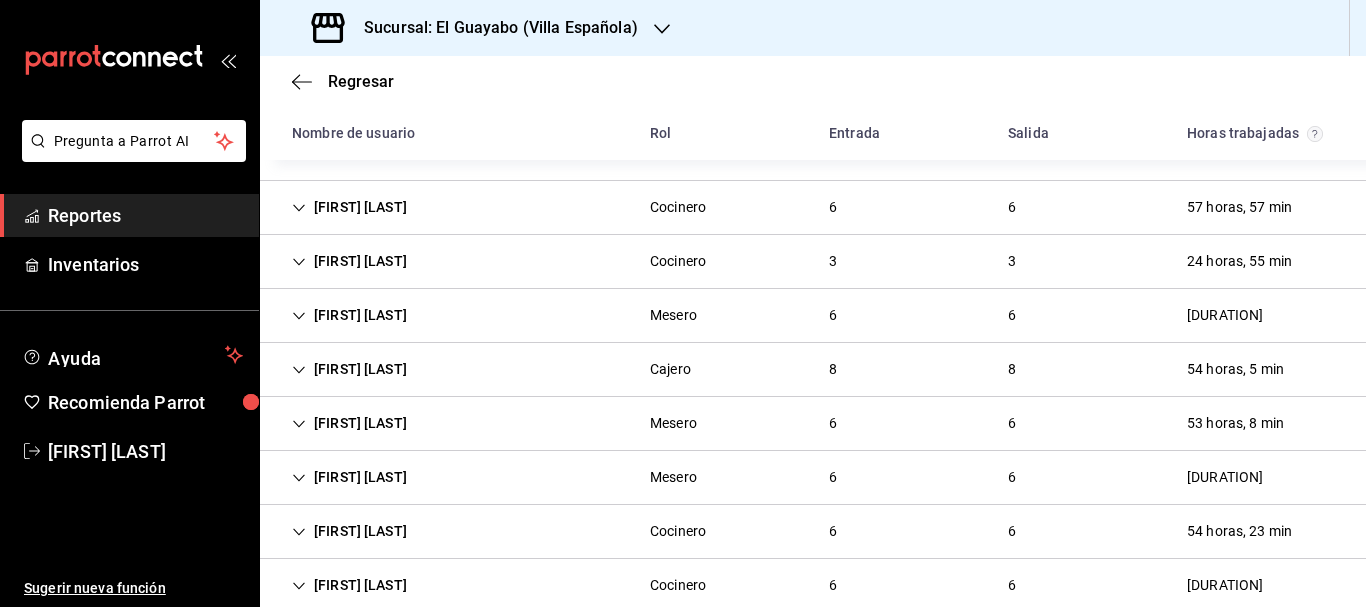 click on "[FIRST] [LAST]" at bounding box center (349, 369) 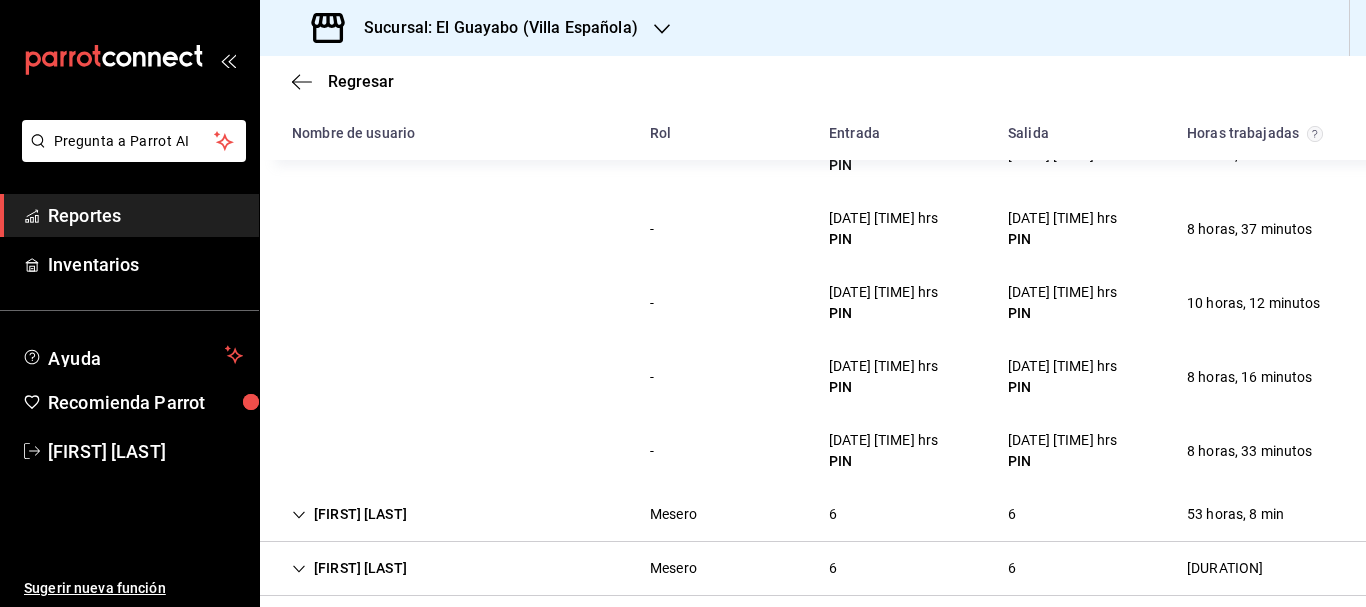 scroll, scrollTop: 1007, scrollLeft: 0, axis: vertical 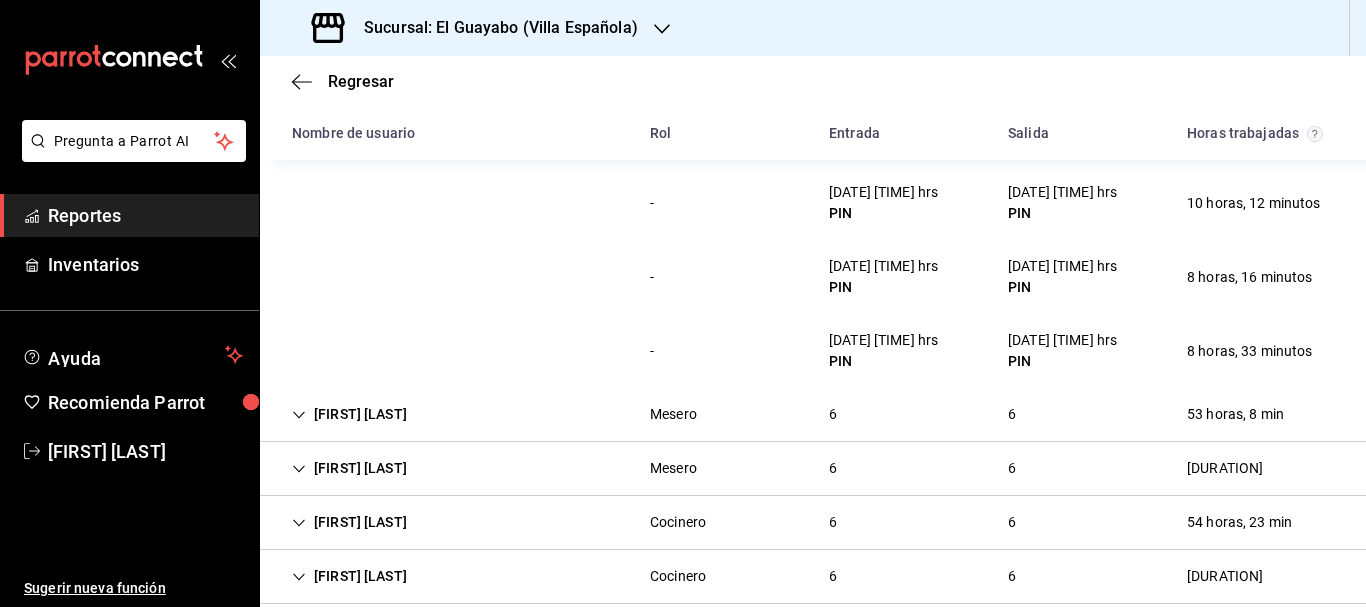 click on "[FIRST] [LAST]" at bounding box center [349, 414] 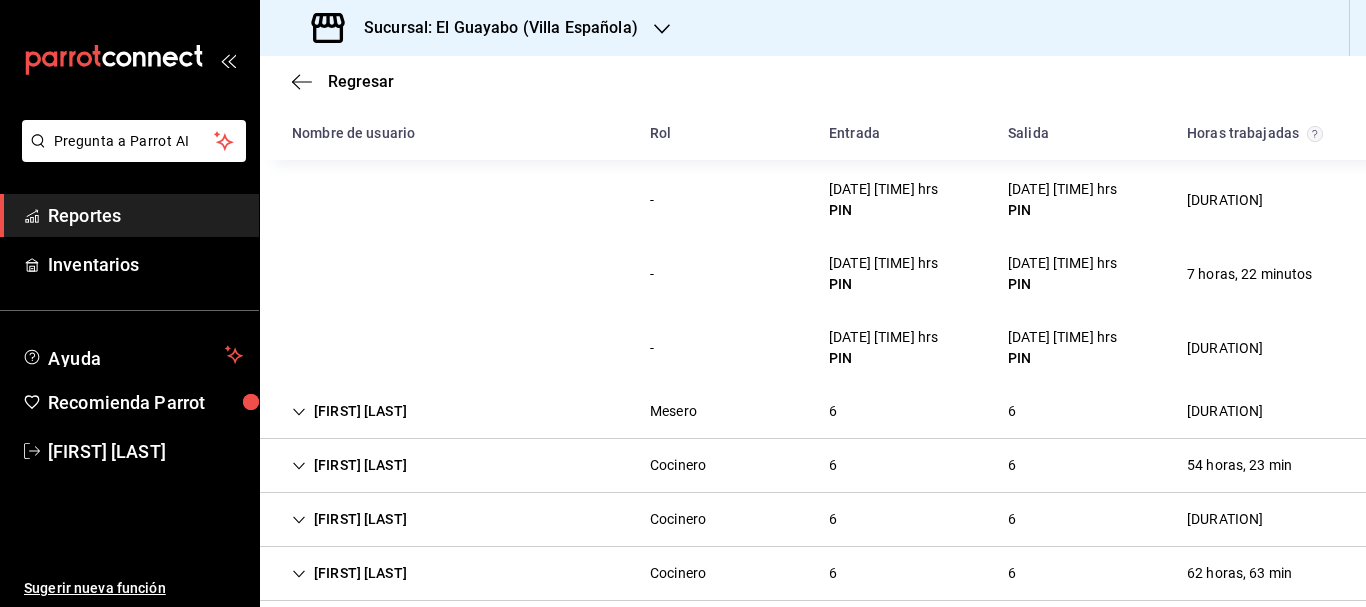 scroll, scrollTop: 1407, scrollLeft: 0, axis: vertical 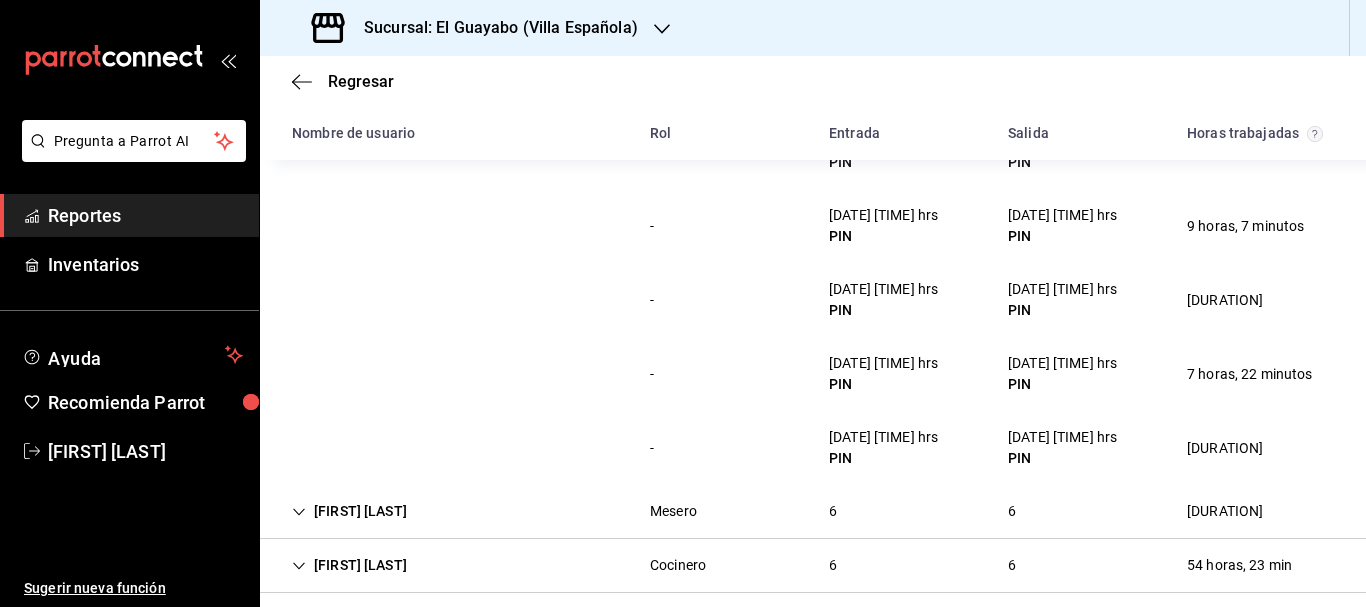 click on "[FIRST] [LAST]" at bounding box center [349, 511] 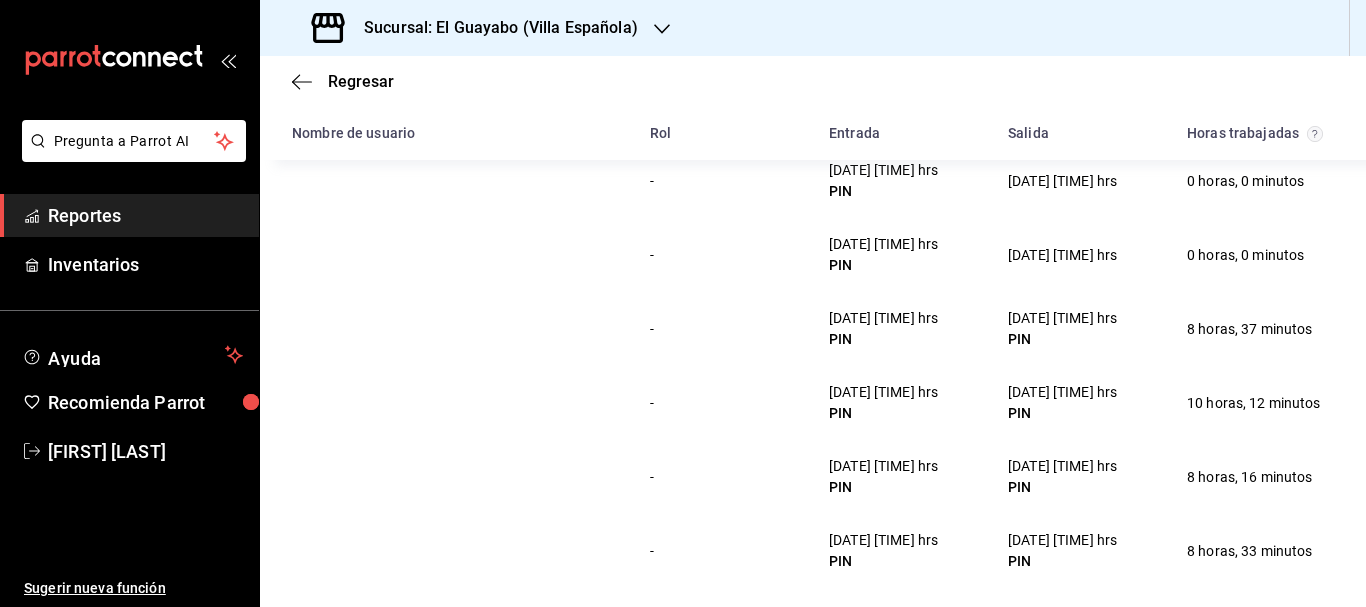 scroll, scrollTop: 907, scrollLeft: 0, axis: vertical 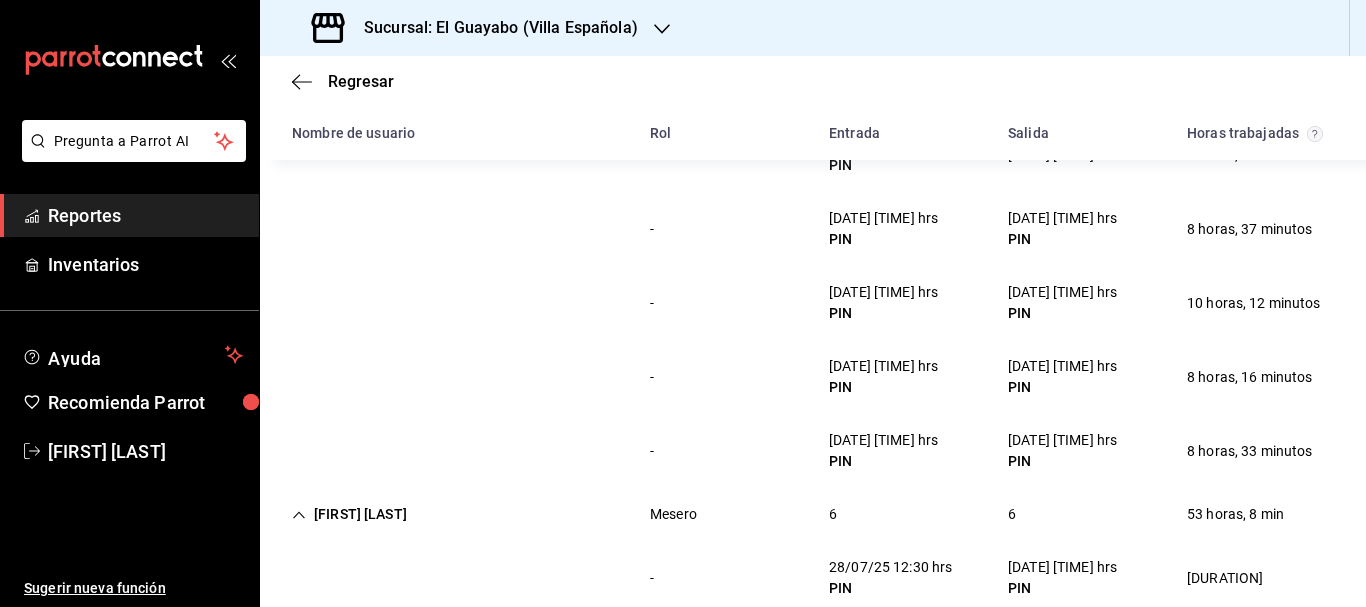 click on "[FIRST] [LAST]" at bounding box center (349, 514) 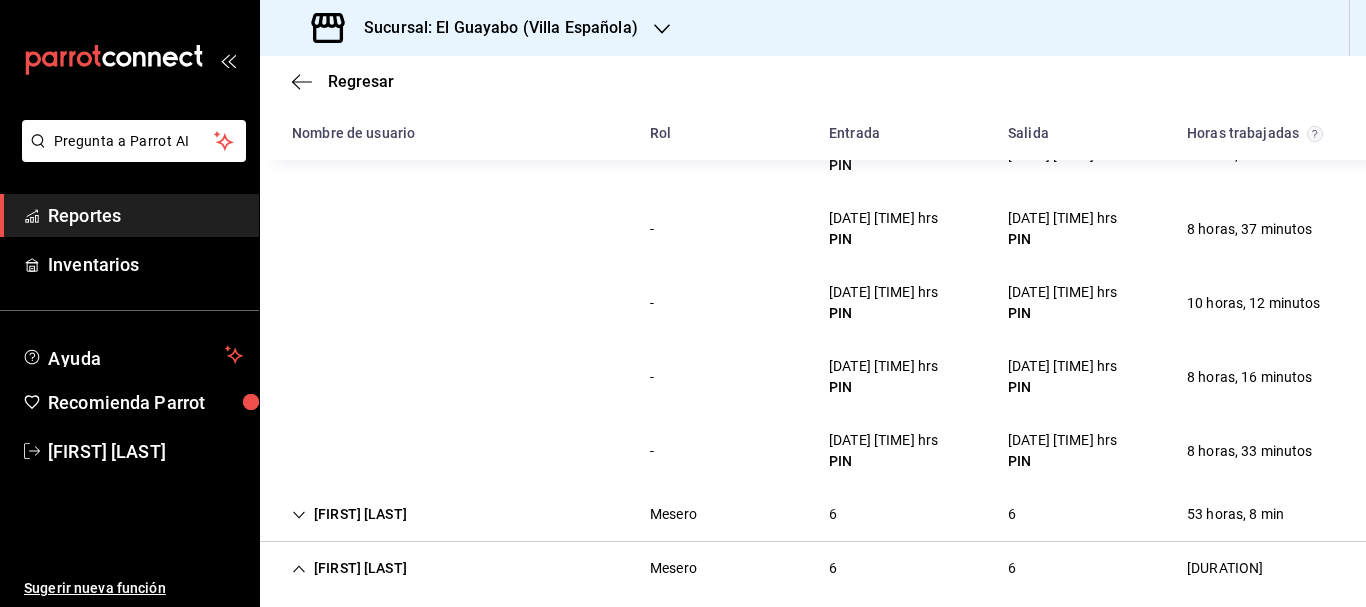 scroll, scrollTop: 507, scrollLeft: 0, axis: vertical 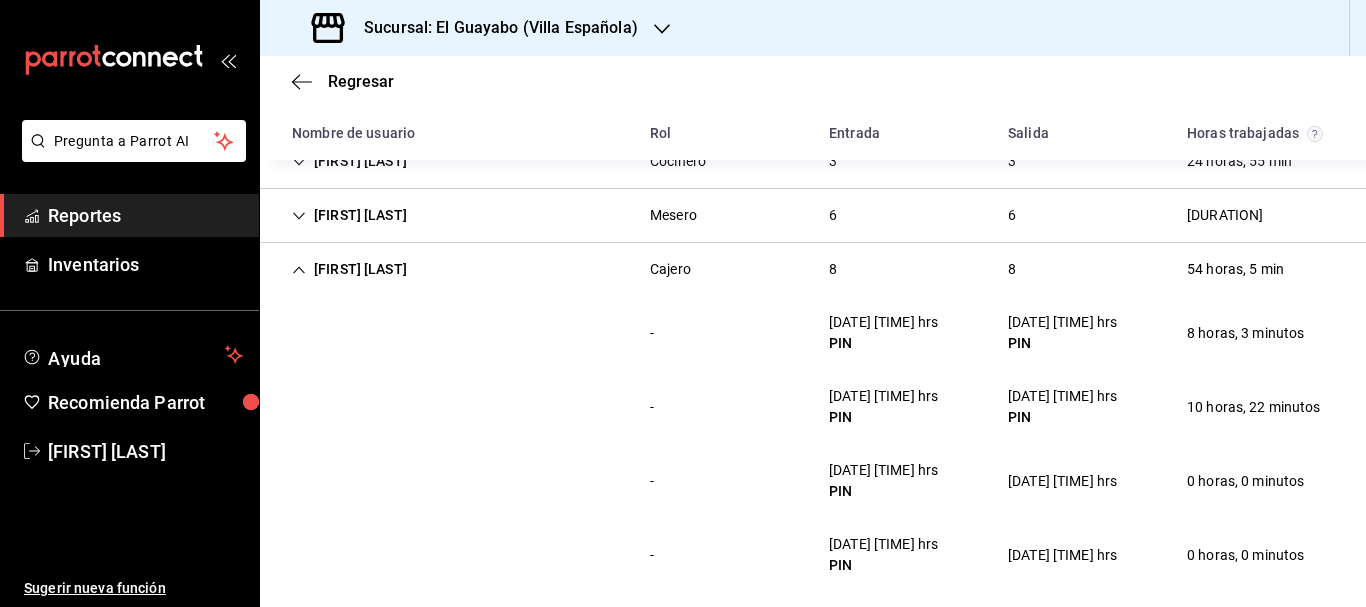 click on "[FIRST] [LAST] [ROLE] [NUMBER] [NUMBER] [DURATION]" at bounding box center [813, 269] 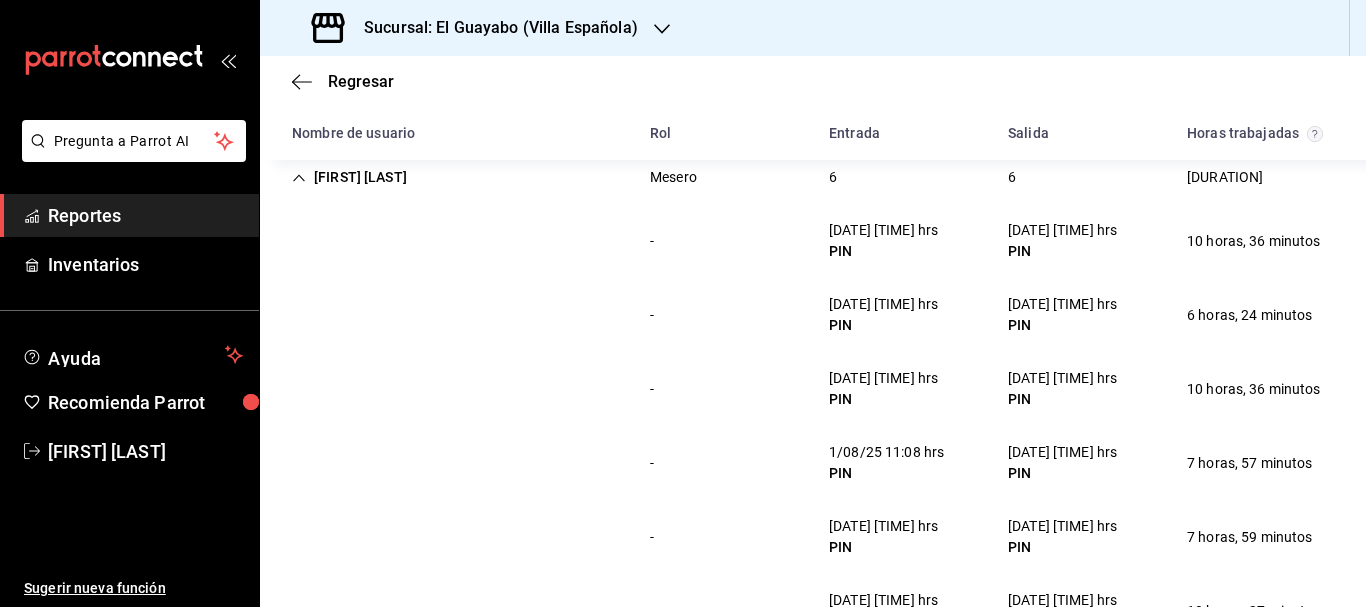 scroll, scrollTop: 607, scrollLeft: 0, axis: vertical 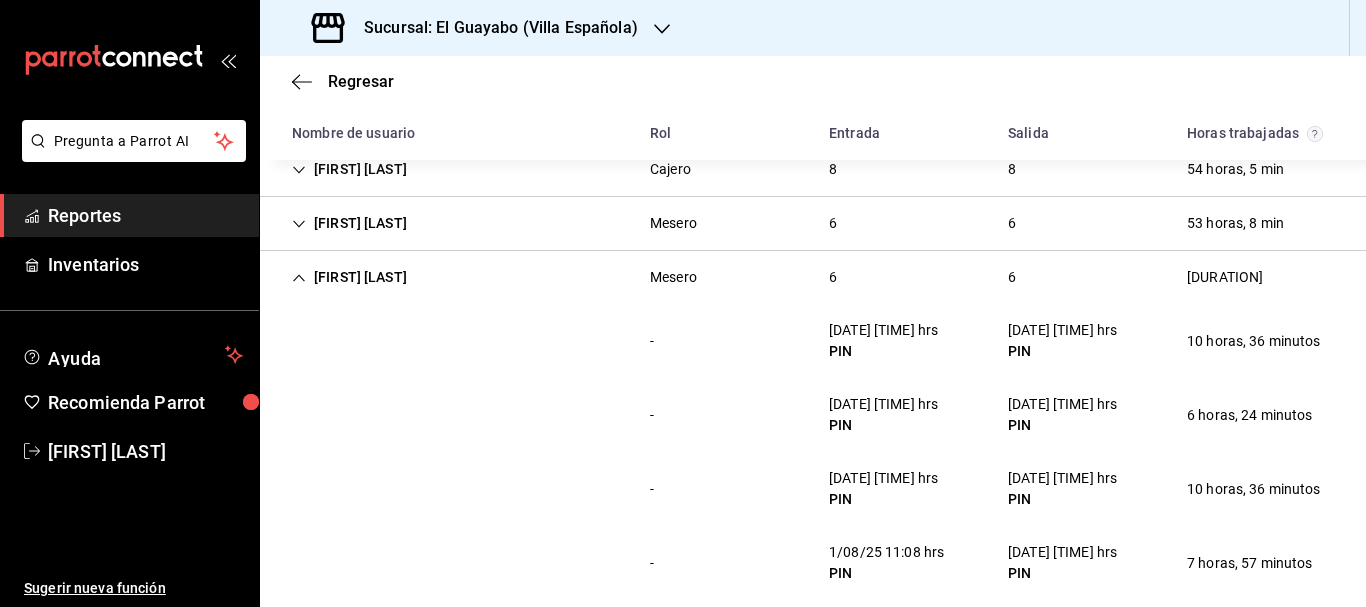 click on "[FIRST] [LAST]" at bounding box center [349, 277] 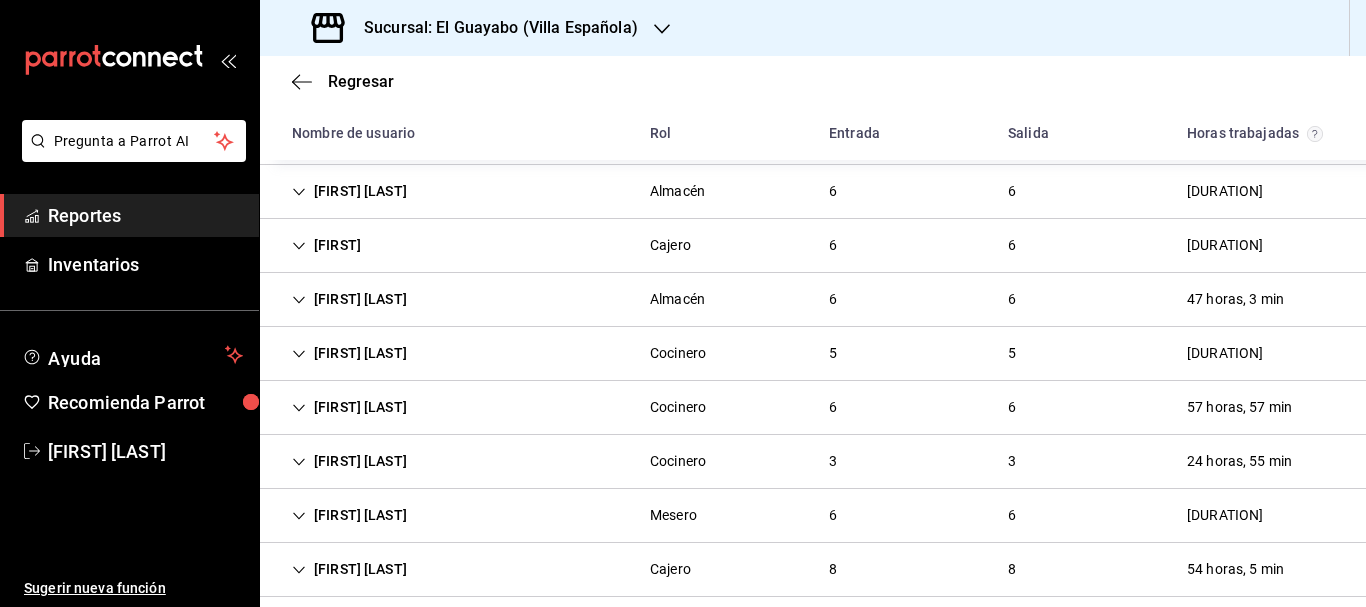 scroll, scrollTop: 307, scrollLeft: 0, axis: vertical 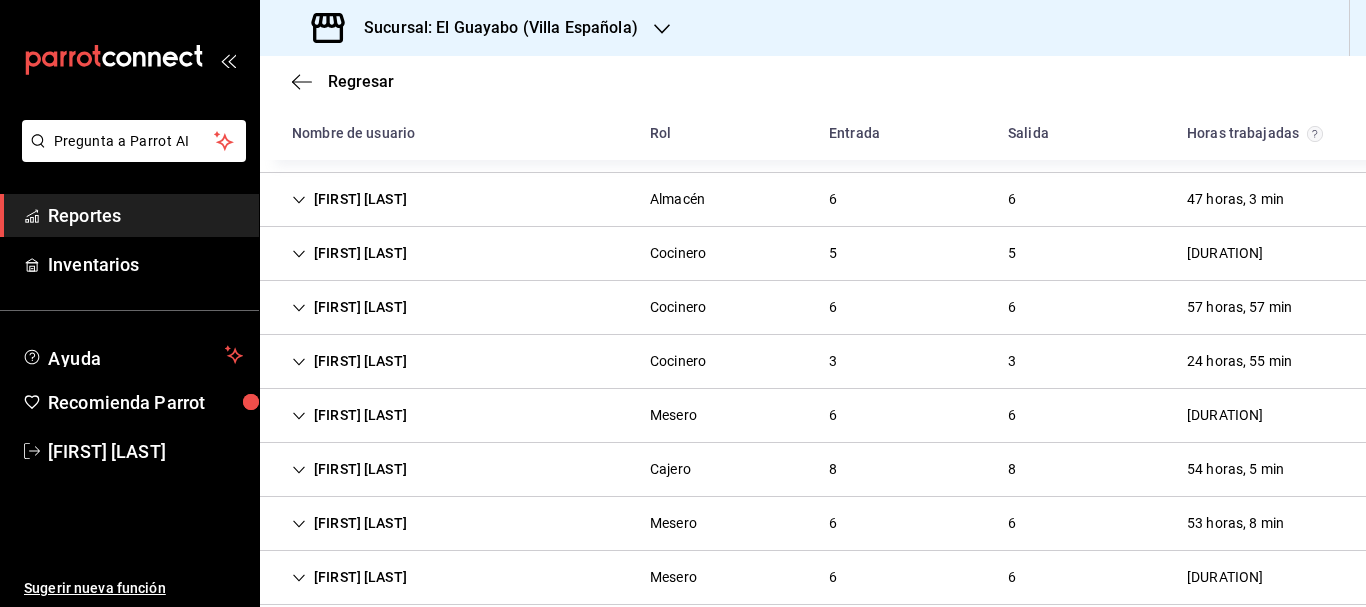 click on "[FIRST] [LAST]" at bounding box center [349, 415] 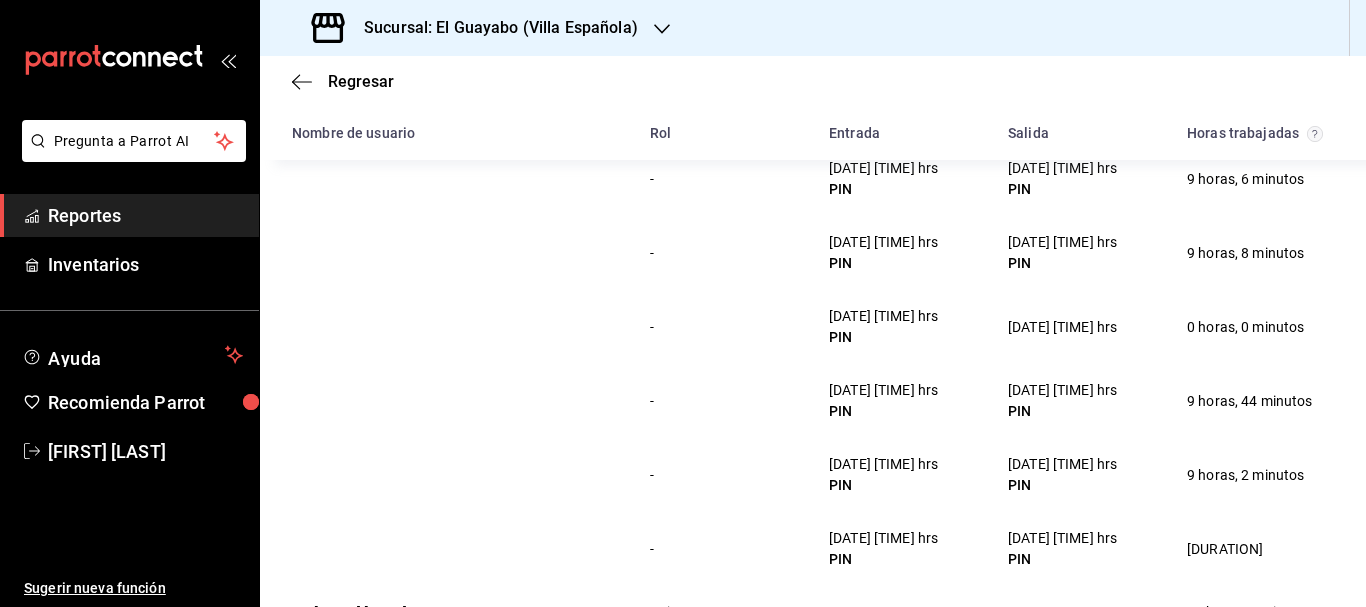scroll, scrollTop: 407, scrollLeft: 0, axis: vertical 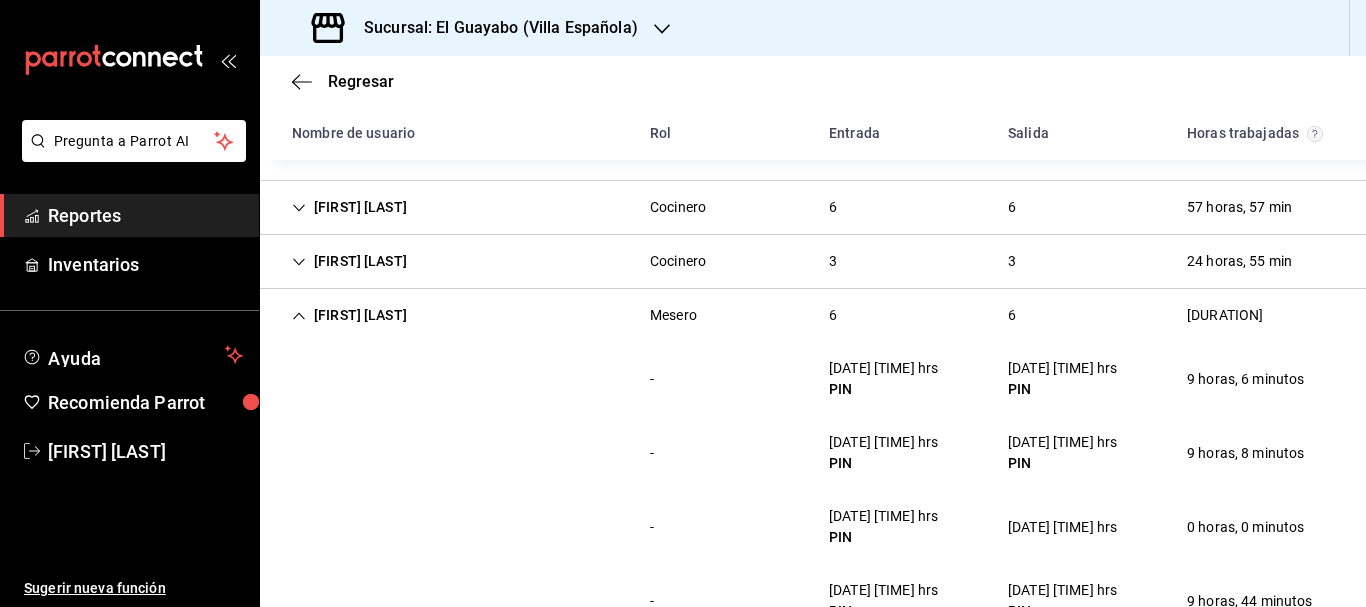 click on "[FIRST] [LAST]" at bounding box center [349, 315] 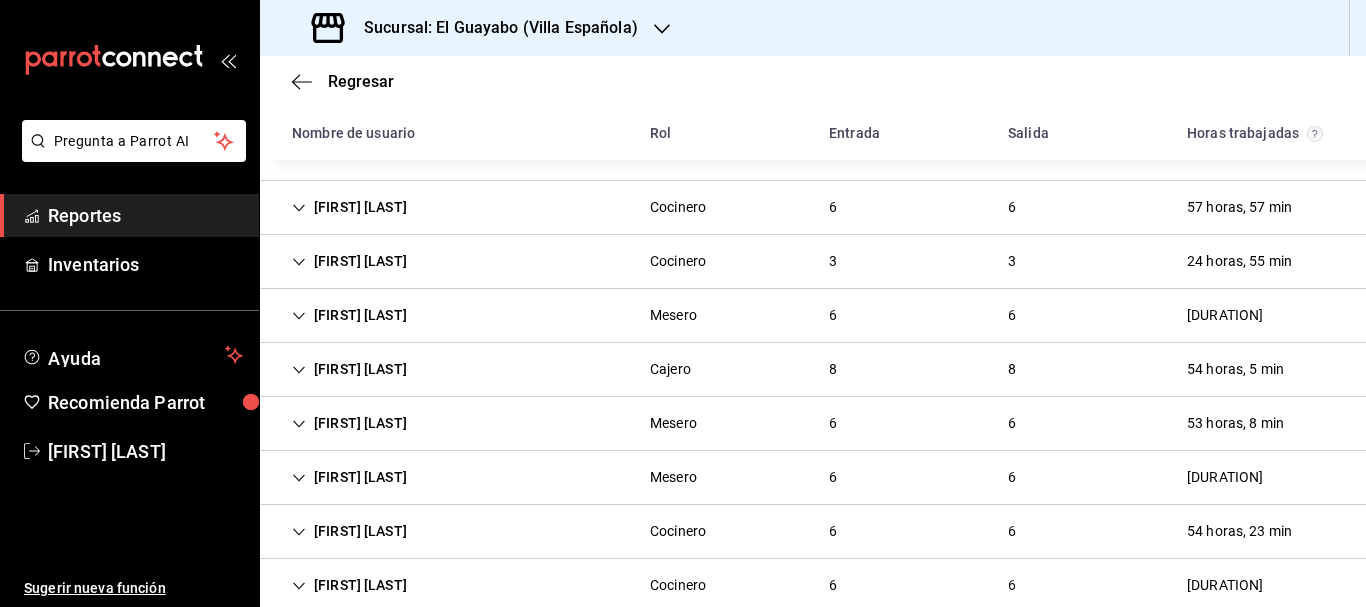 scroll, scrollTop: 7, scrollLeft: 0, axis: vertical 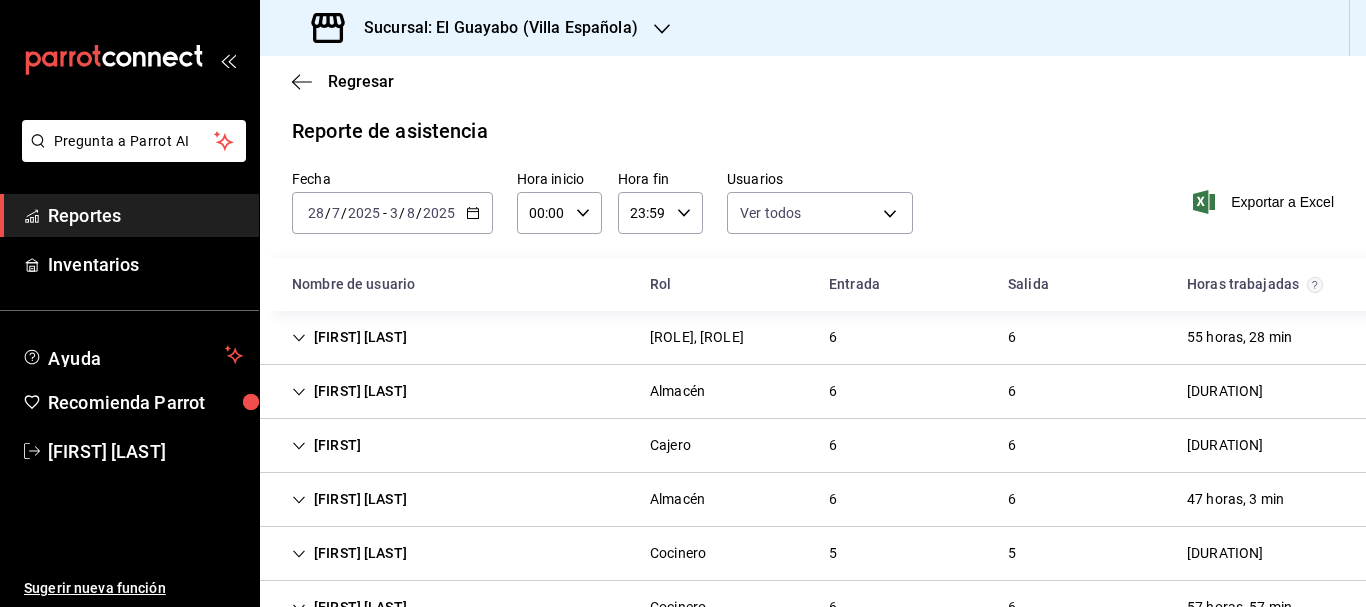 click on "[FIRST]" at bounding box center (326, 445) 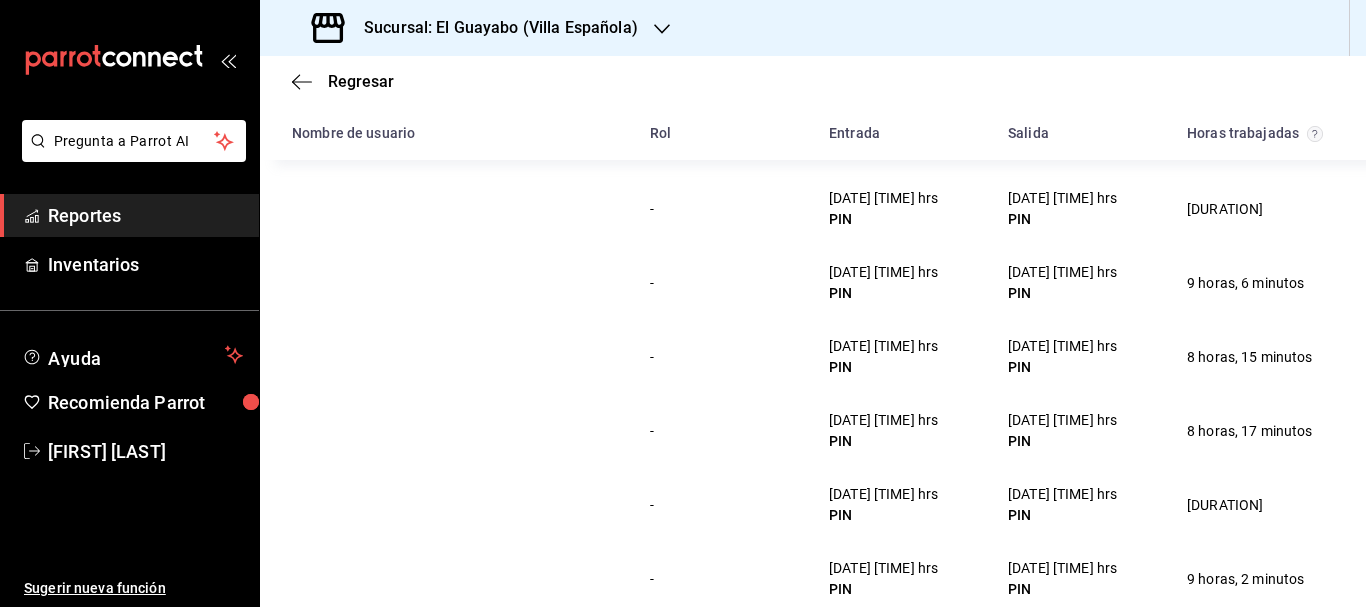 scroll, scrollTop: 407, scrollLeft: 0, axis: vertical 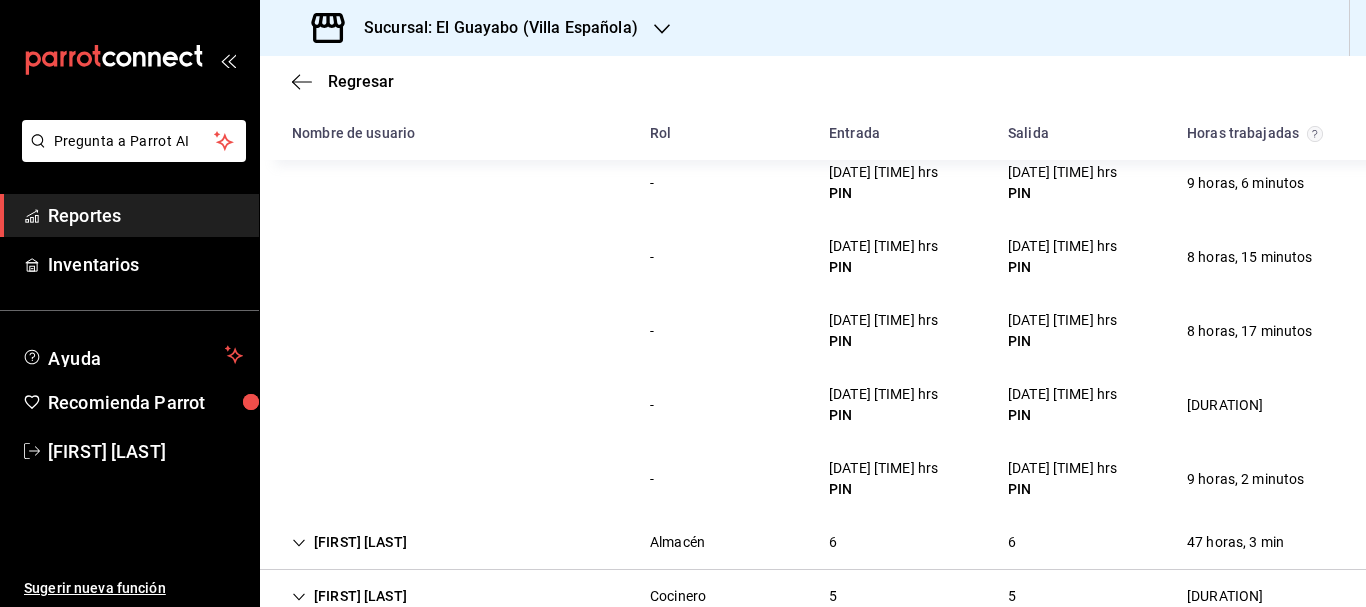 click on "- [DATE] [TIME] hrs PIN [DATE] [TIME] hrs PIN [DURATION]" at bounding box center [813, 257] 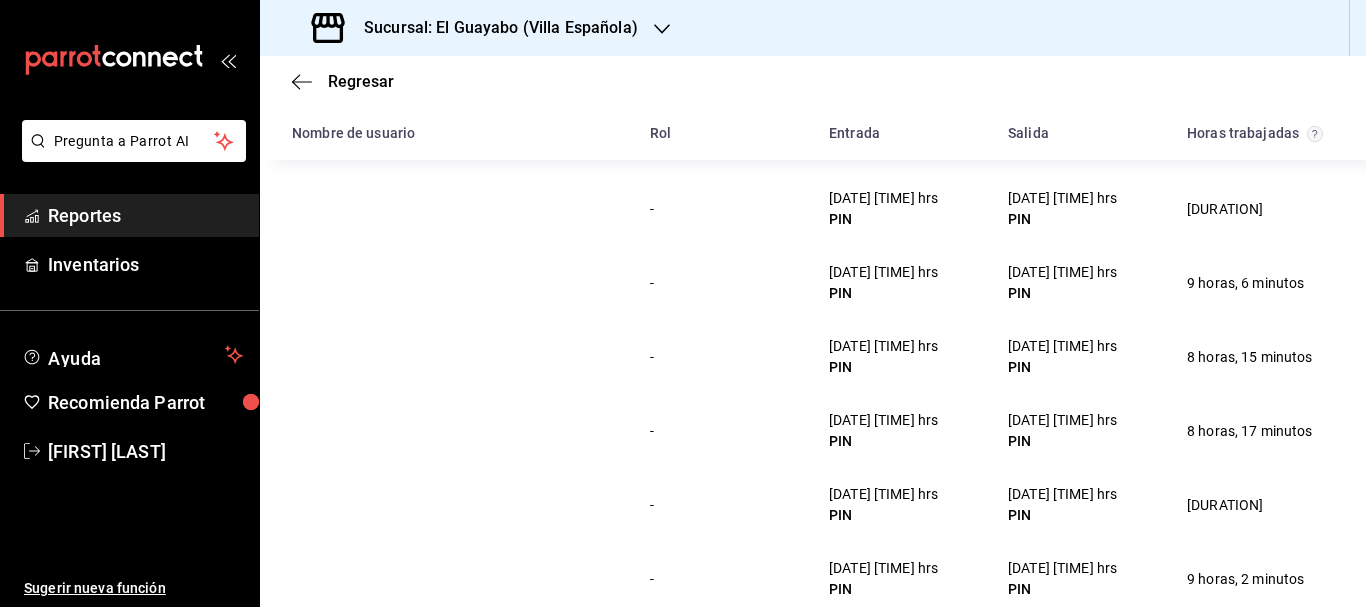 scroll, scrollTop: 0, scrollLeft: 0, axis: both 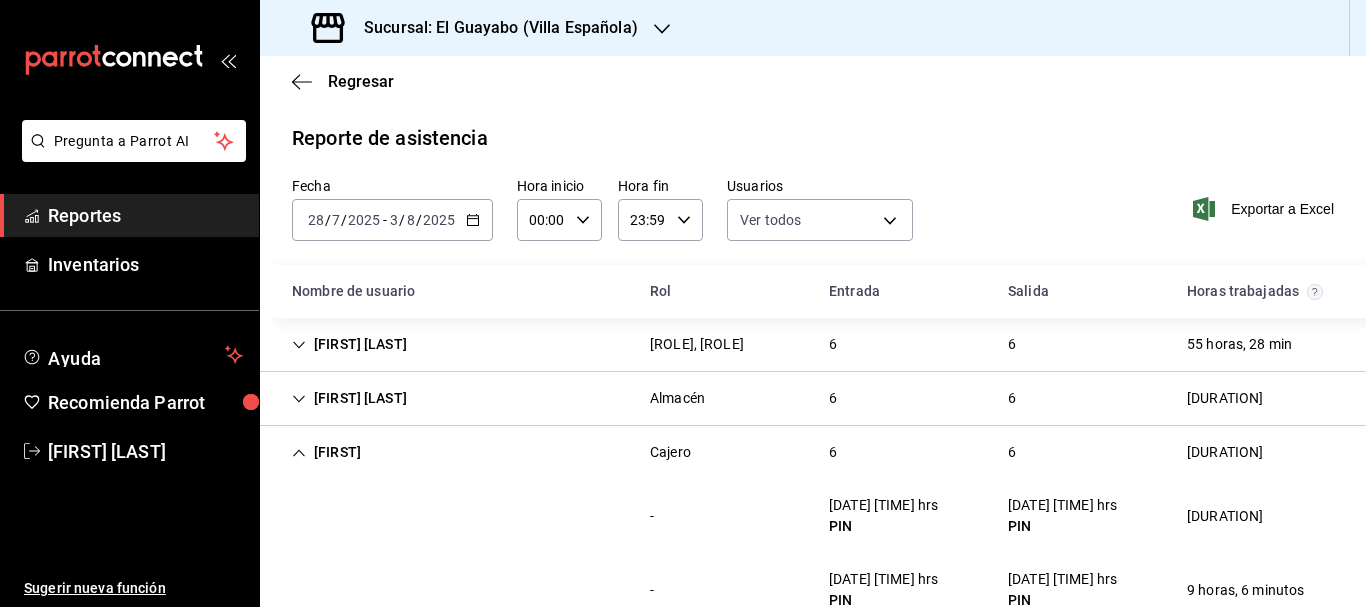 click on "[FIRST]" at bounding box center (326, 452) 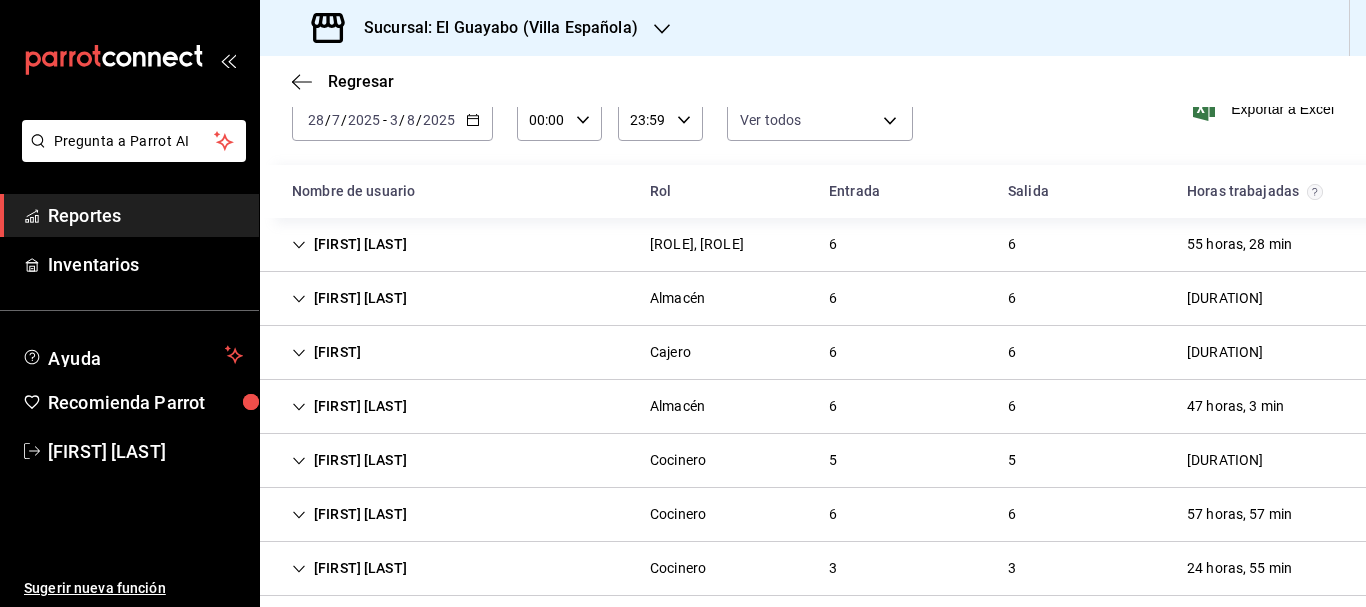 scroll, scrollTop: 200, scrollLeft: 0, axis: vertical 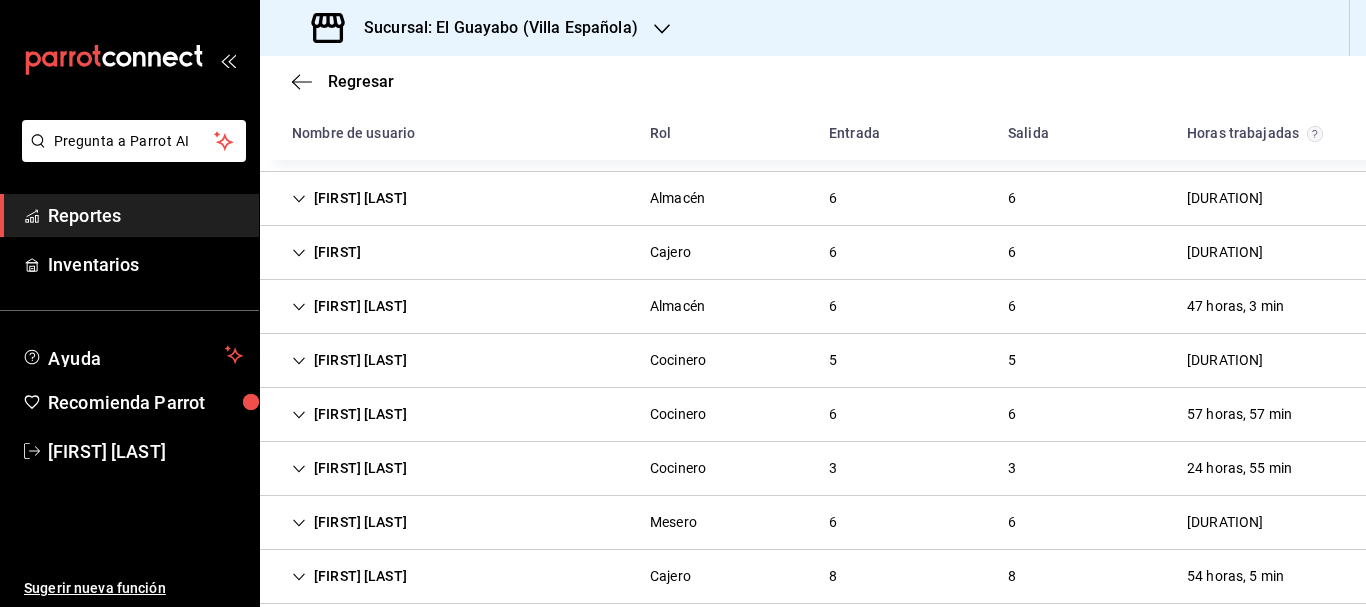 click on "[FIRST] [LAST] [ROLE] [NUMBER] [NUMBER] [DURATION]" at bounding box center [813, 361] 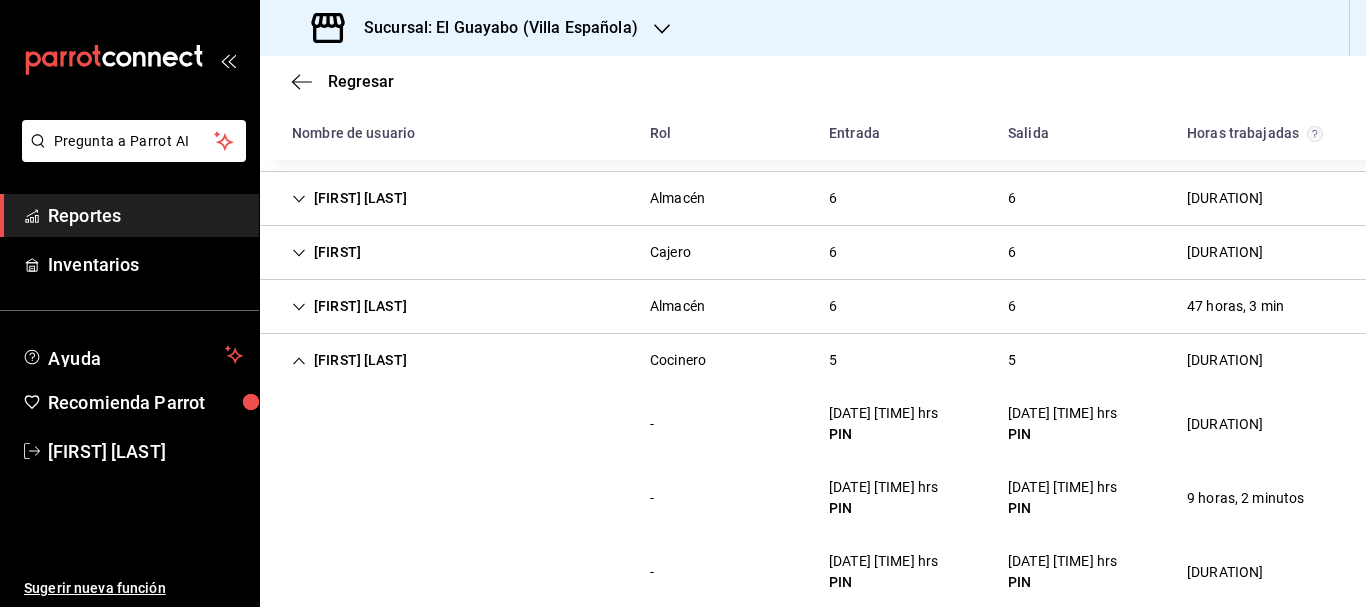 click on "[FIRST] [LAST] [ROLE] [NUMBER] [NUMBER] [DURATION]" at bounding box center [813, 360] 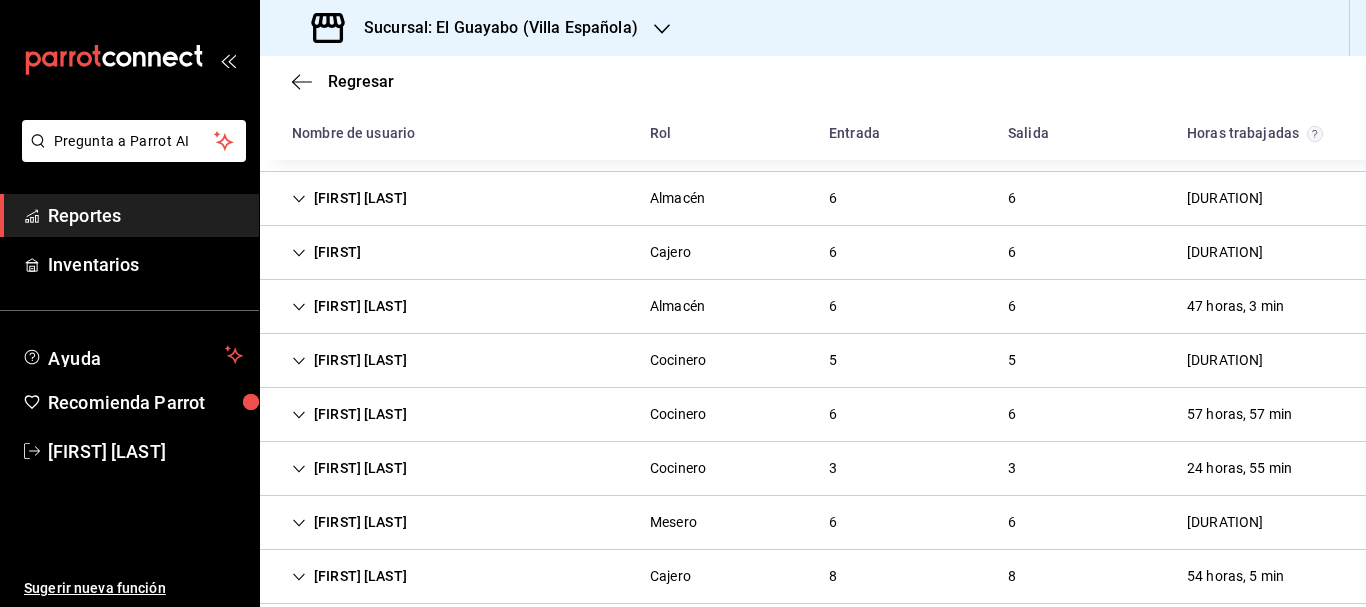 scroll, scrollTop: 300, scrollLeft: 0, axis: vertical 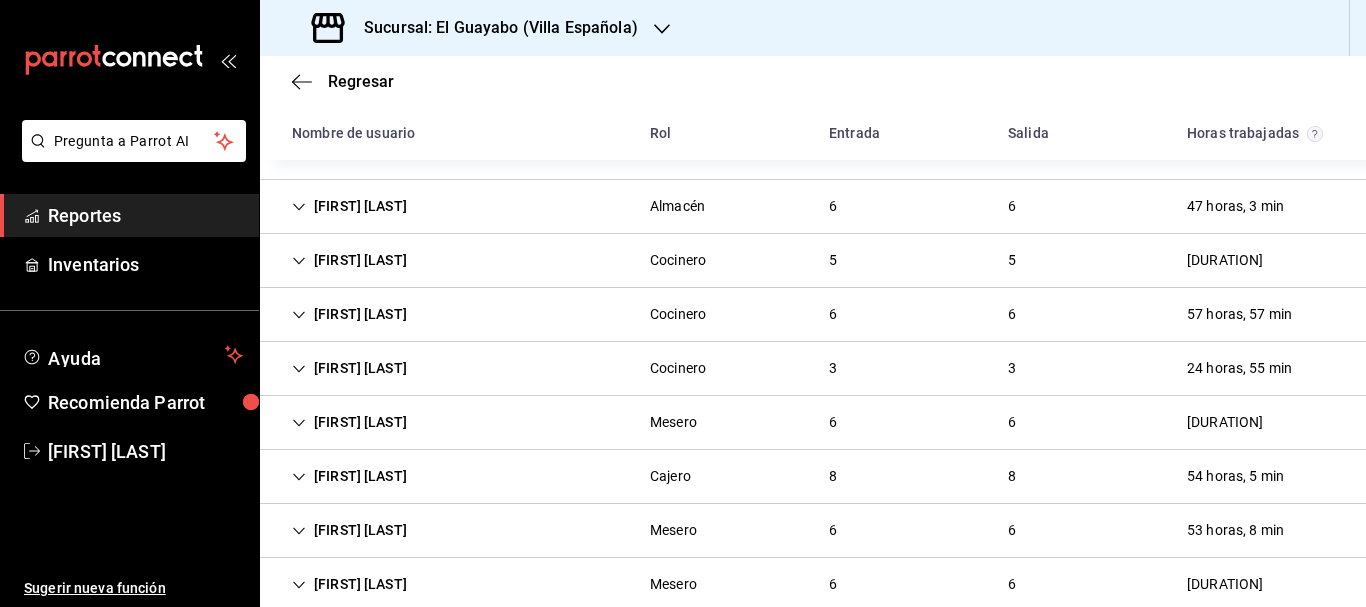 click on "[FIRST] [LAST]" at bounding box center (349, 368) 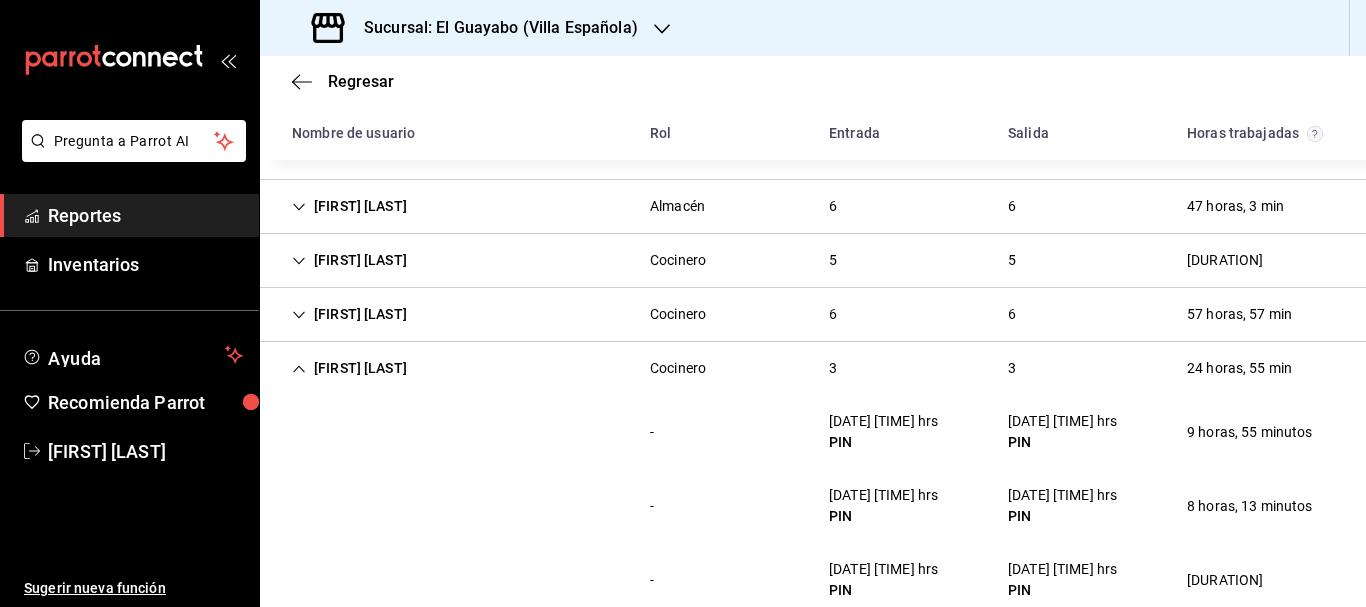 scroll, scrollTop: 400, scrollLeft: 0, axis: vertical 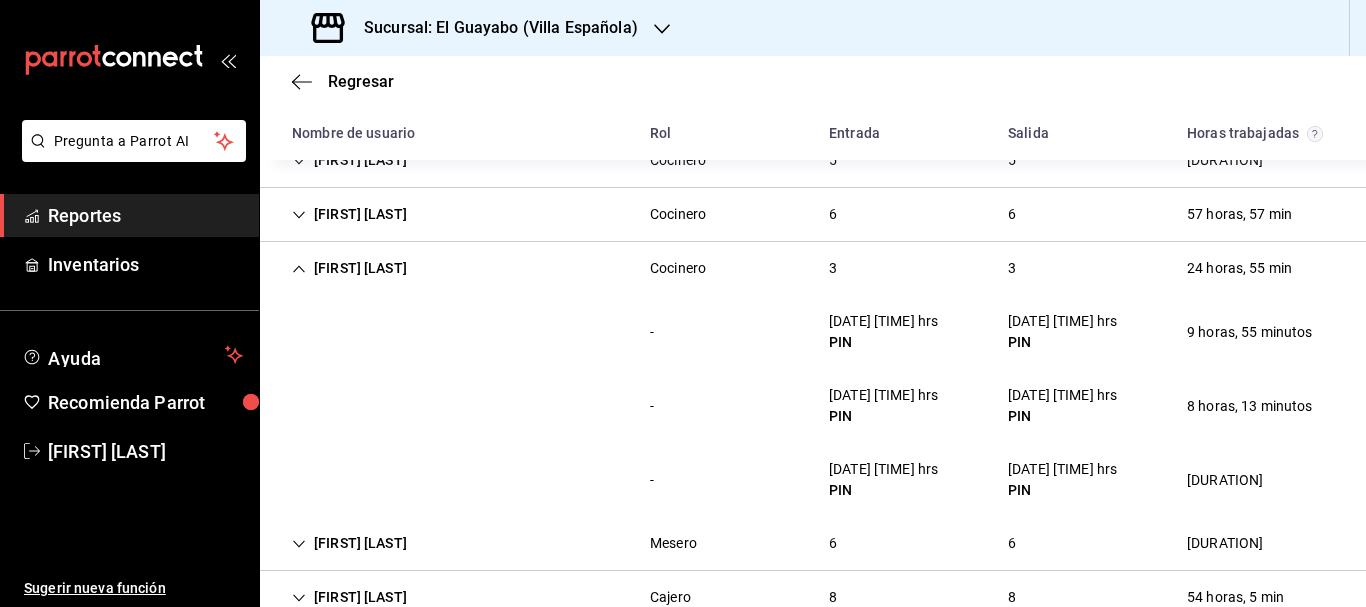 click on "[FIRST] [LAST]" at bounding box center (349, 268) 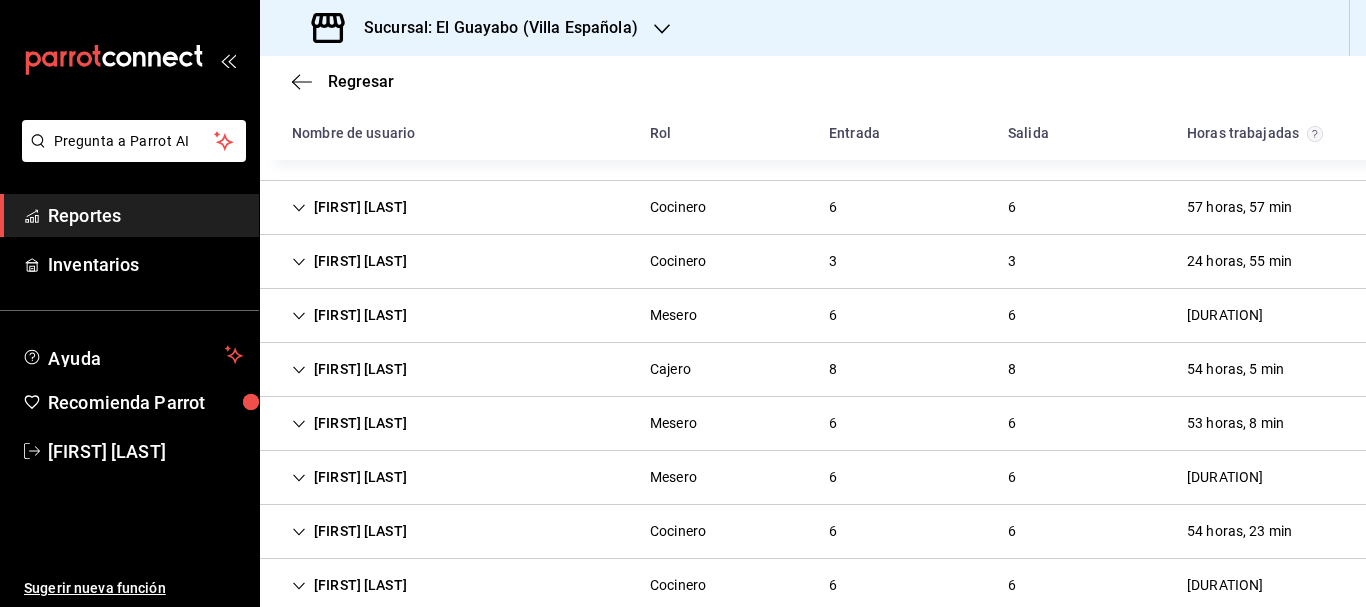 scroll, scrollTop: 607, scrollLeft: 0, axis: vertical 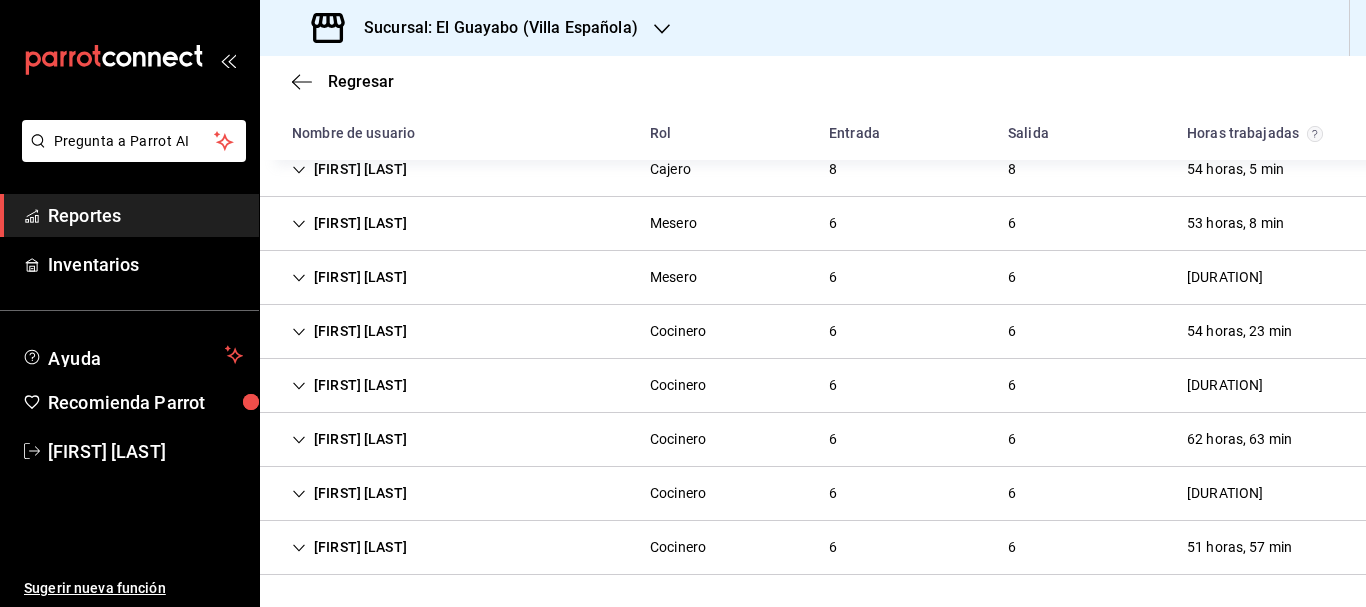 click on "[FIRST] [LAST]" at bounding box center [349, 385] 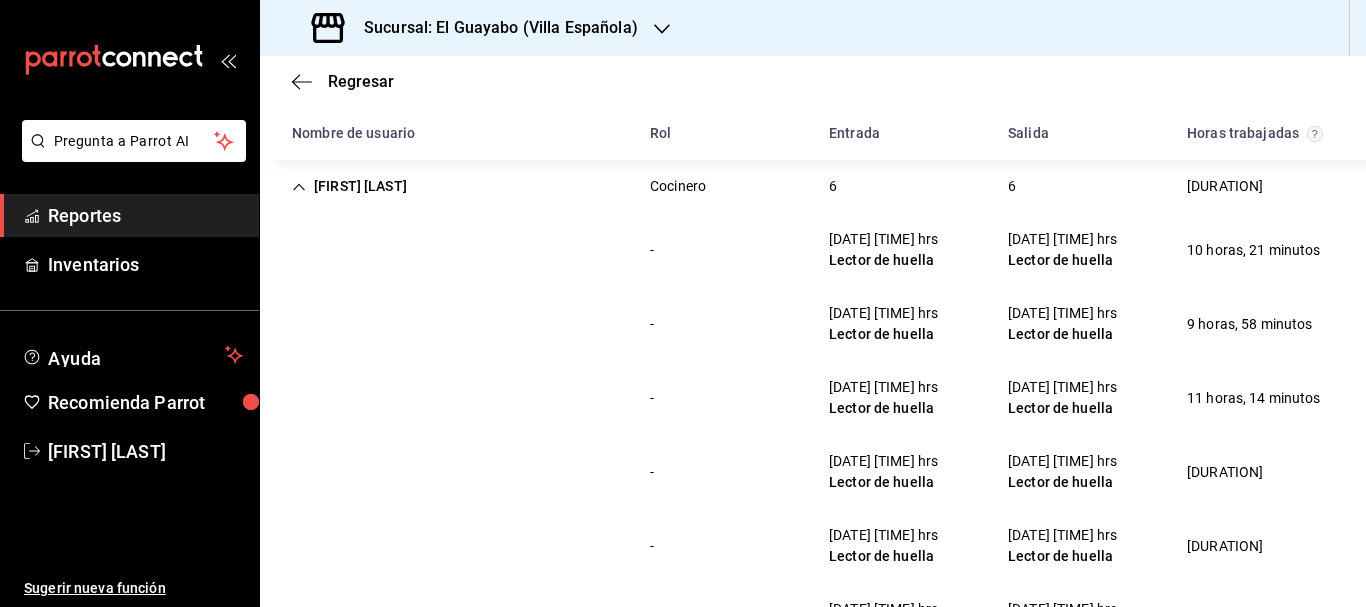 scroll, scrollTop: 1006, scrollLeft: 0, axis: vertical 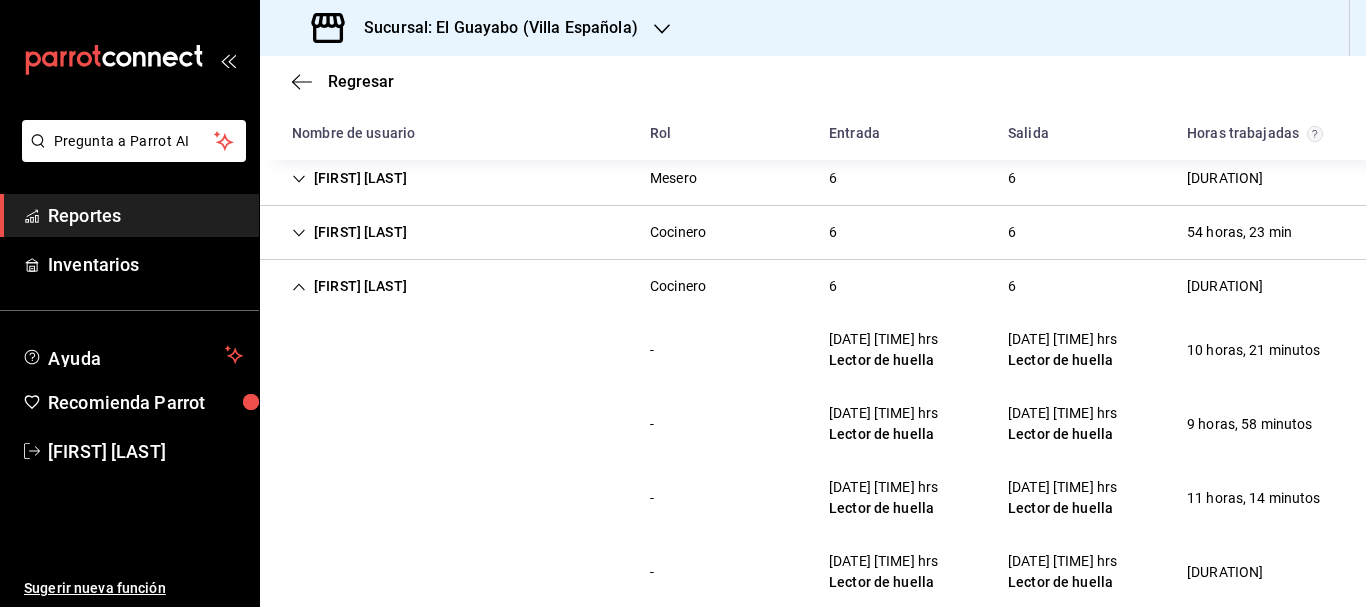click on "[FIRST] [LAST]" at bounding box center (349, 286) 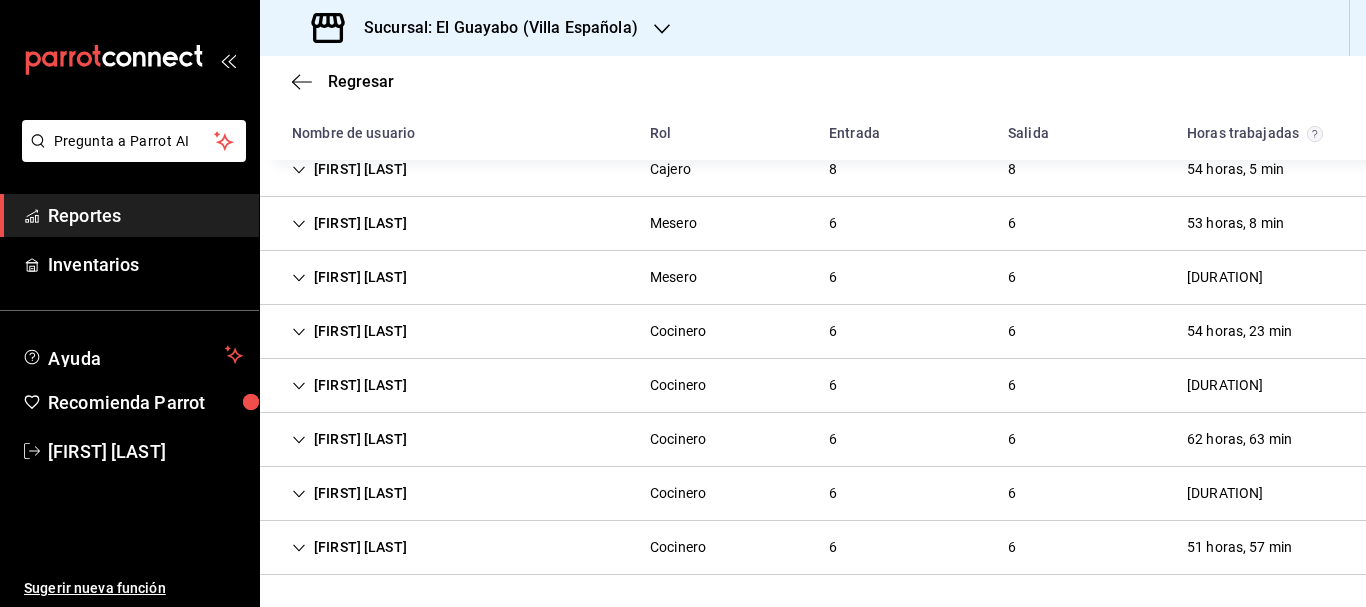 scroll, scrollTop: 307, scrollLeft: 0, axis: vertical 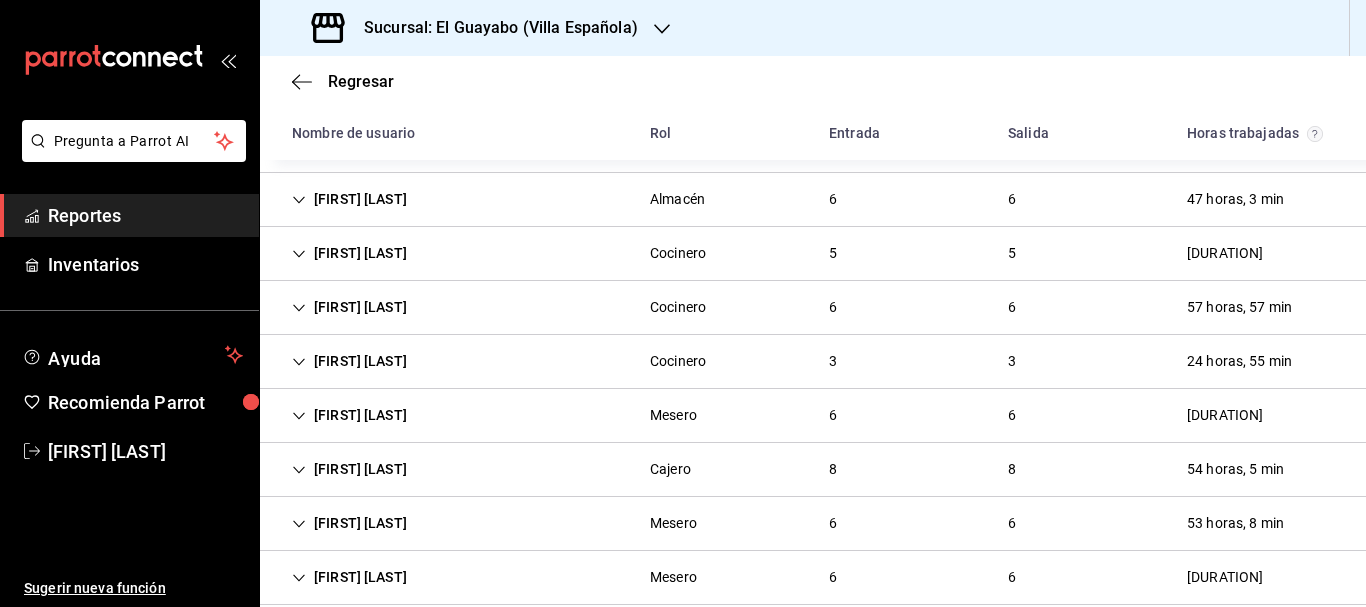 click on "[FIRST] [LAST]" at bounding box center [349, 307] 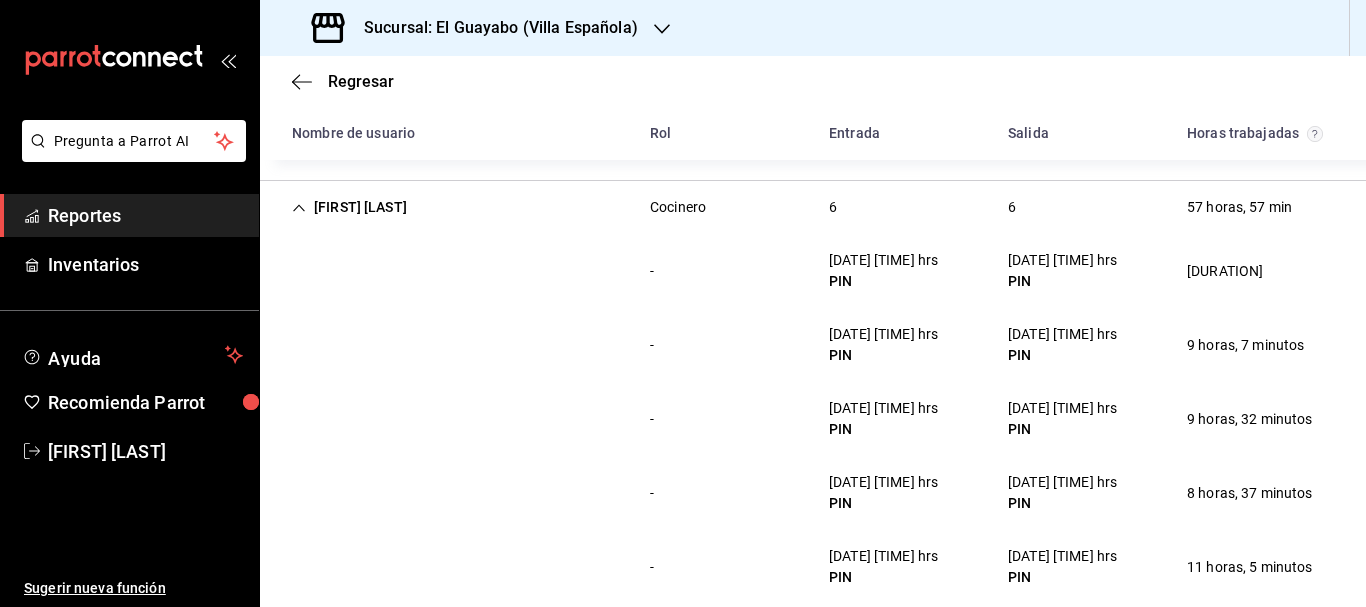 scroll, scrollTop: 207, scrollLeft: 0, axis: vertical 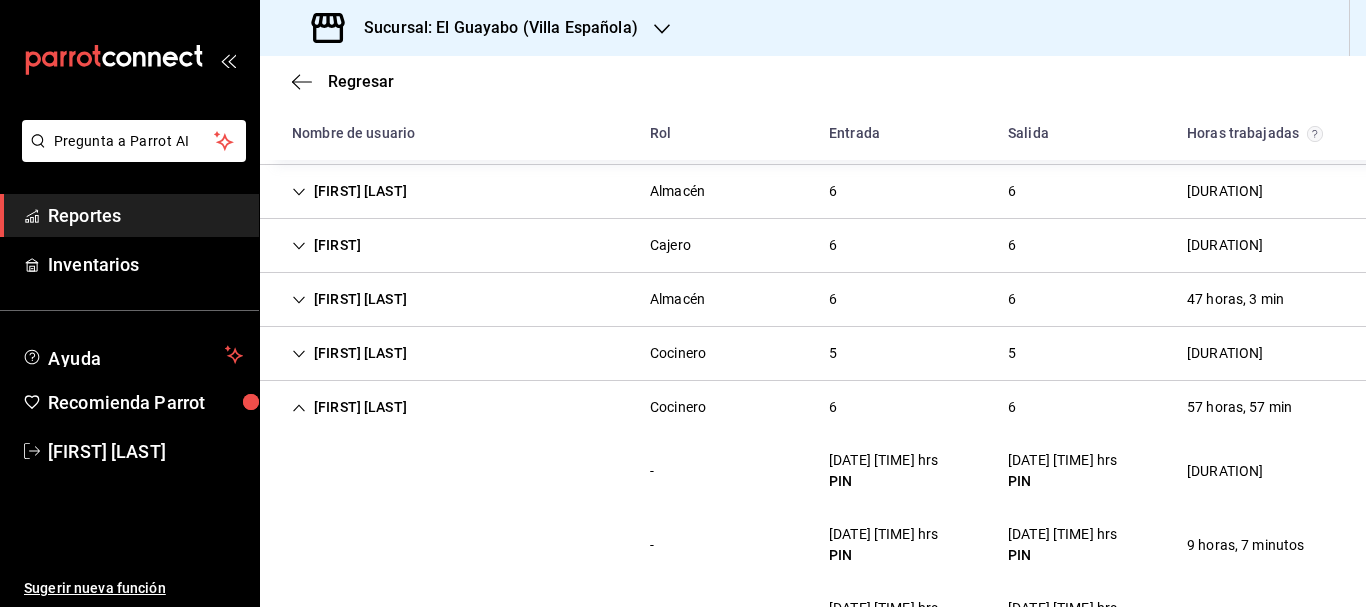 click on "[FIRST] [LAST] [ROLE] [NUMBER] [NUMBER] [DURATION]" at bounding box center (813, 354) 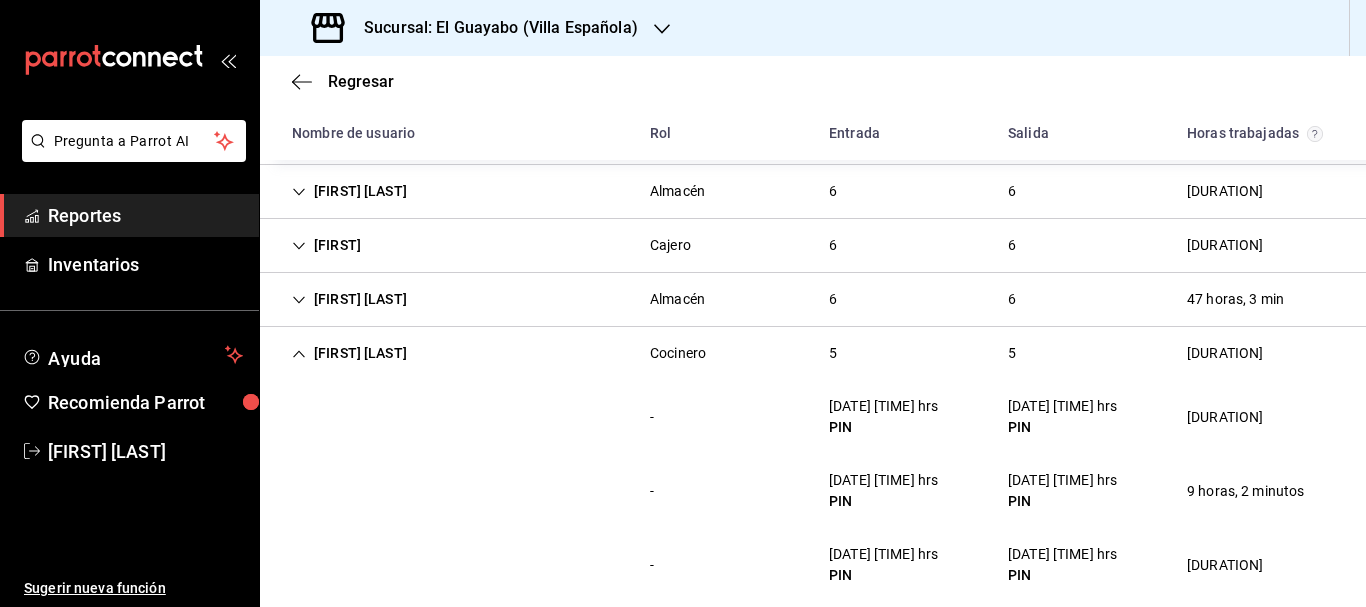 click on "[FIRST] [LAST] [ROLE] [NUMBER] [NUMBER] [DURATION]" at bounding box center (813, 353) 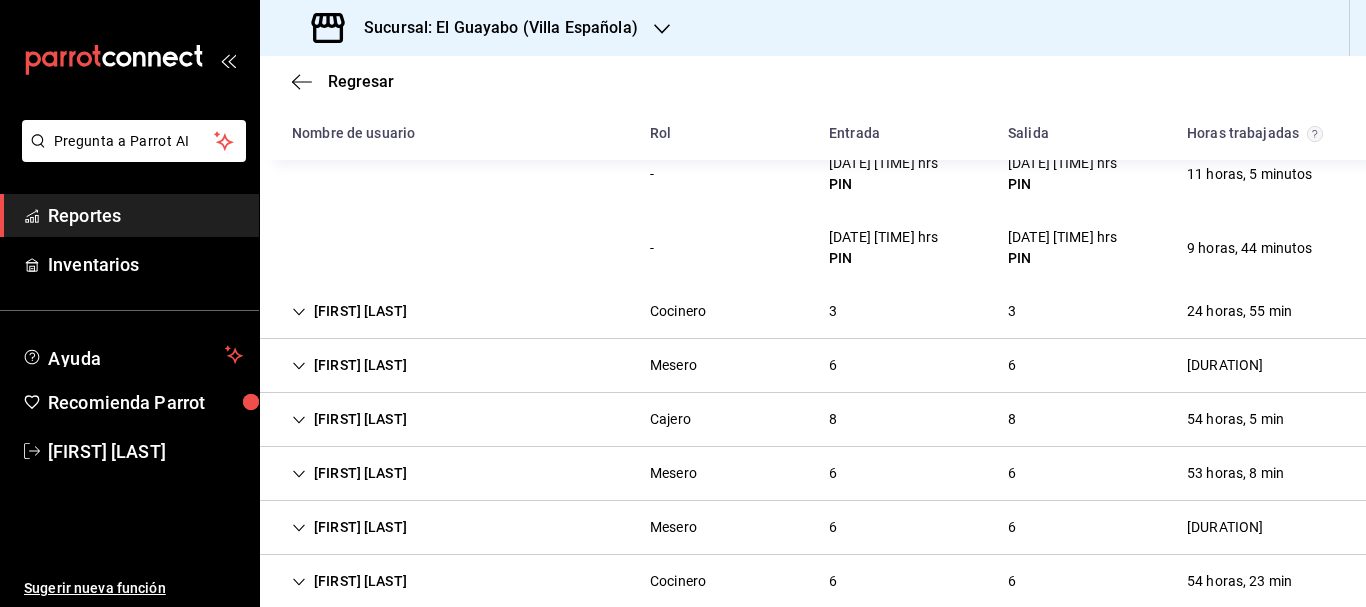 scroll, scrollTop: 900, scrollLeft: 0, axis: vertical 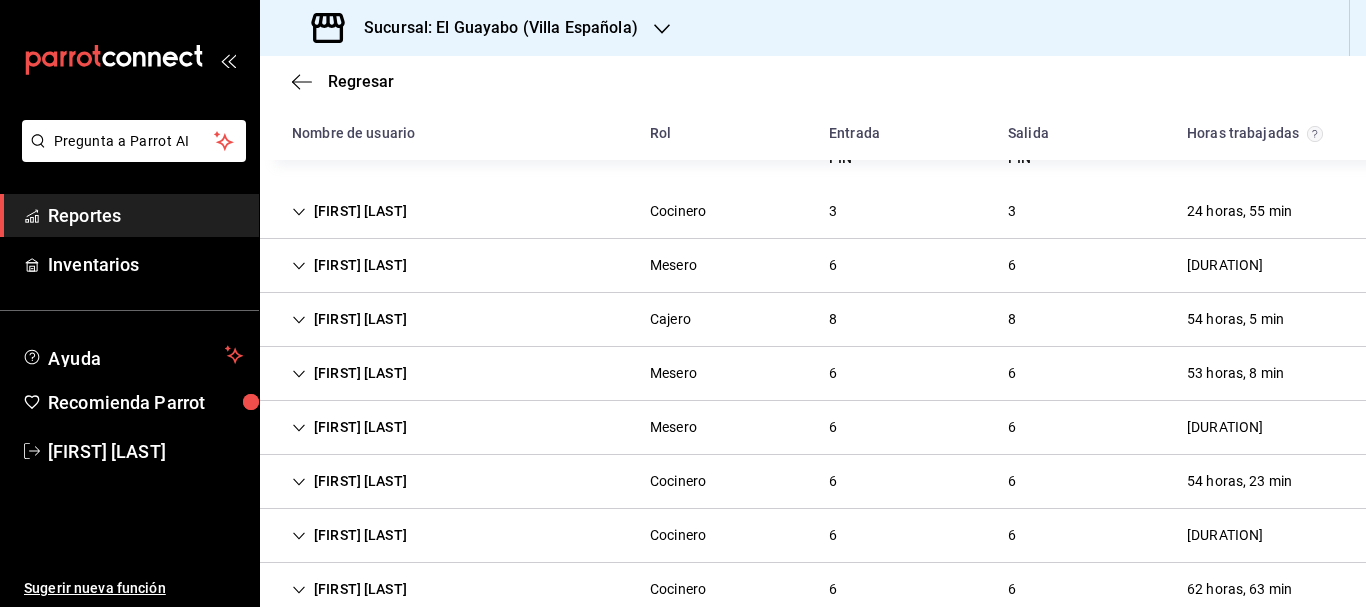 click on "[FIRST] [LAST]" at bounding box center (349, 211) 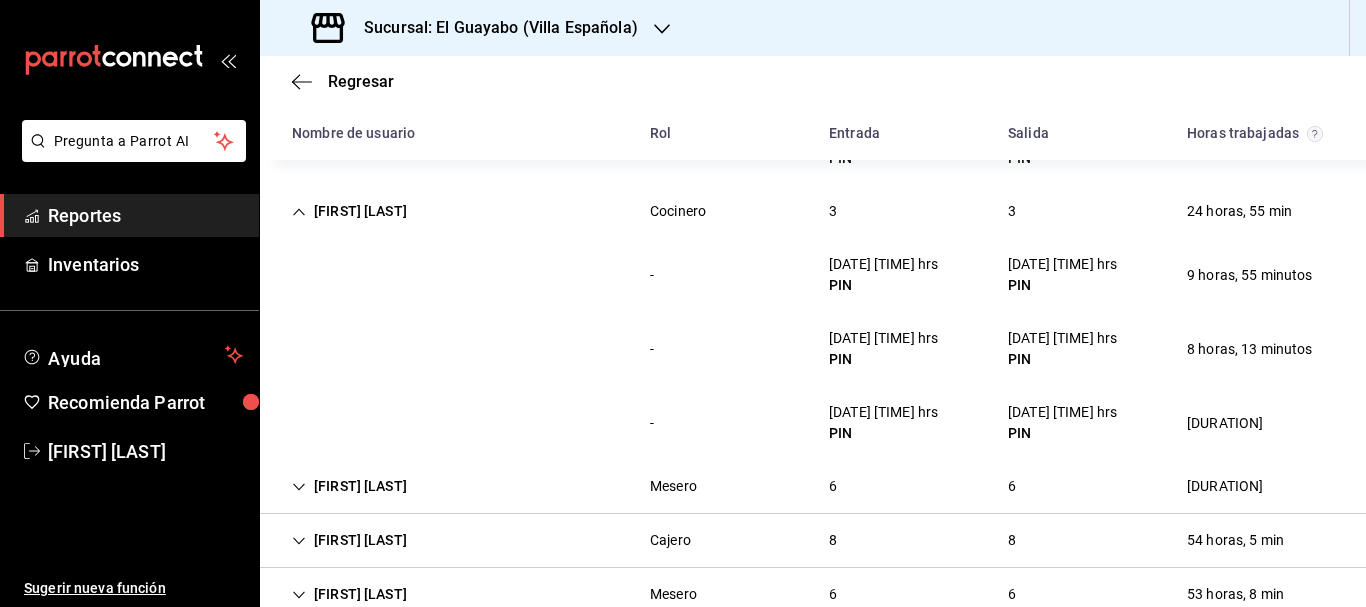 scroll, scrollTop: 1000, scrollLeft: 0, axis: vertical 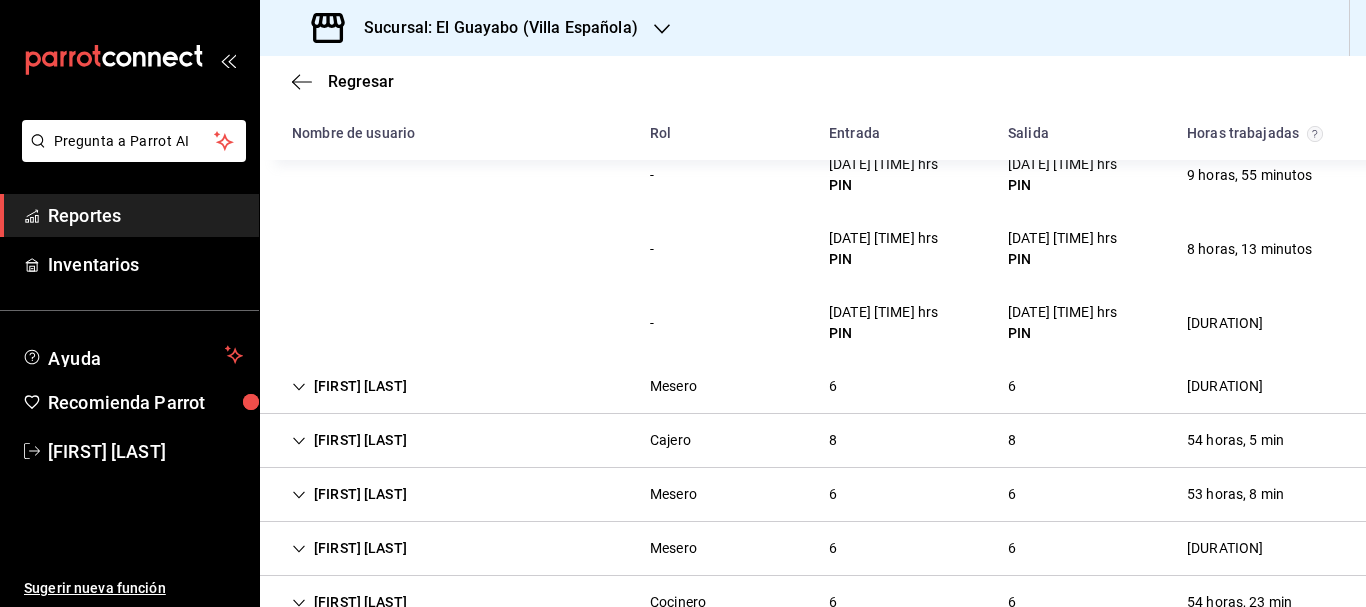 click on "[FIRST] [LAST]" at bounding box center (349, 440) 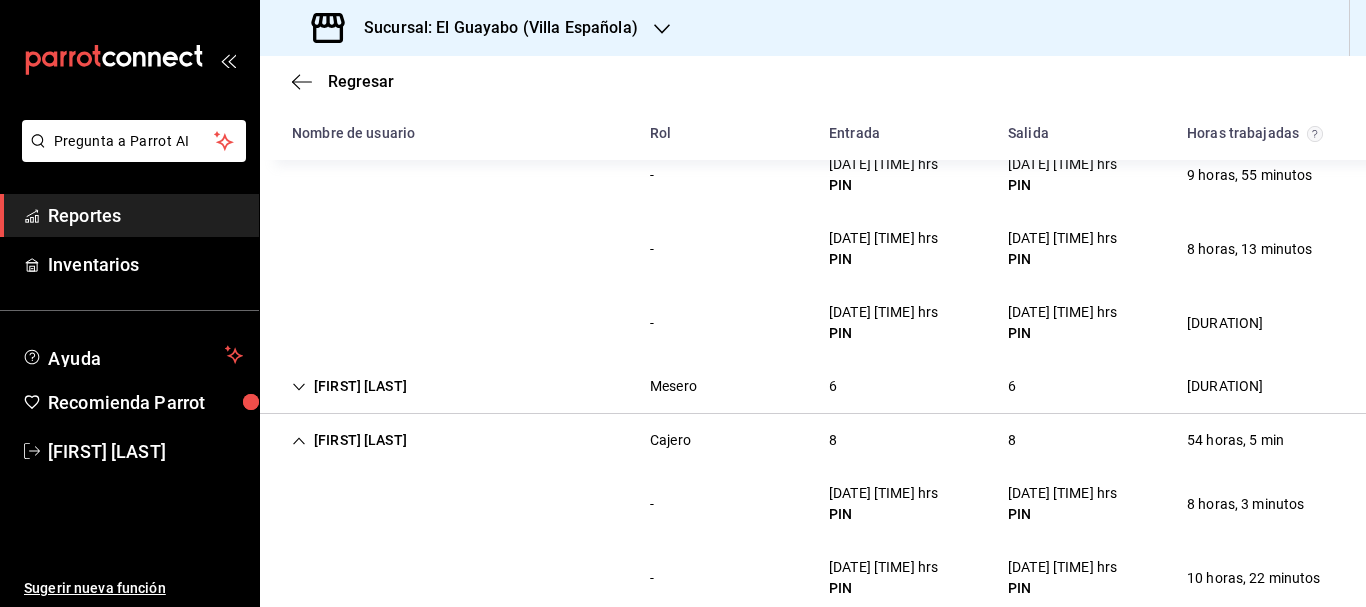 click on "[FIRST] [LAST]" at bounding box center [349, 440] 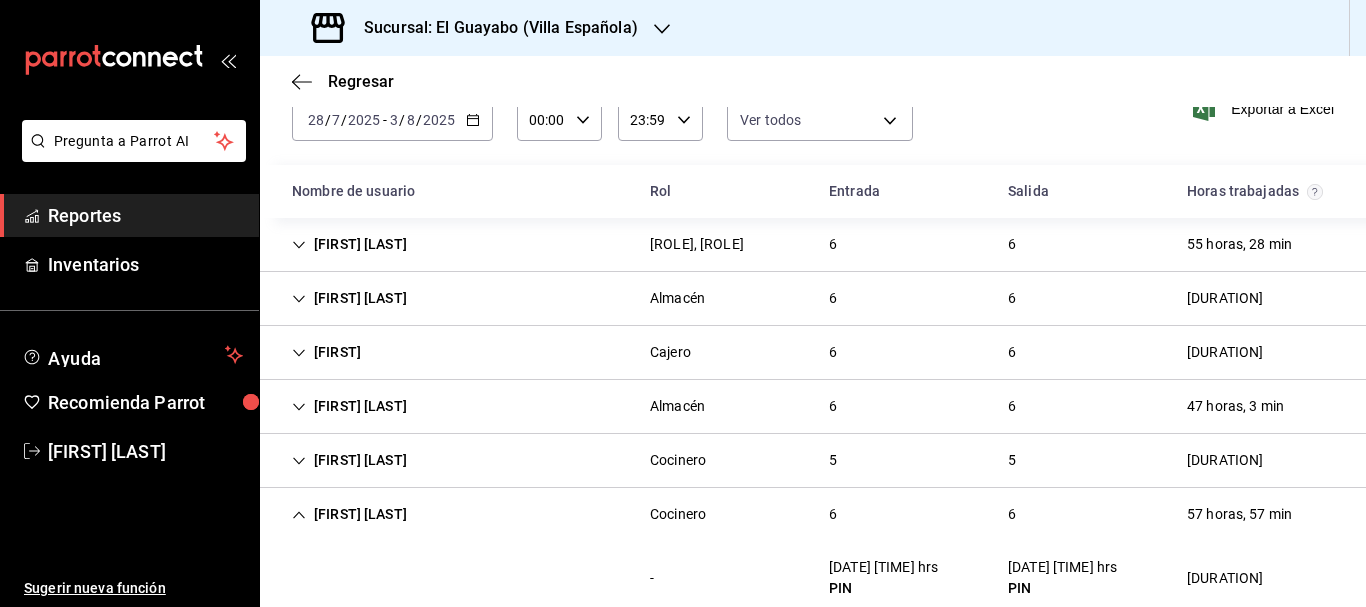 scroll, scrollTop: 200, scrollLeft: 0, axis: vertical 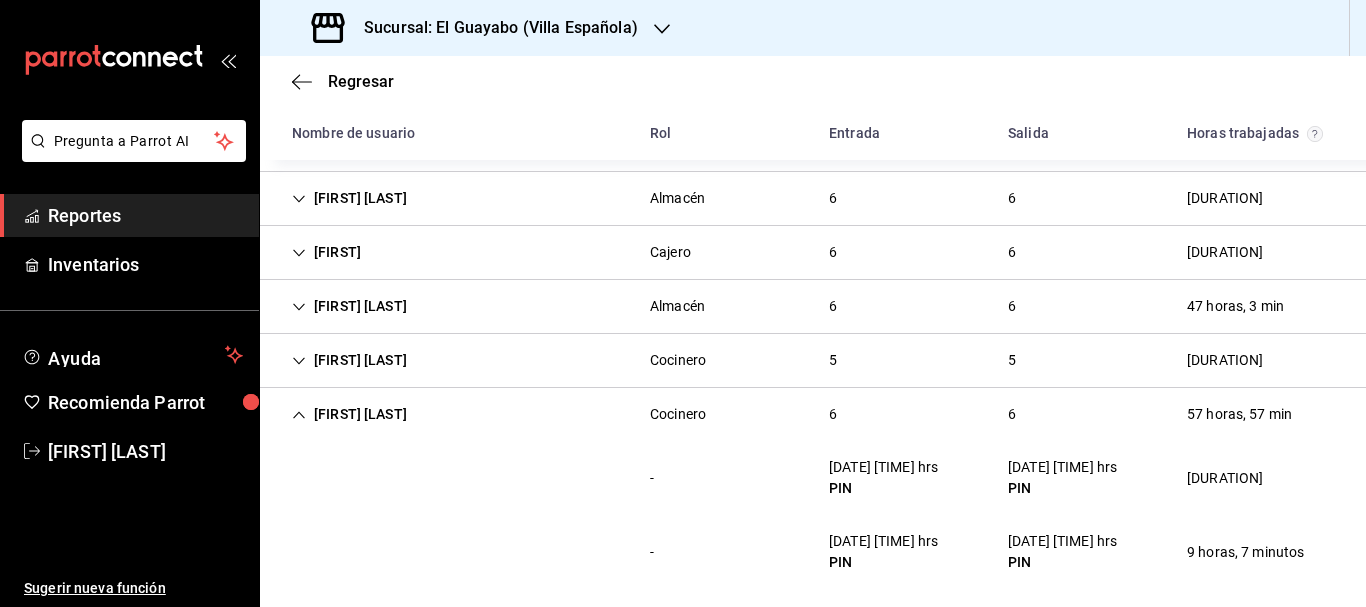 click on "[FIRST] [LAST] [ROLE] [NUMBER] [NUMBER] [DURATION]" at bounding box center (813, 414) 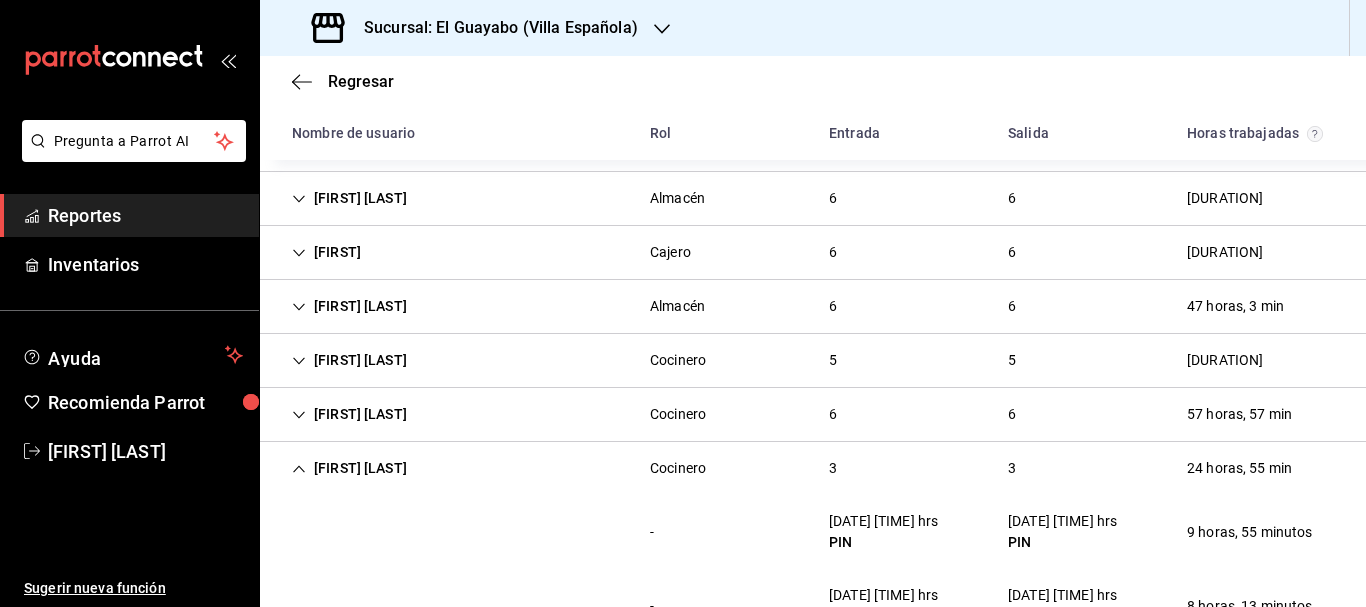 scroll, scrollTop: 300, scrollLeft: 0, axis: vertical 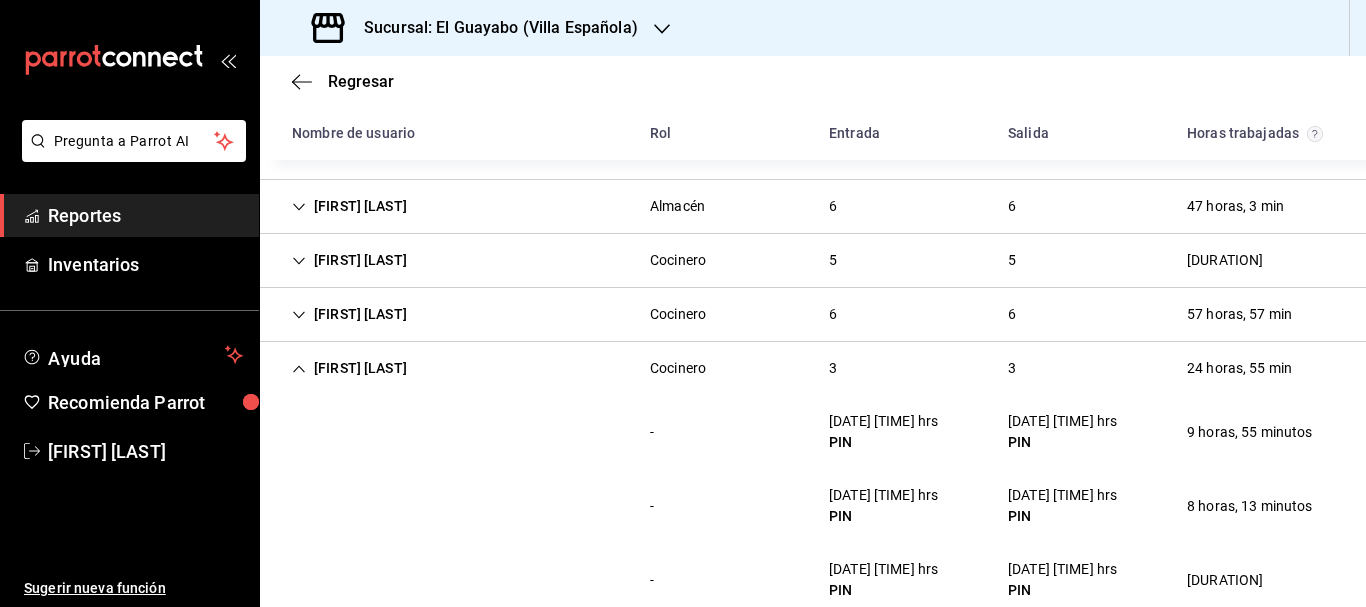 click on "[FIRST] [LAST]" at bounding box center (349, 368) 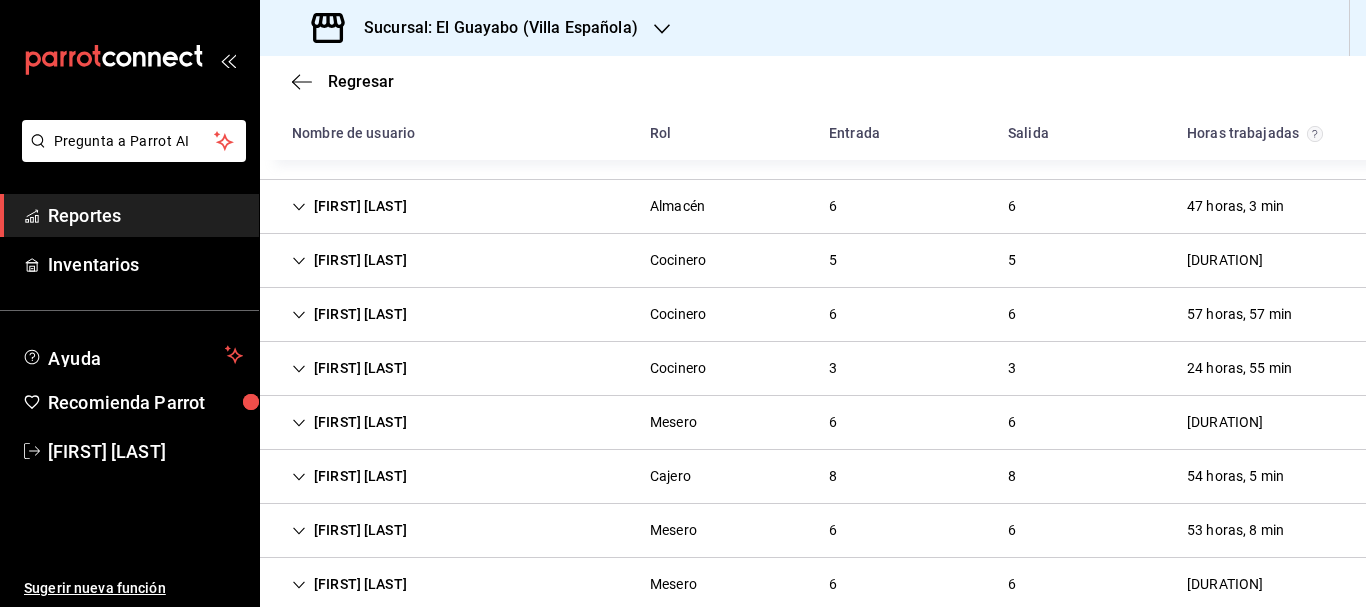 click on "[FIRST] [LAST]" at bounding box center [349, 314] 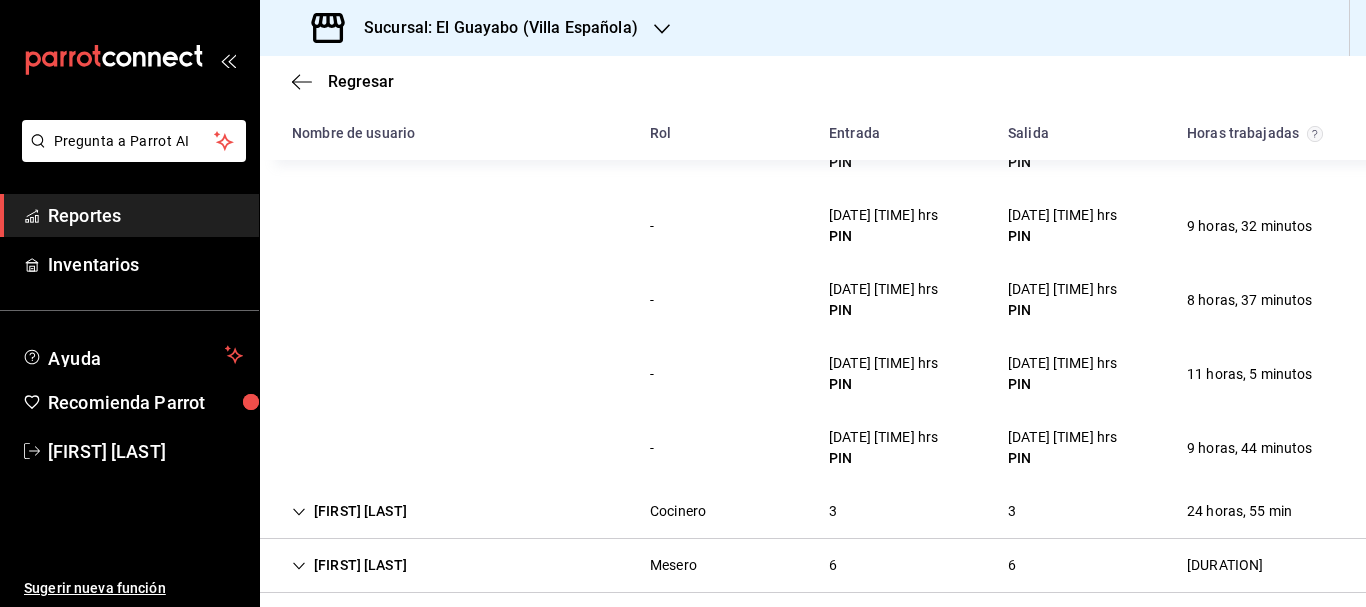 scroll, scrollTop: 300, scrollLeft: 0, axis: vertical 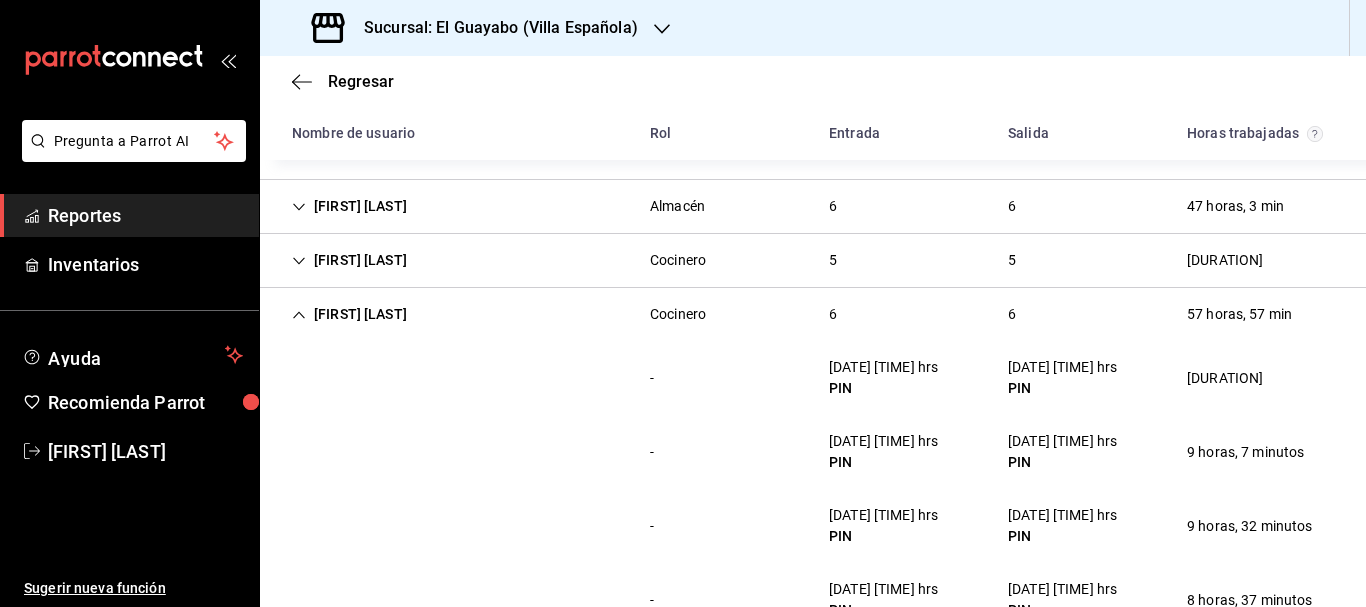 click on "[FIRST] [LAST]" at bounding box center (349, 314) 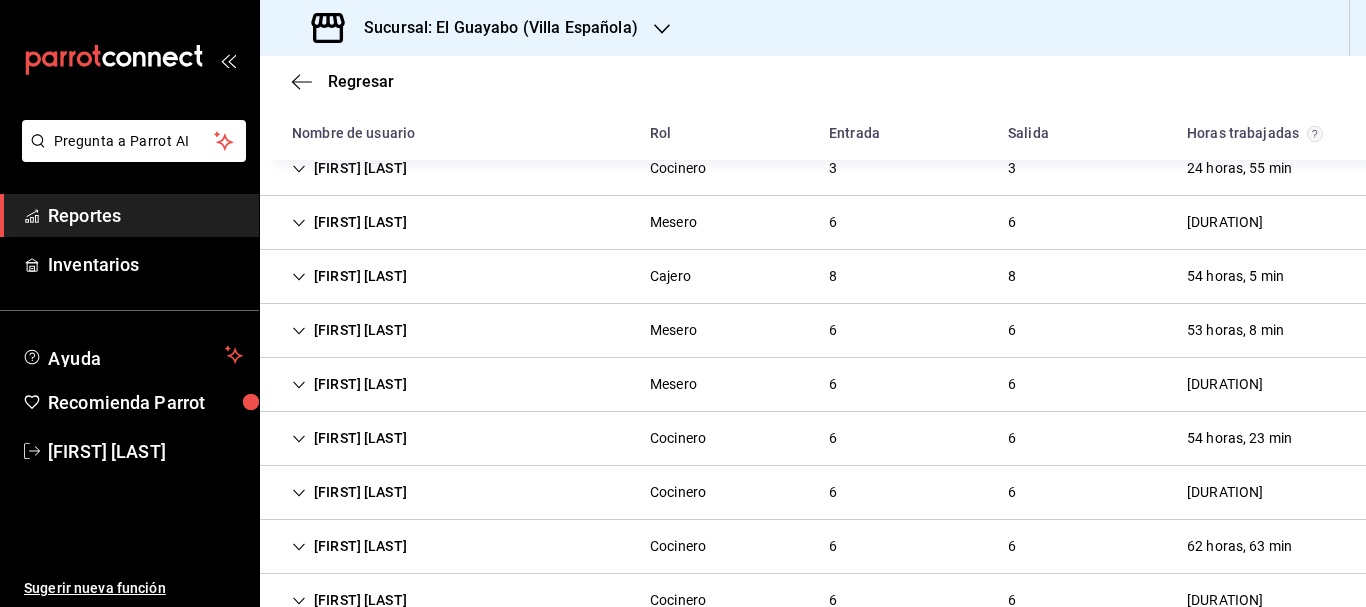 scroll, scrollTop: 607, scrollLeft: 0, axis: vertical 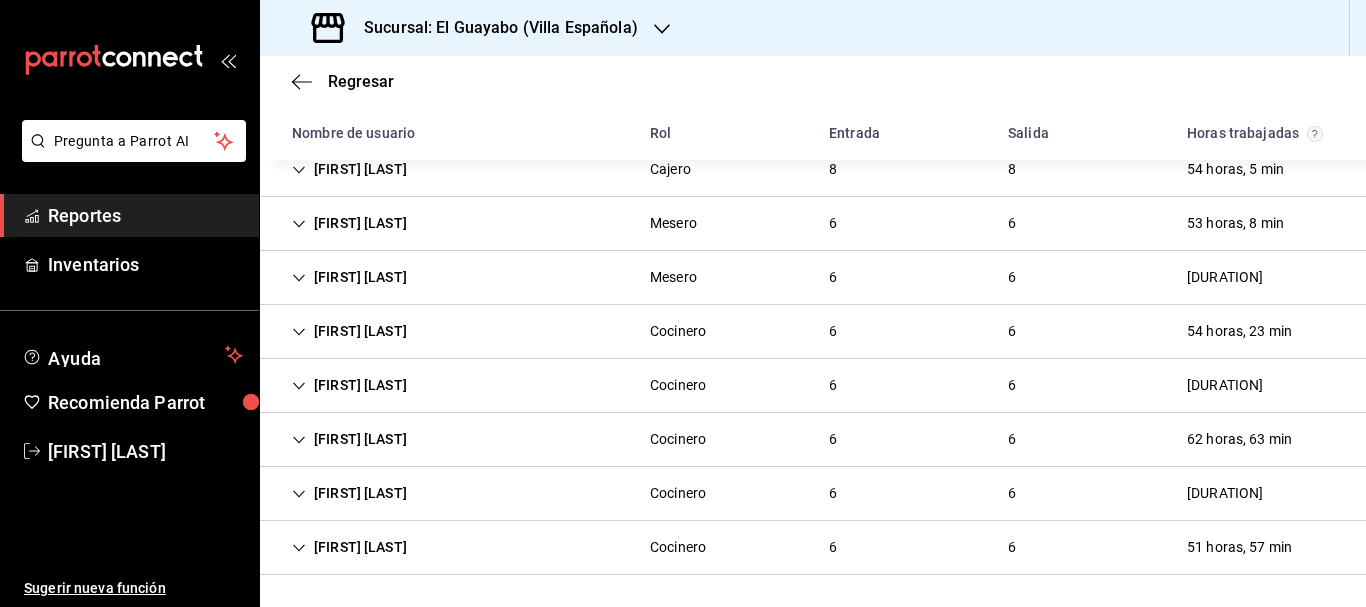 click on "[FIRST] [LAST]" at bounding box center (349, 547) 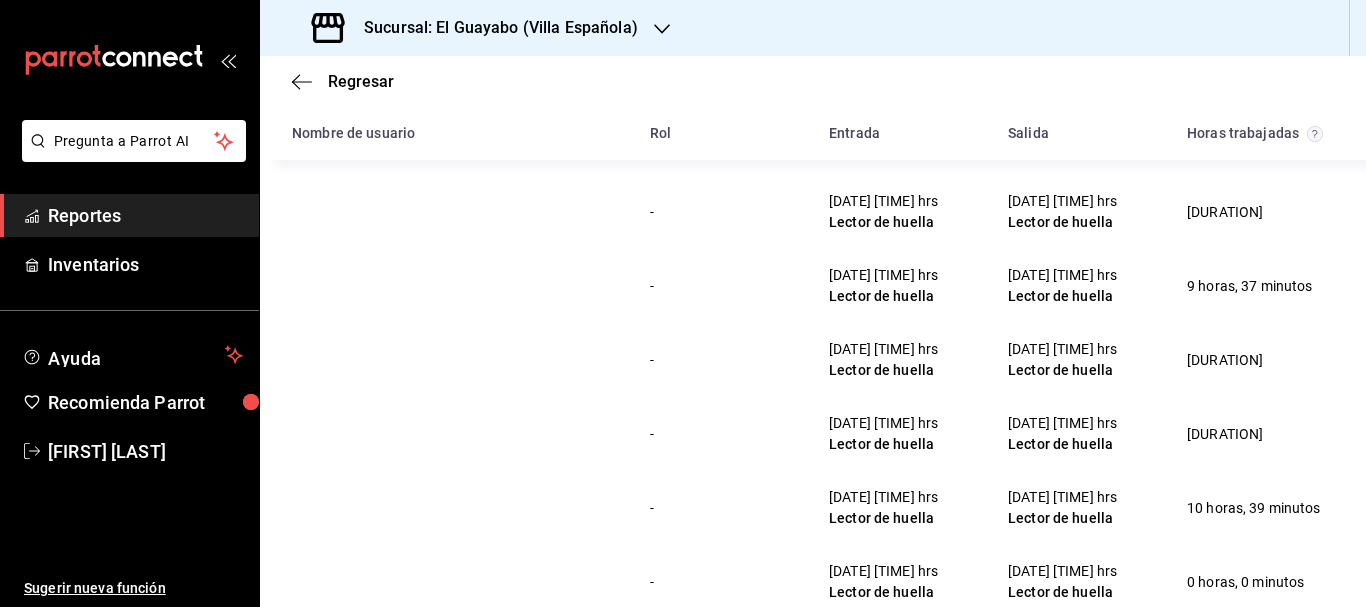 scroll, scrollTop: 1050, scrollLeft: 0, axis: vertical 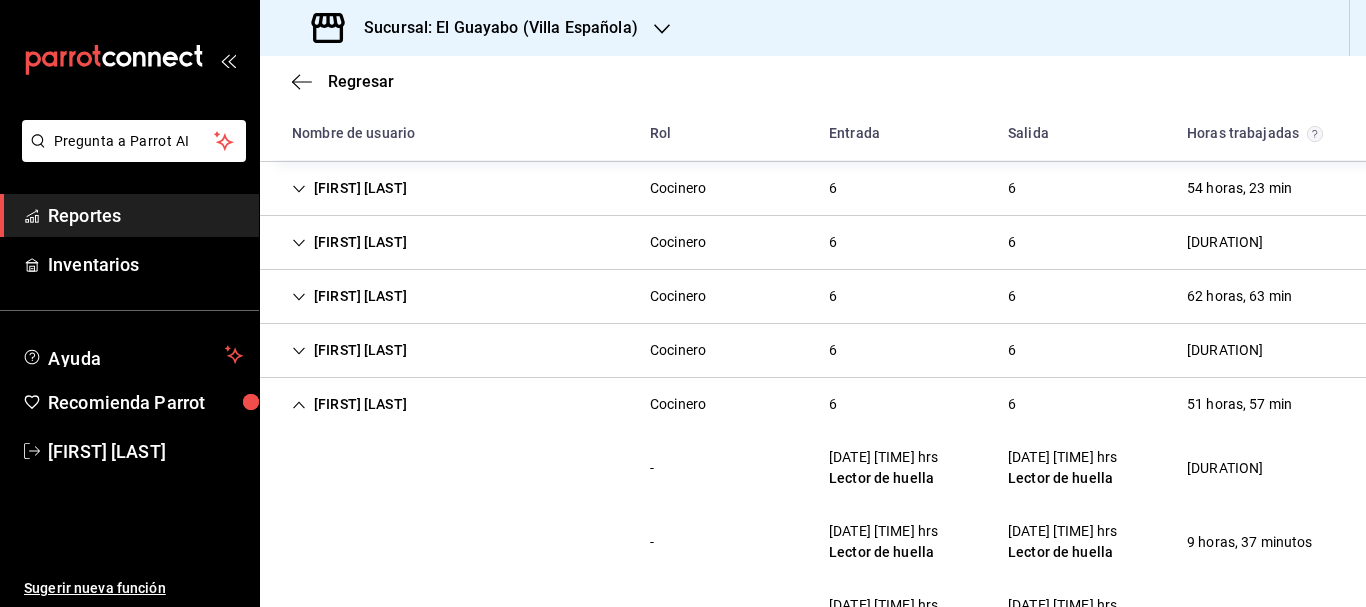 click on "[FIRST] [LAST]" at bounding box center [349, 404] 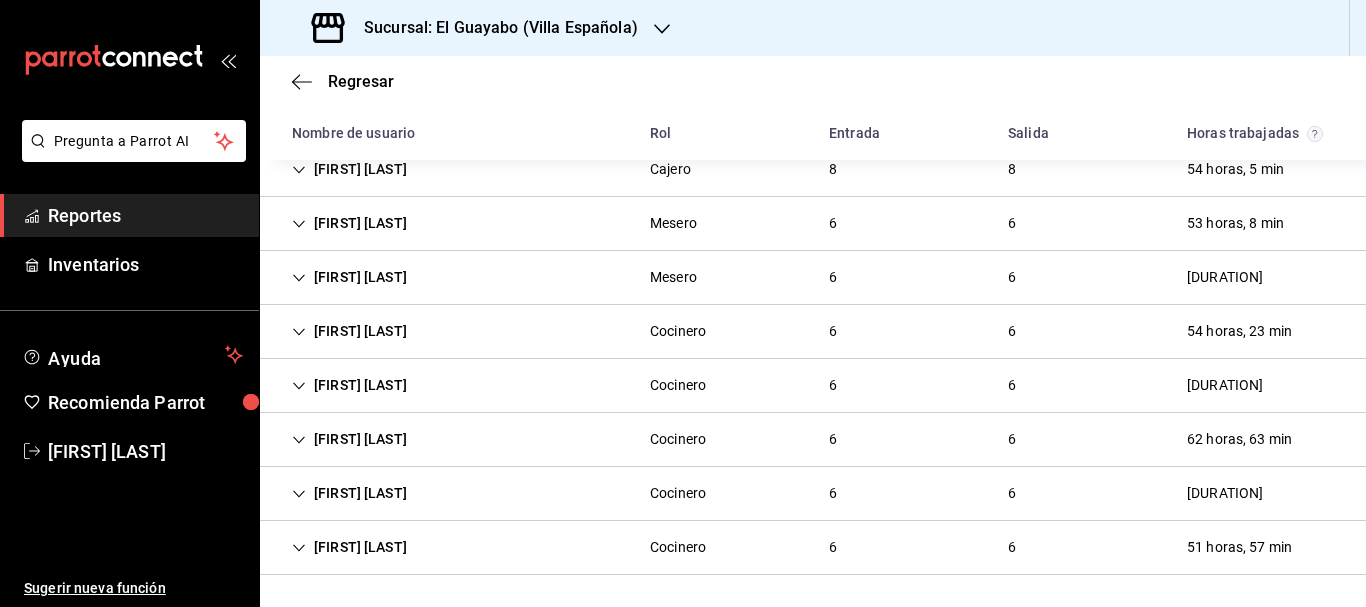 click on "[FIRST] [LAST]" at bounding box center [349, 493] 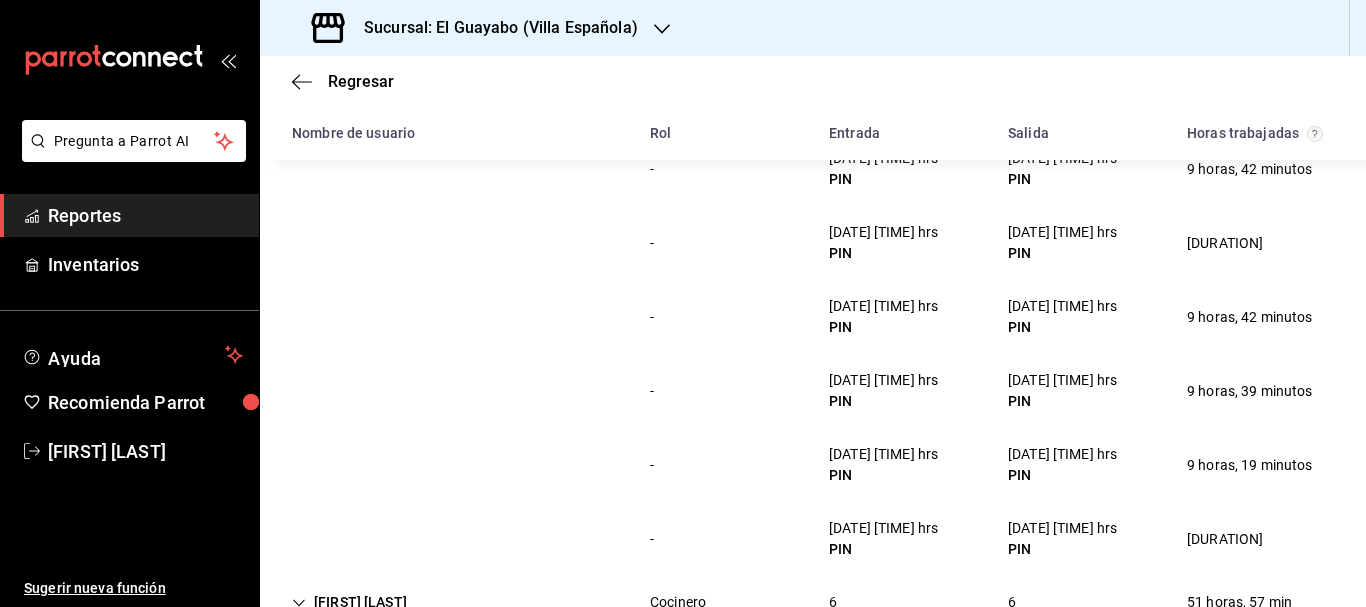 scroll, scrollTop: 1050, scrollLeft: 0, axis: vertical 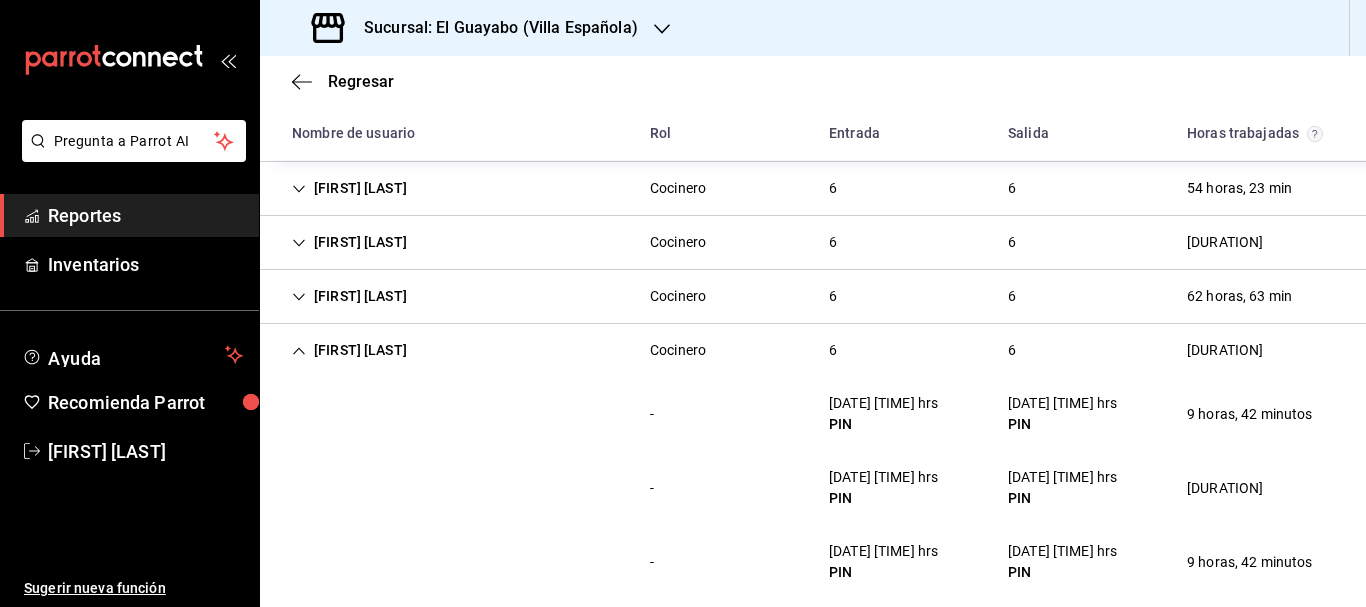 click on "[FIRST] [LAST]" at bounding box center [349, 350] 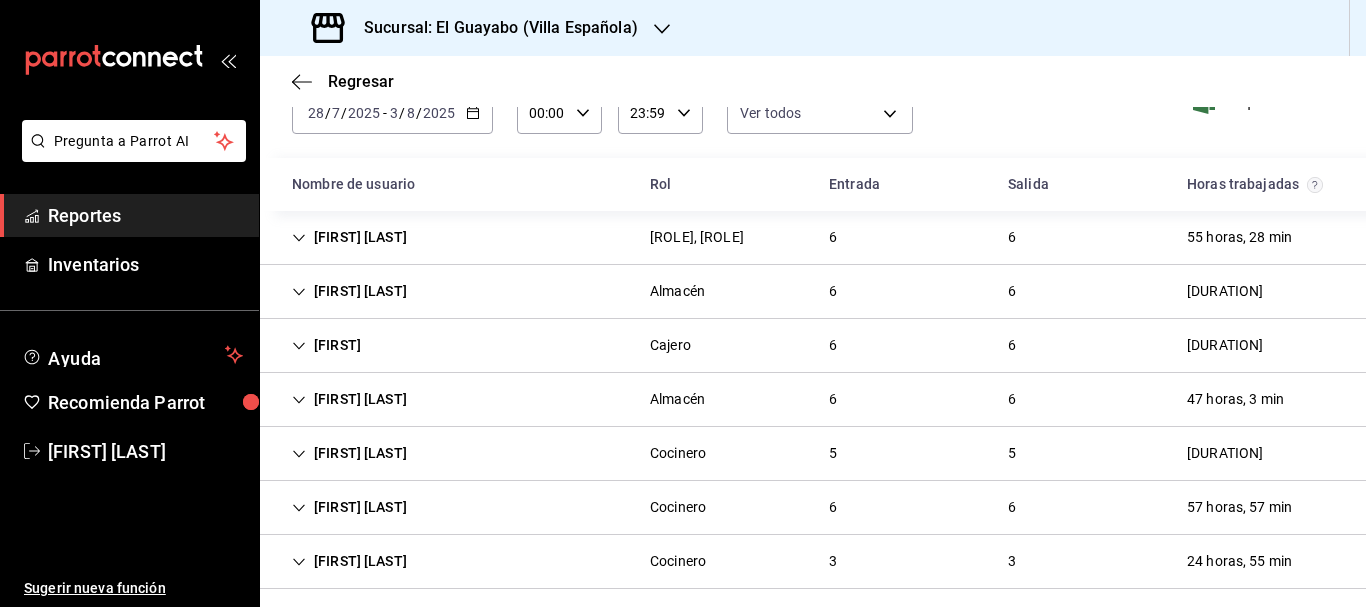 scroll, scrollTop: 207, scrollLeft: 0, axis: vertical 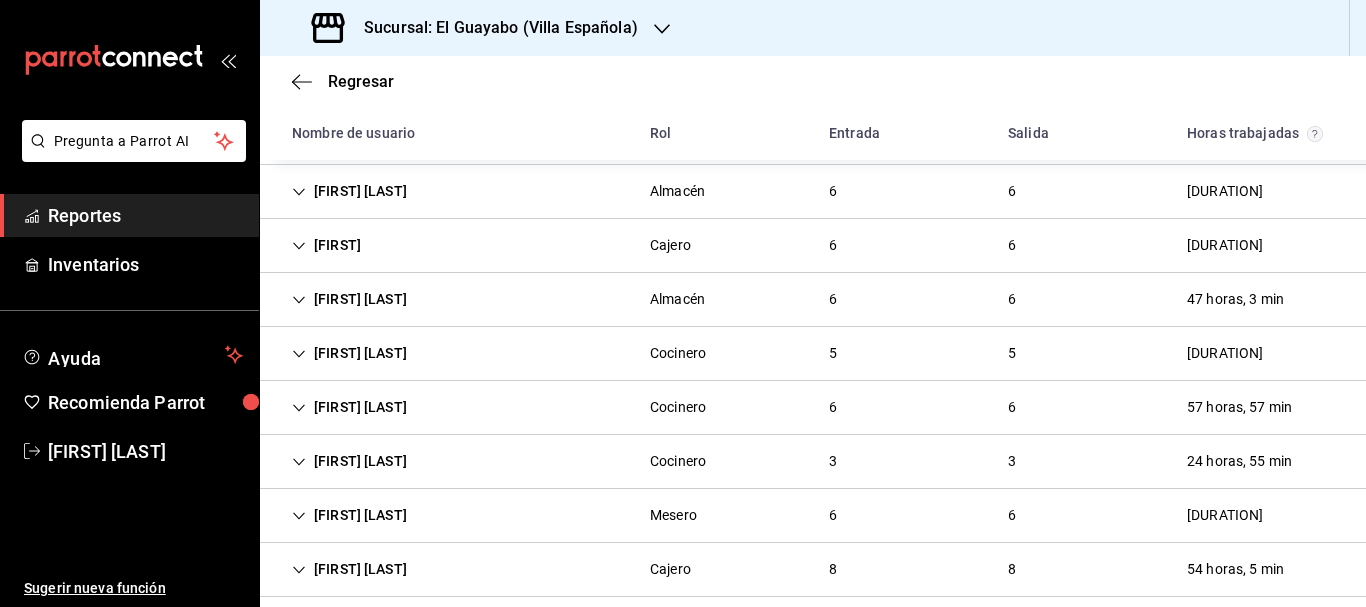 click on "[FIRST] [LAST]" at bounding box center (349, 353) 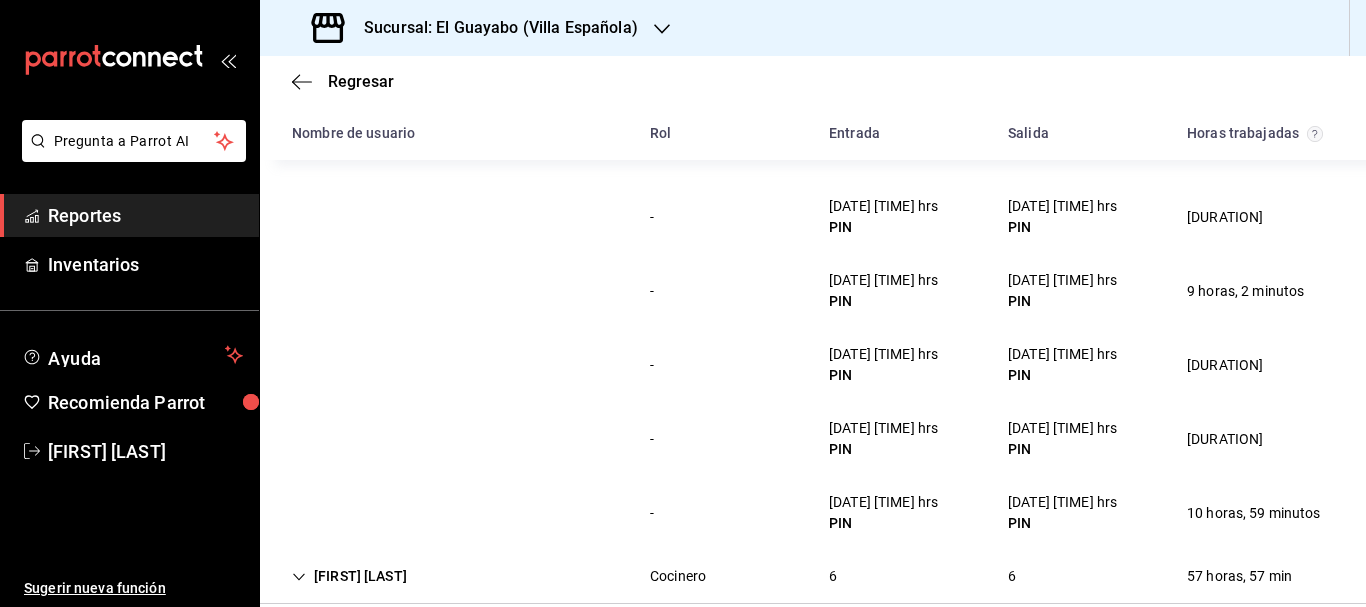 scroll, scrollTop: 107, scrollLeft: 0, axis: vertical 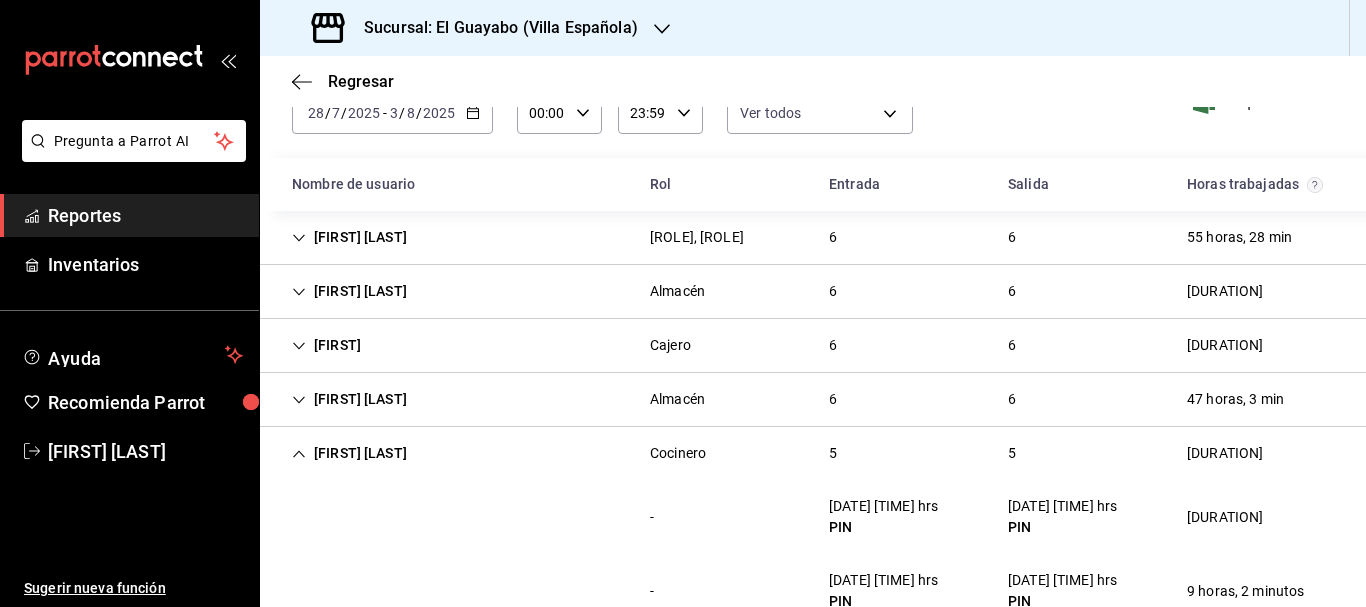 click on "[FIRST] [LAST]" at bounding box center [349, 453] 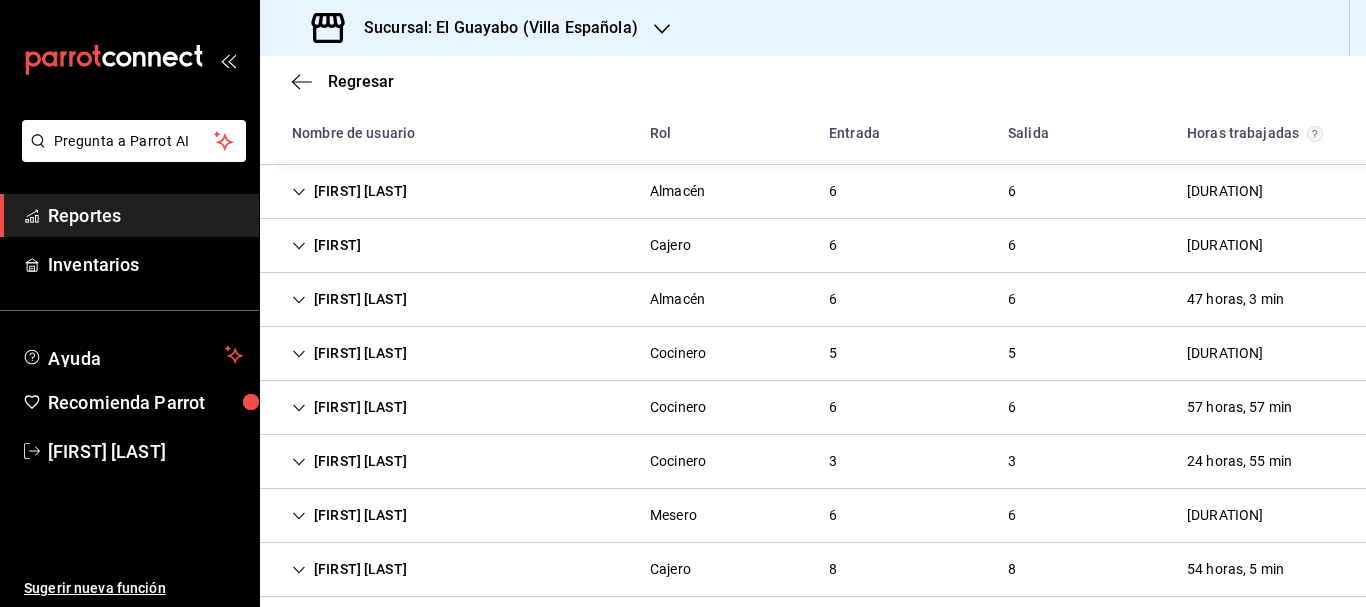 scroll, scrollTop: 607, scrollLeft: 0, axis: vertical 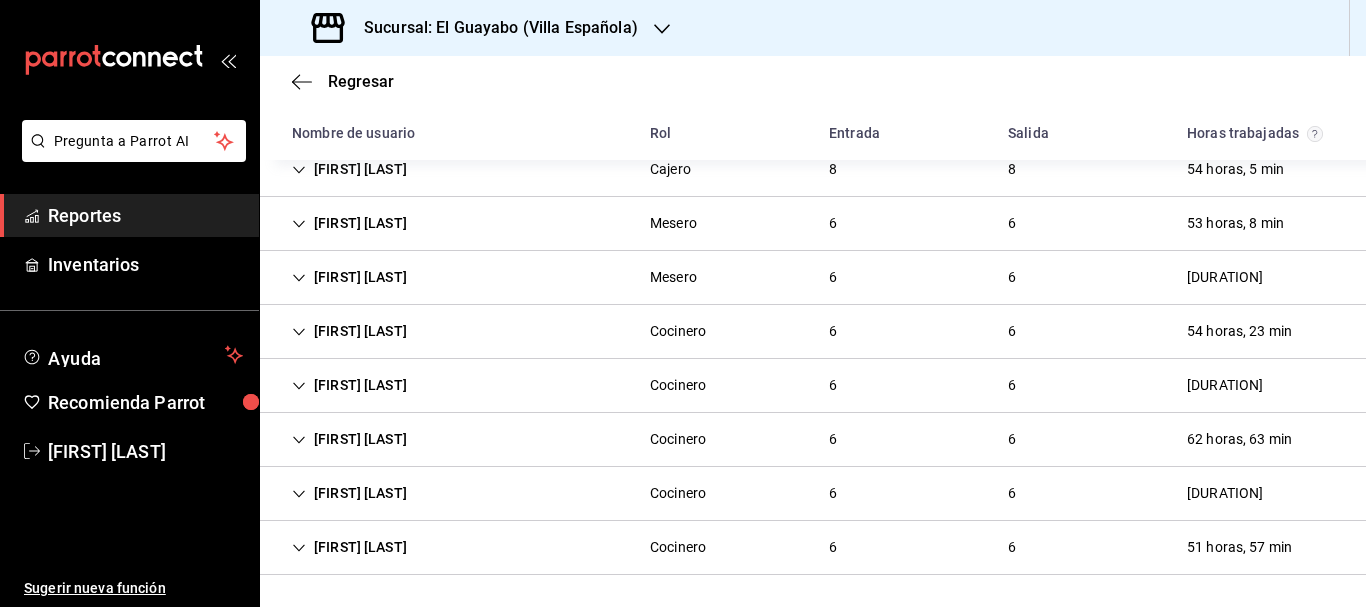 click on "[FIRST] [LAST]" at bounding box center [349, 331] 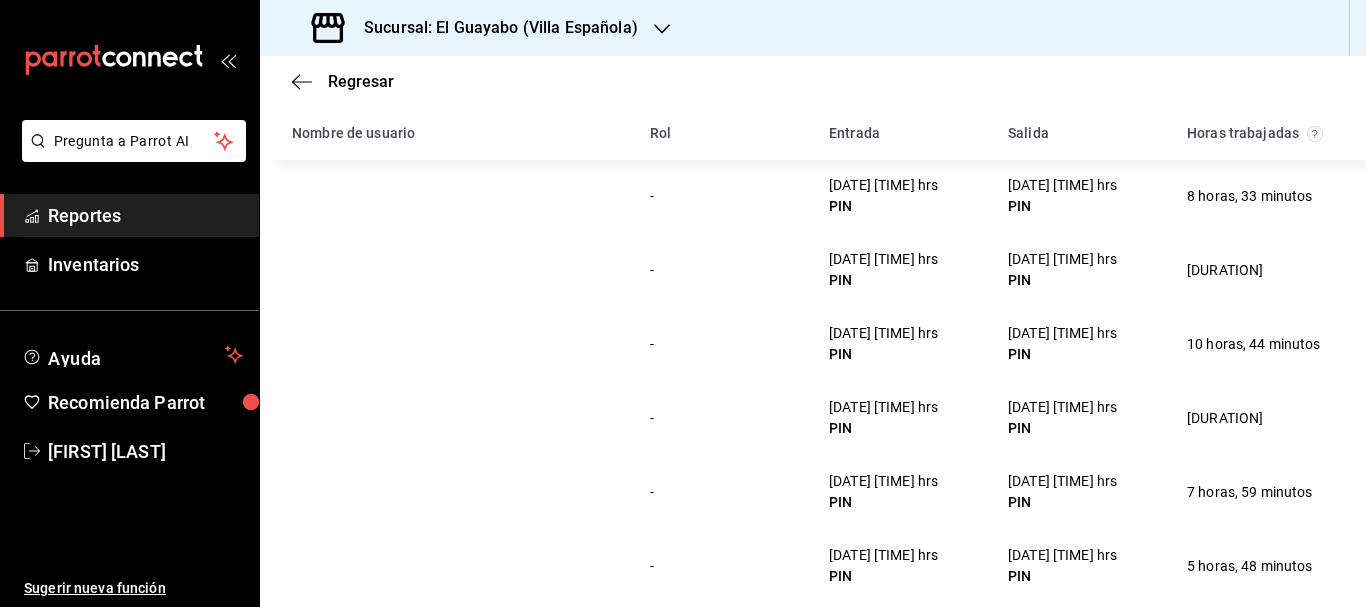 scroll, scrollTop: 906, scrollLeft: 0, axis: vertical 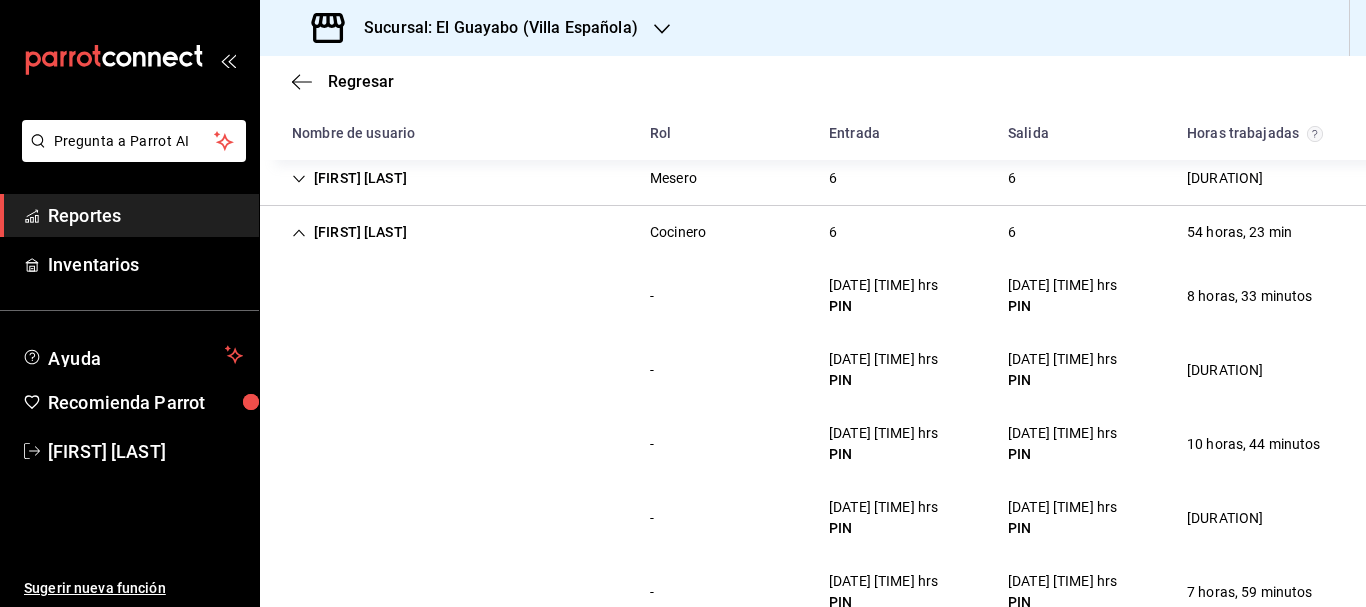 click on "[FIRST] [LAST]" at bounding box center (349, 232) 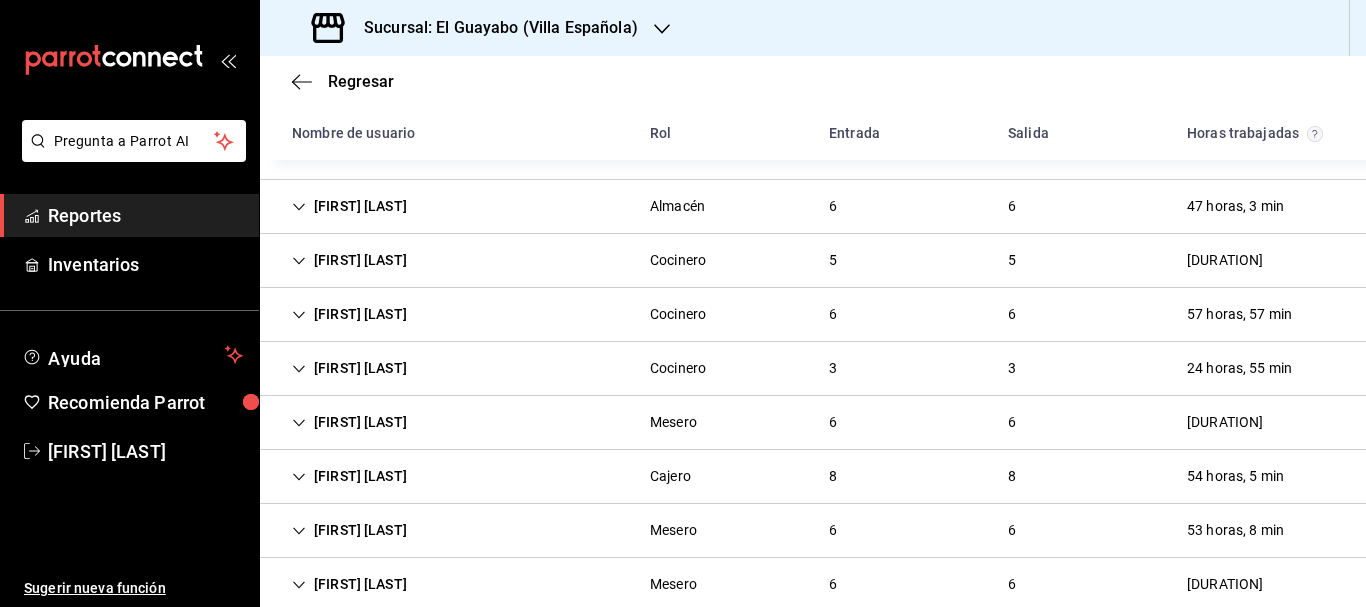 scroll, scrollTop: 400, scrollLeft: 0, axis: vertical 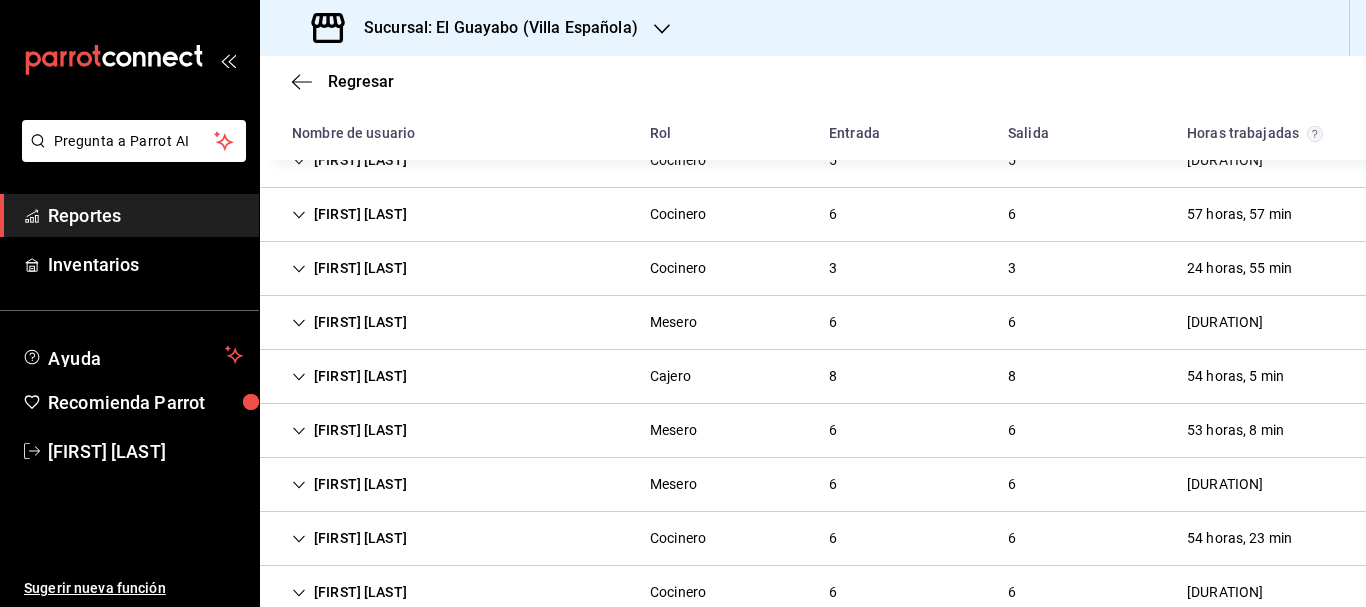 click on "[FIRST] [LAST] [ROLE] [NUMBER] [NUMBER] [DURATION]" at bounding box center (813, 323) 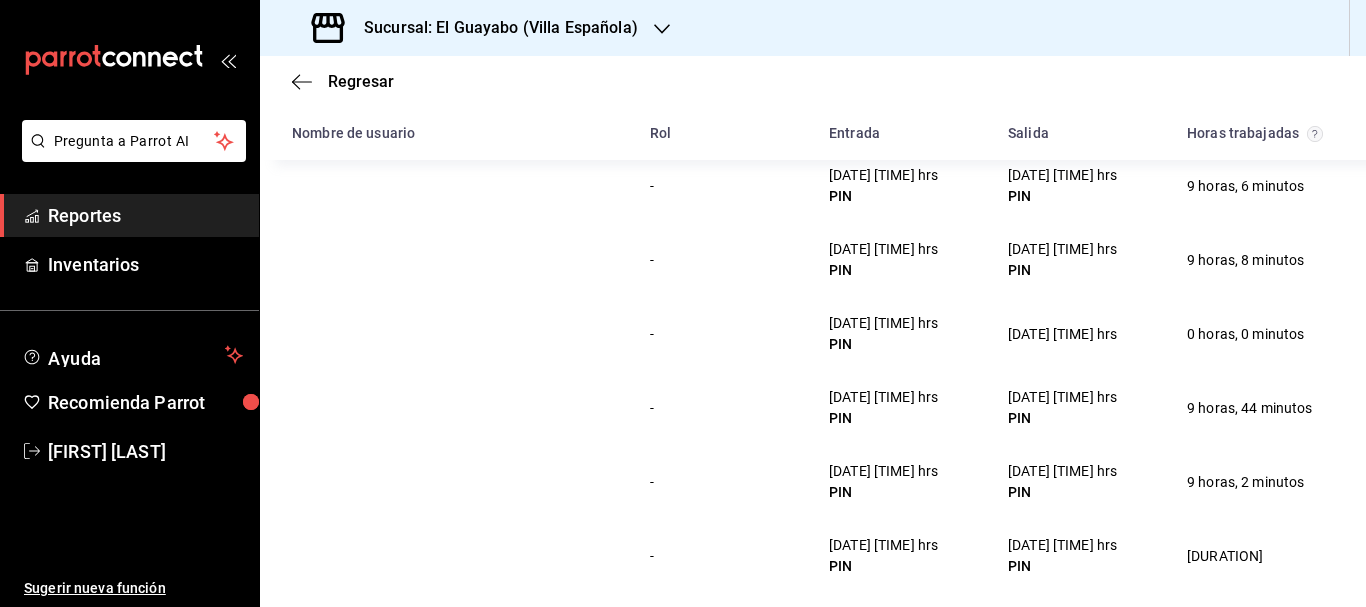 scroll, scrollTop: 100, scrollLeft: 0, axis: vertical 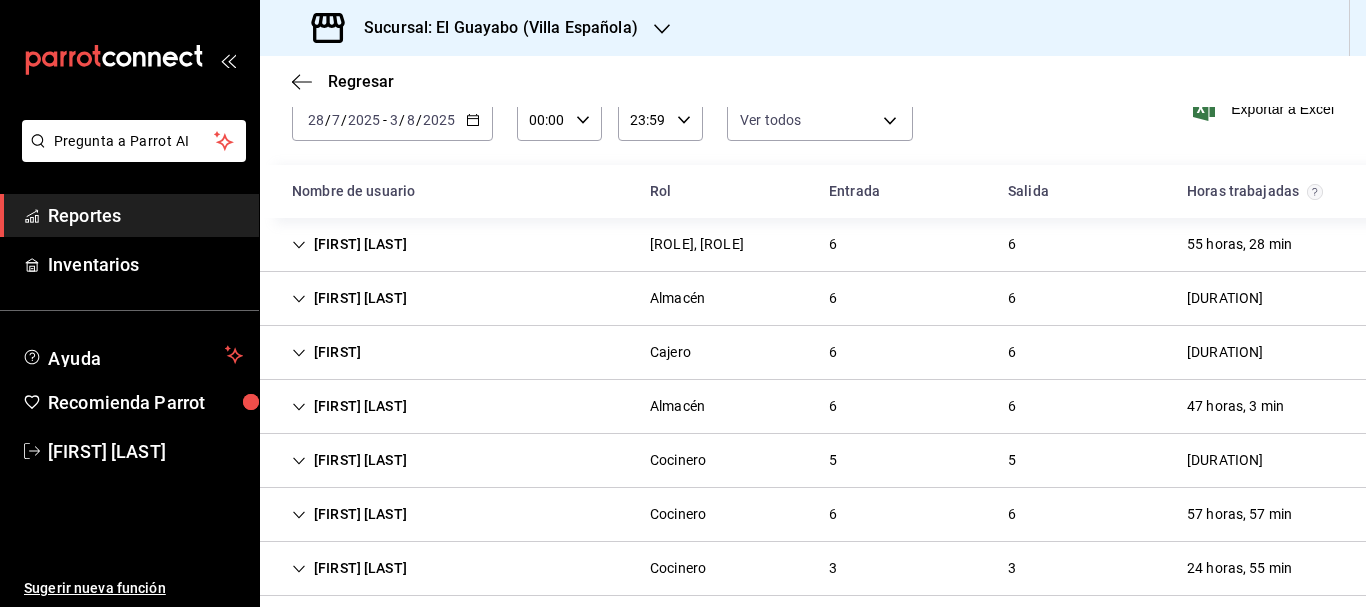 click on "[FIRST] [LAST]" at bounding box center (349, 568) 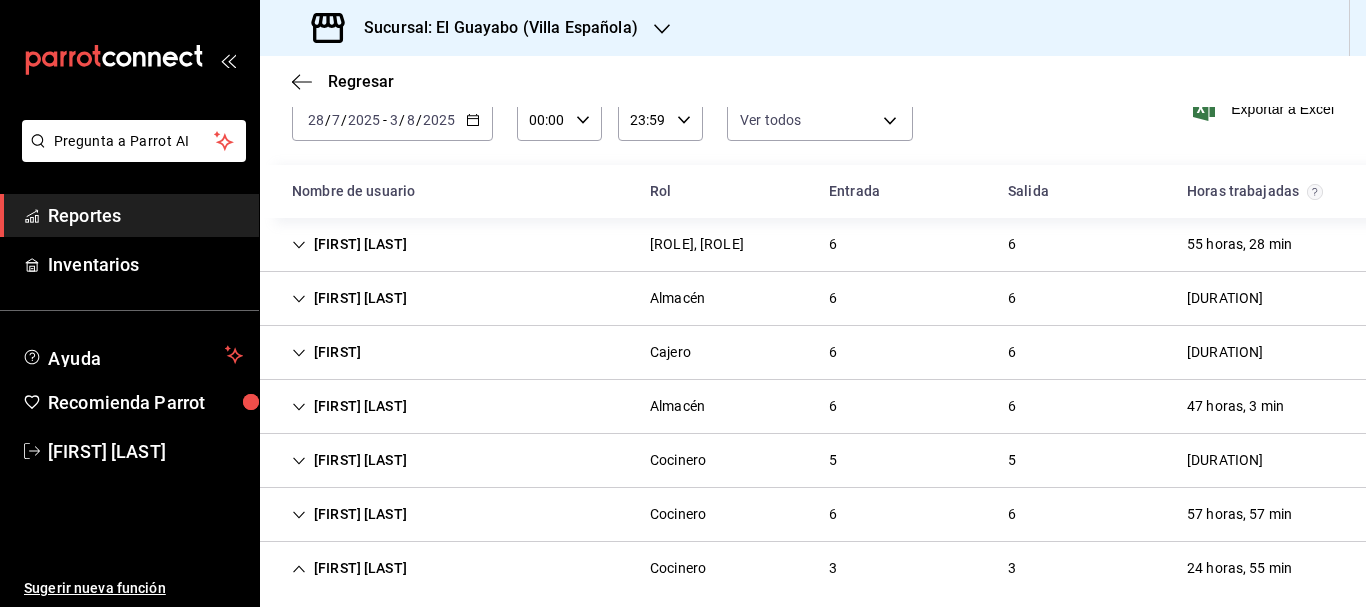 click on "[FIRST] [LAST]" at bounding box center [349, 298] 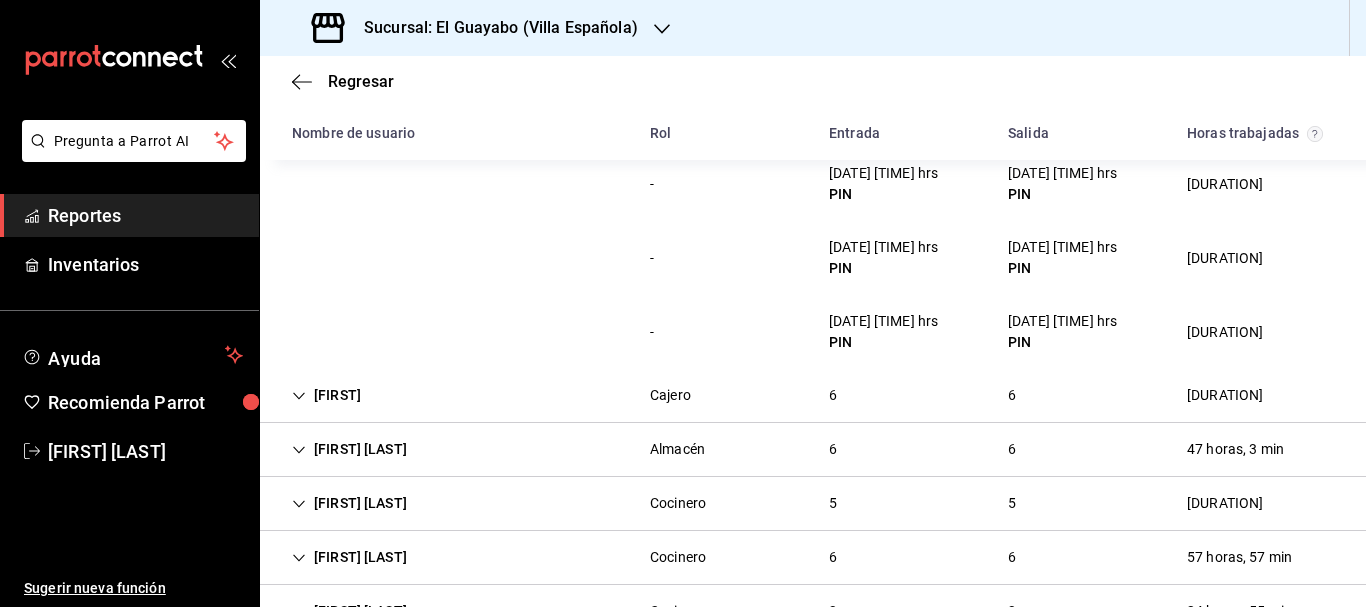 scroll, scrollTop: 200, scrollLeft: 0, axis: vertical 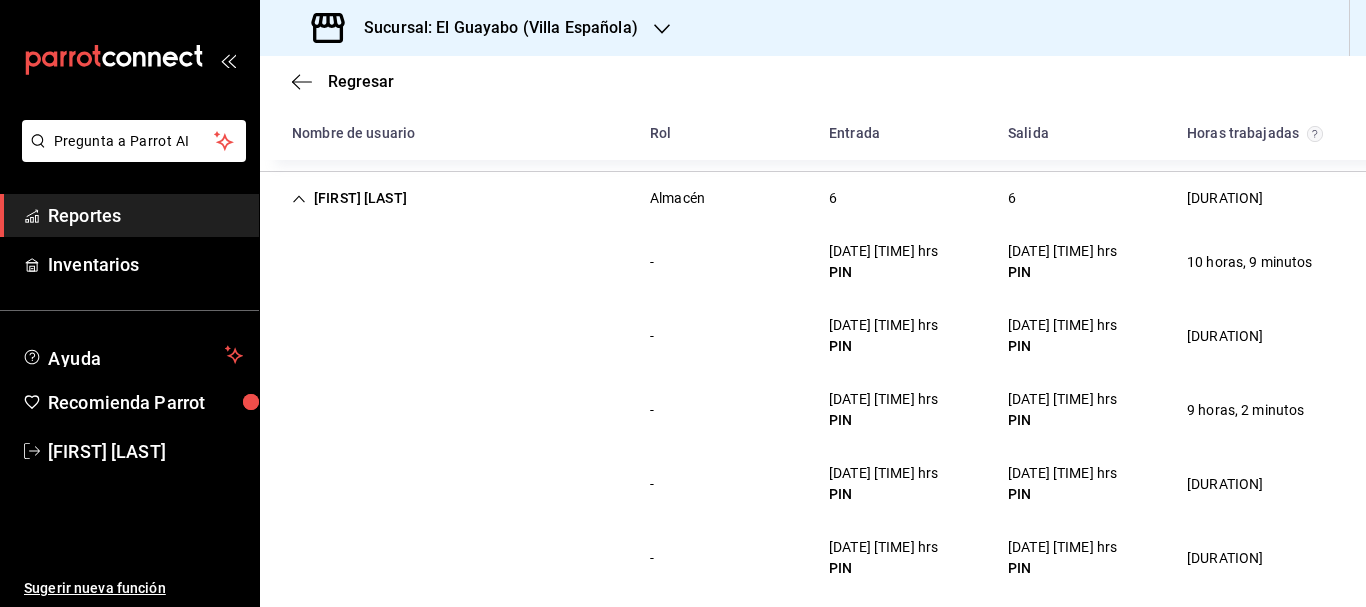 click on "[FIRST] [LAST]" at bounding box center (349, 198) 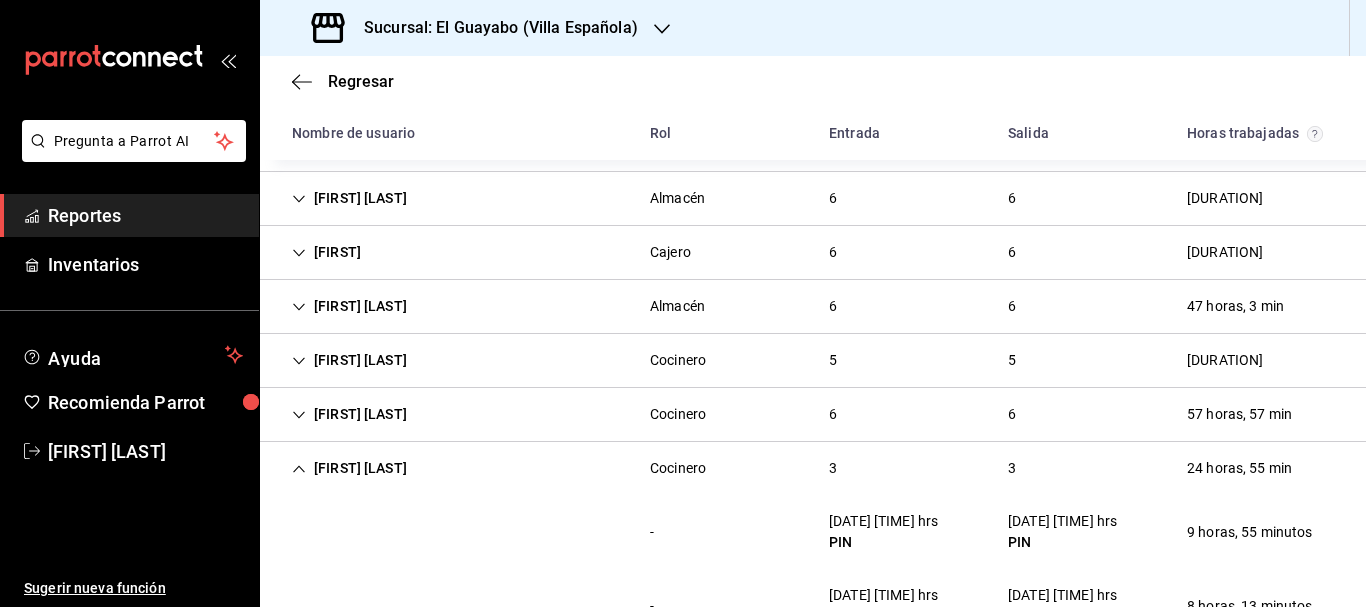 scroll, scrollTop: 0, scrollLeft: 0, axis: both 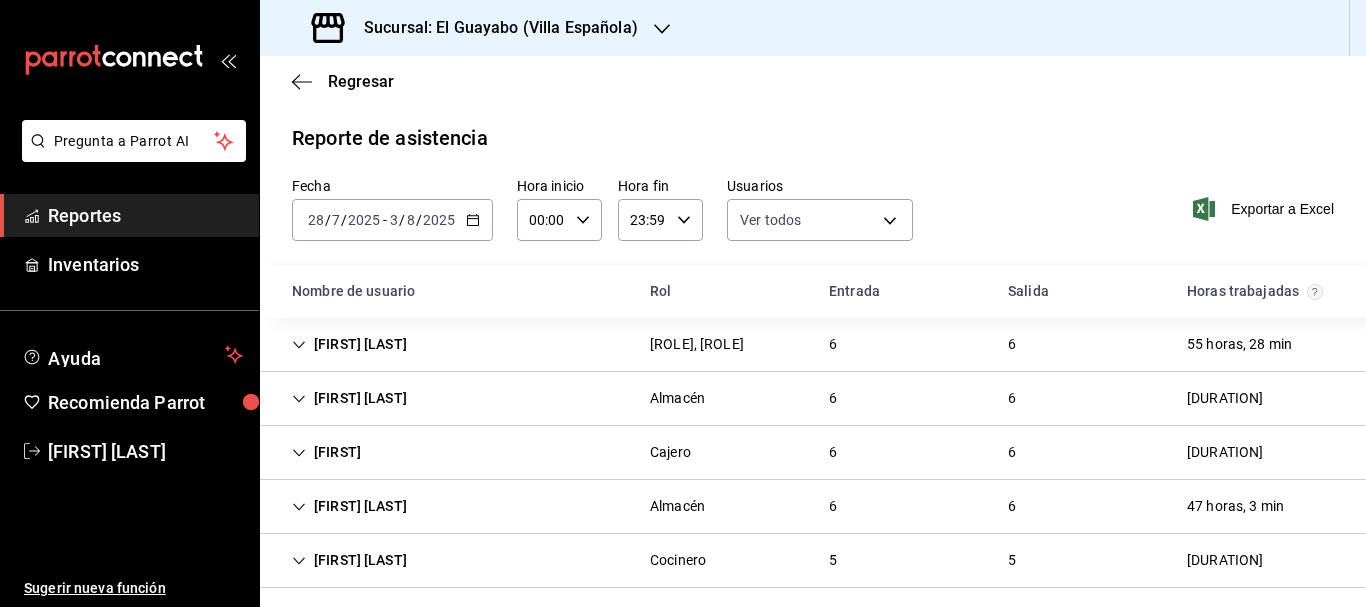 click on "[FIRST] [LAST]" at bounding box center [349, 506] 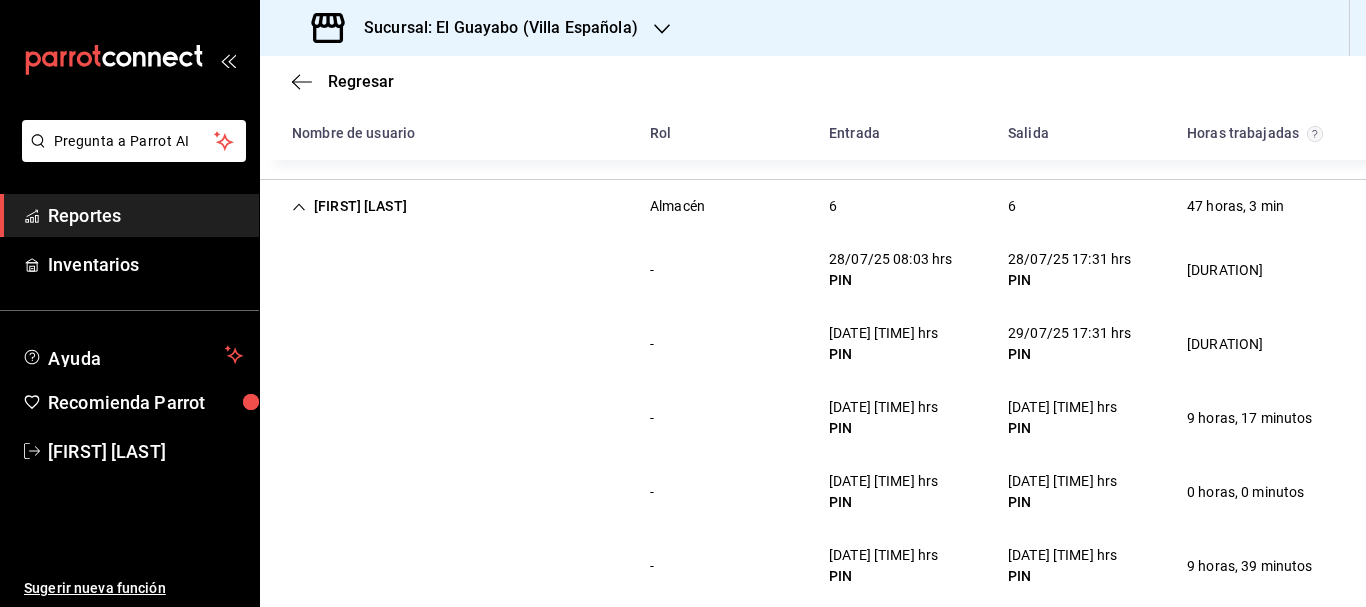 scroll, scrollTop: 400, scrollLeft: 0, axis: vertical 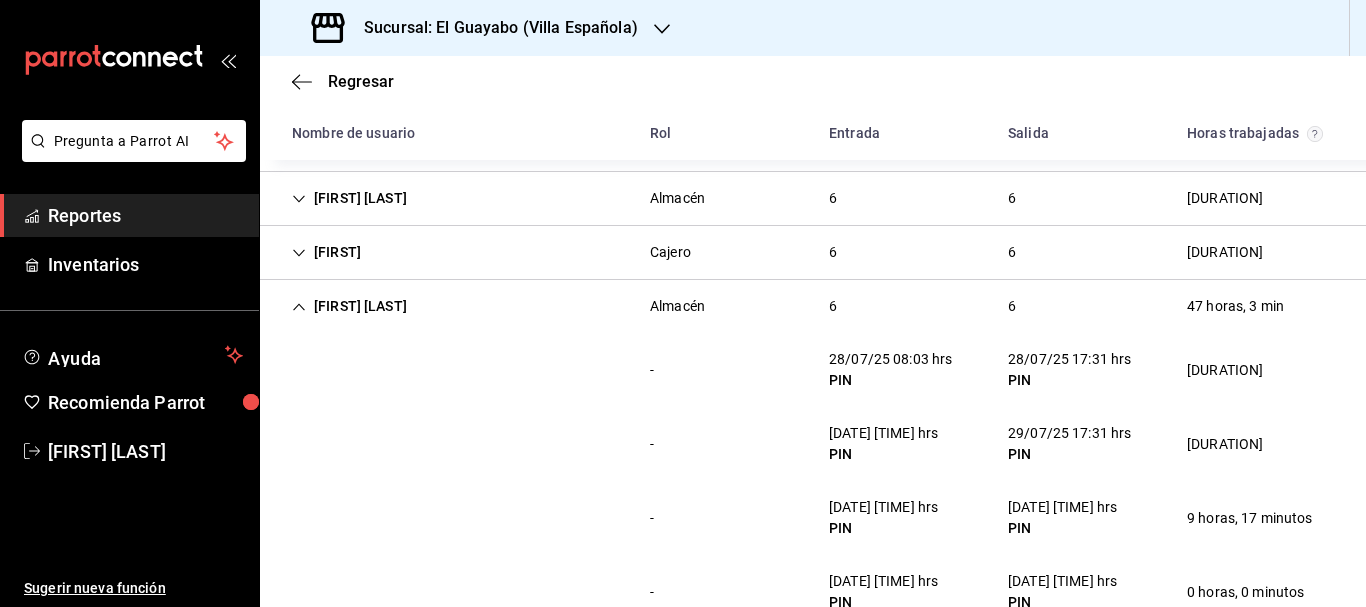 click on "[FIRST] [LAST]" at bounding box center [349, 306] 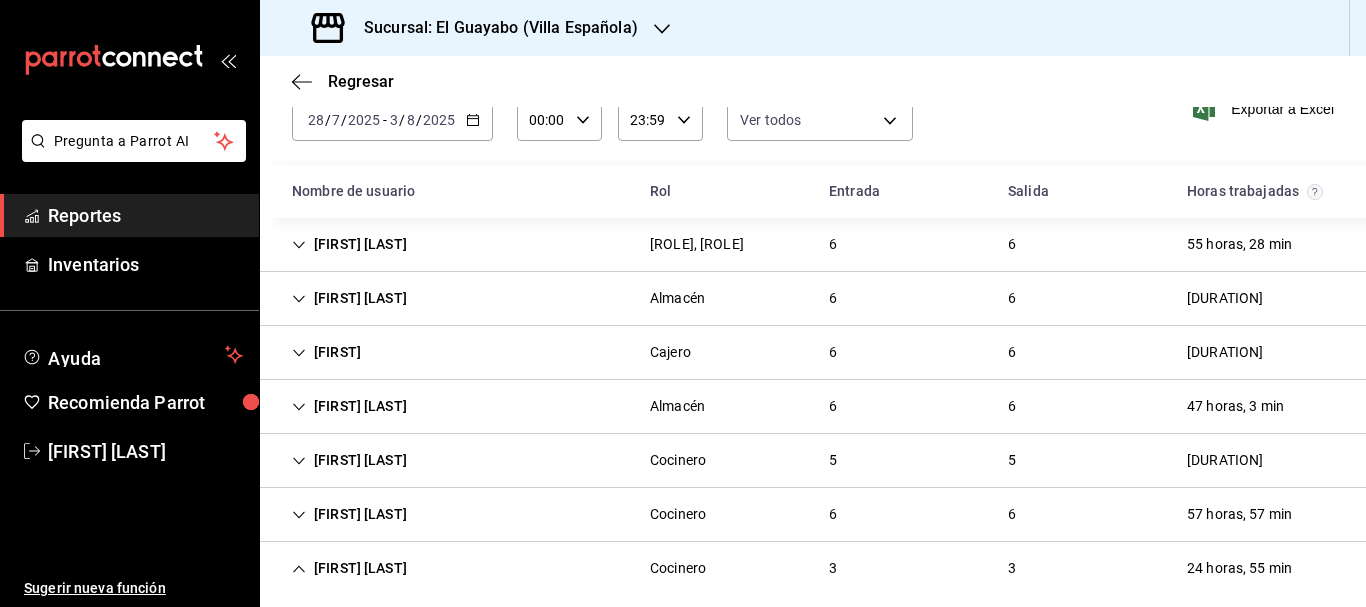 scroll, scrollTop: 200, scrollLeft: 0, axis: vertical 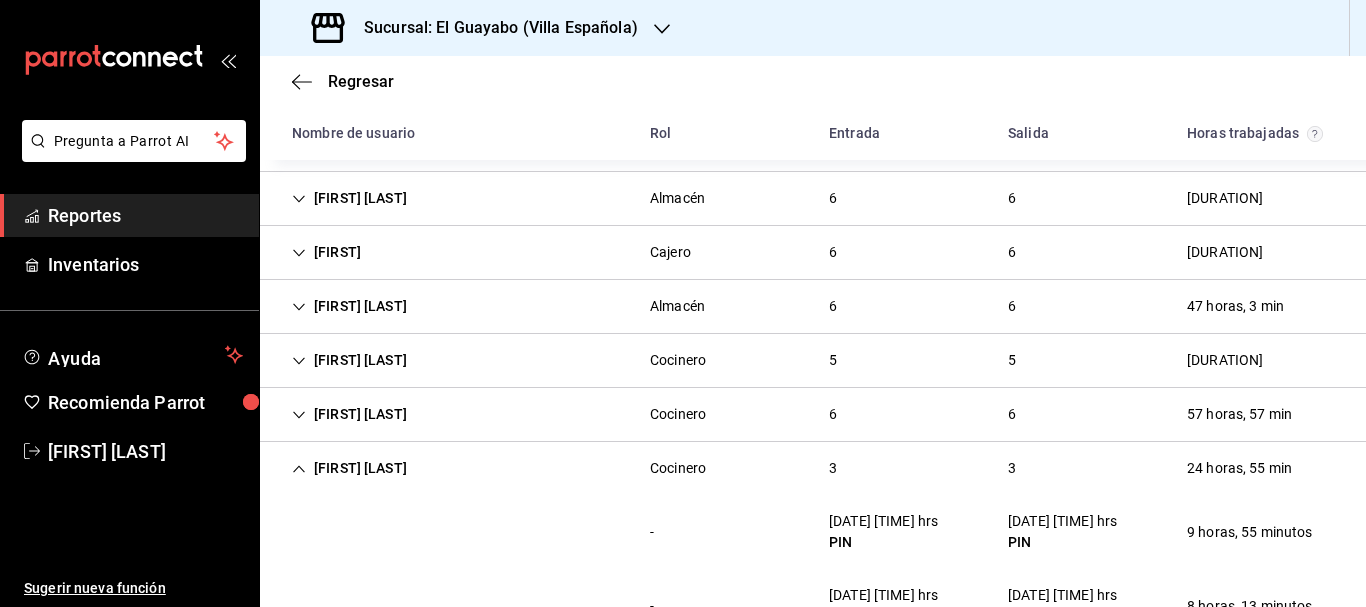 click on "[FIRST] [LAST]" at bounding box center [349, 468] 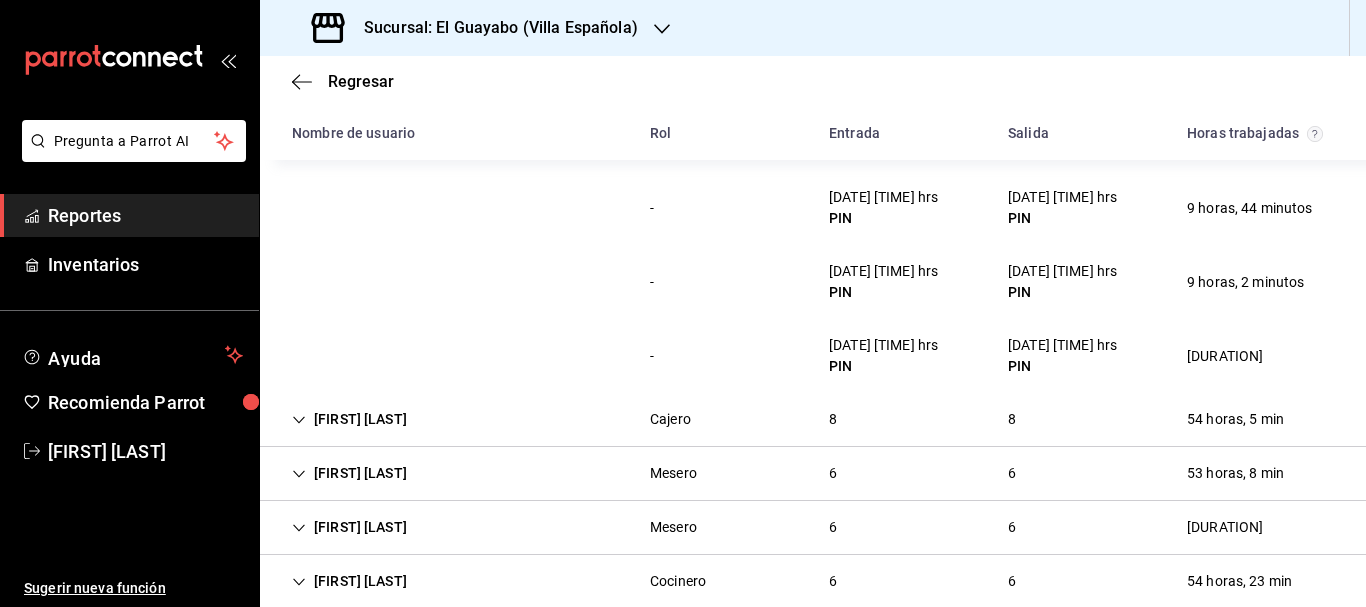 scroll, scrollTop: 1050, scrollLeft: 0, axis: vertical 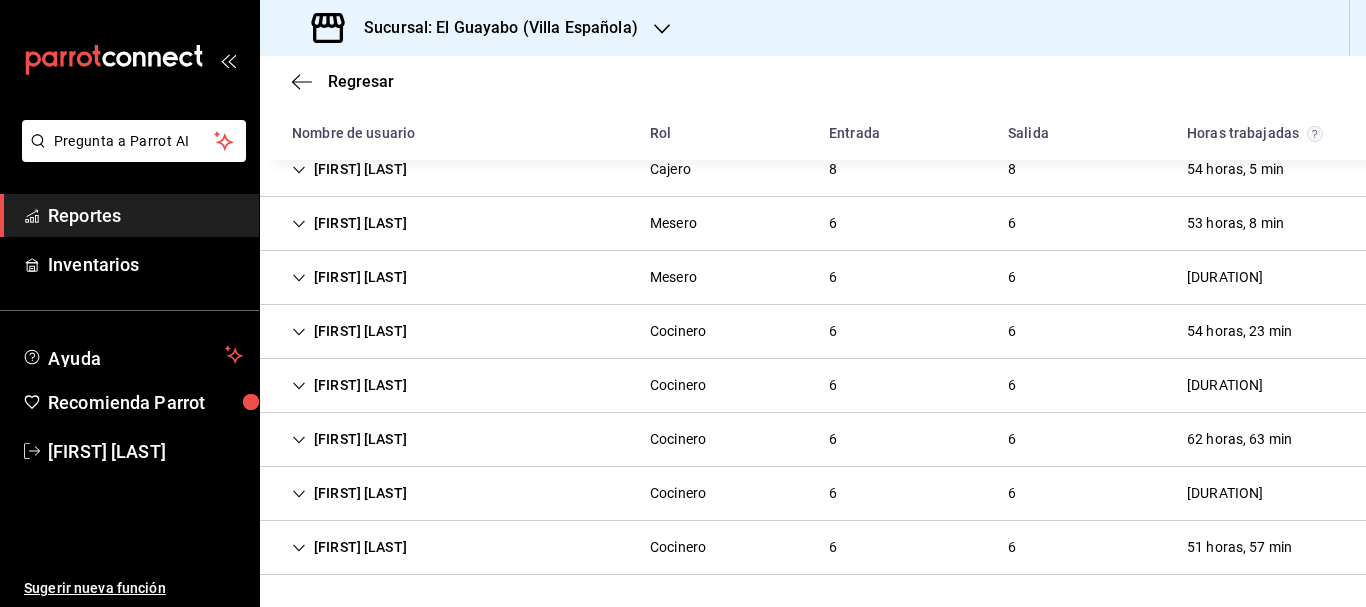 click on "[FIRST] [LAST]" at bounding box center (349, 439) 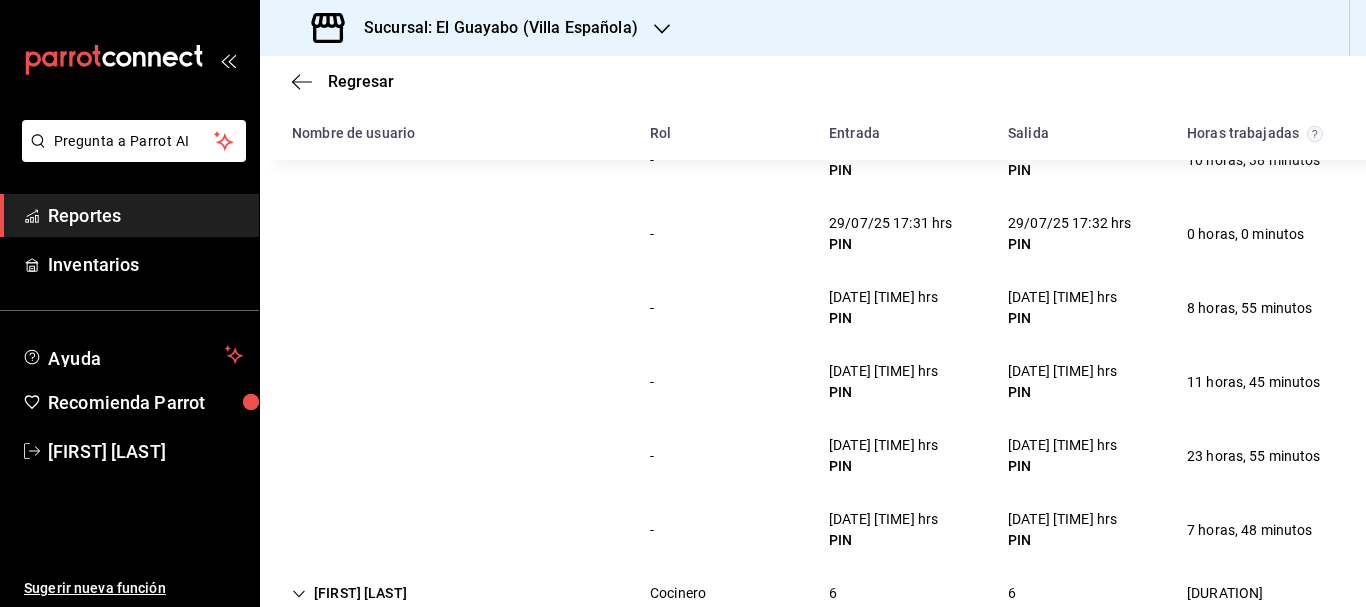 scroll, scrollTop: 1293, scrollLeft: 0, axis: vertical 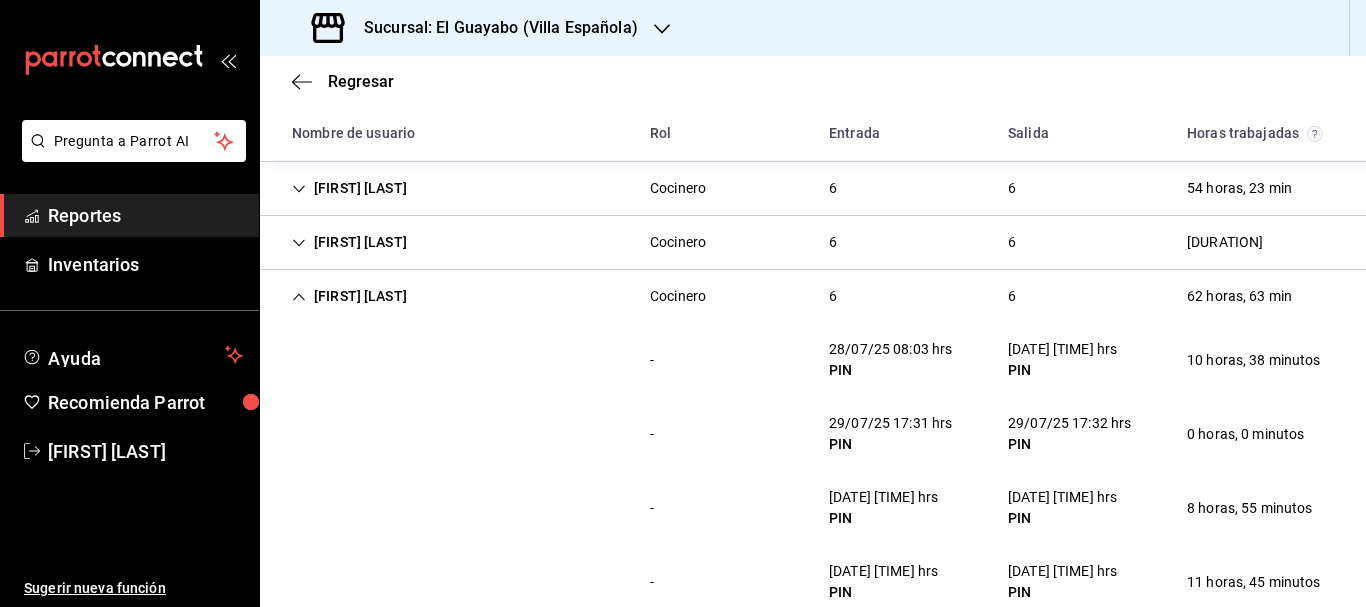 click on "Sucursal: El Guayabo (Villa Española)" at bounding box center (493, 28) 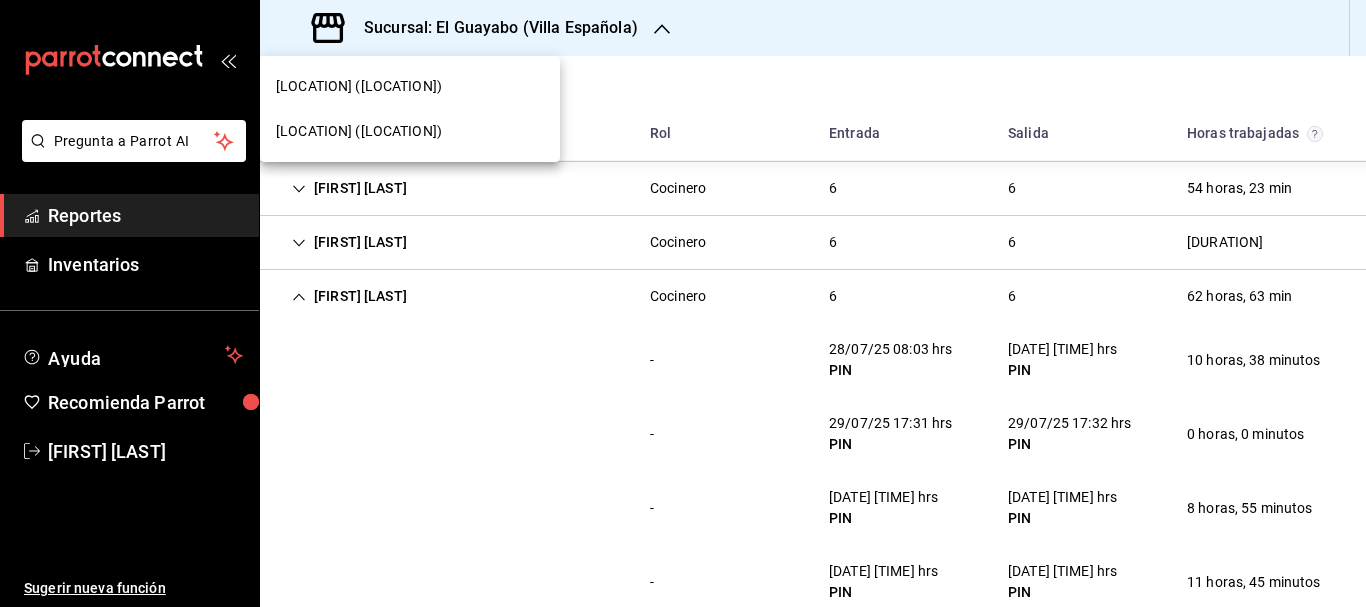 click on "[LOCATION] ([LOCATION])" at bounding box center [410, 131] 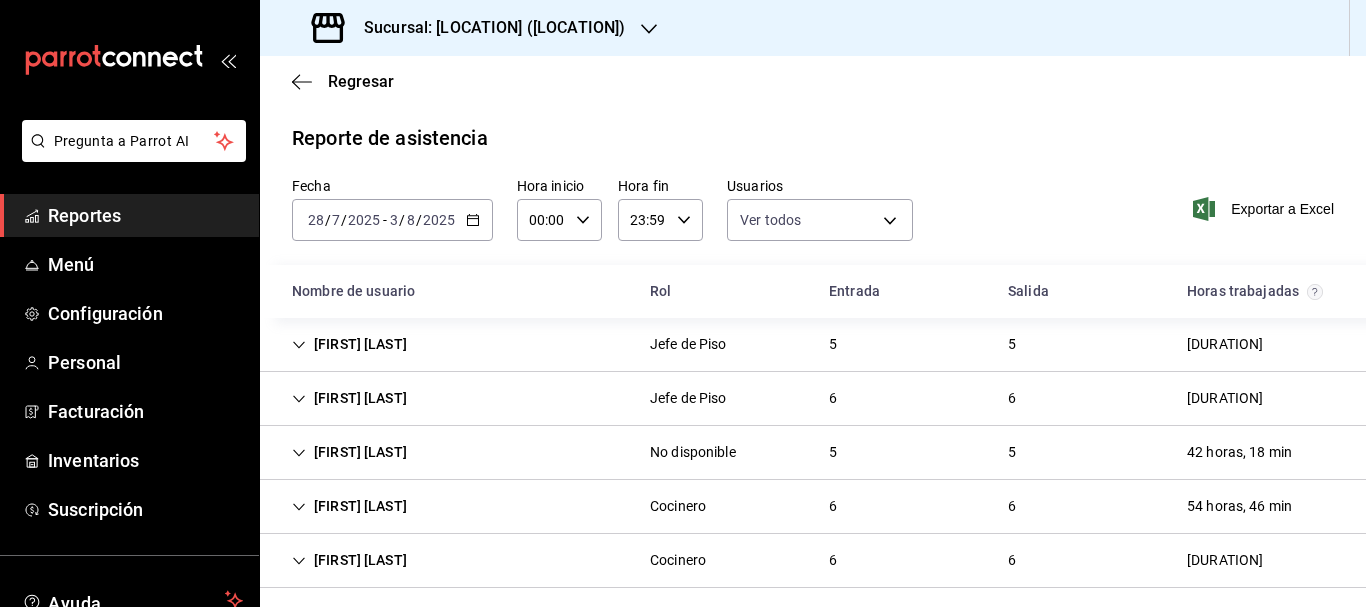 click on "[FIRST] [LAST] [ROLE] [NUMBER] [NUMBER] [DURATION]" at bounding box center (813, 345) 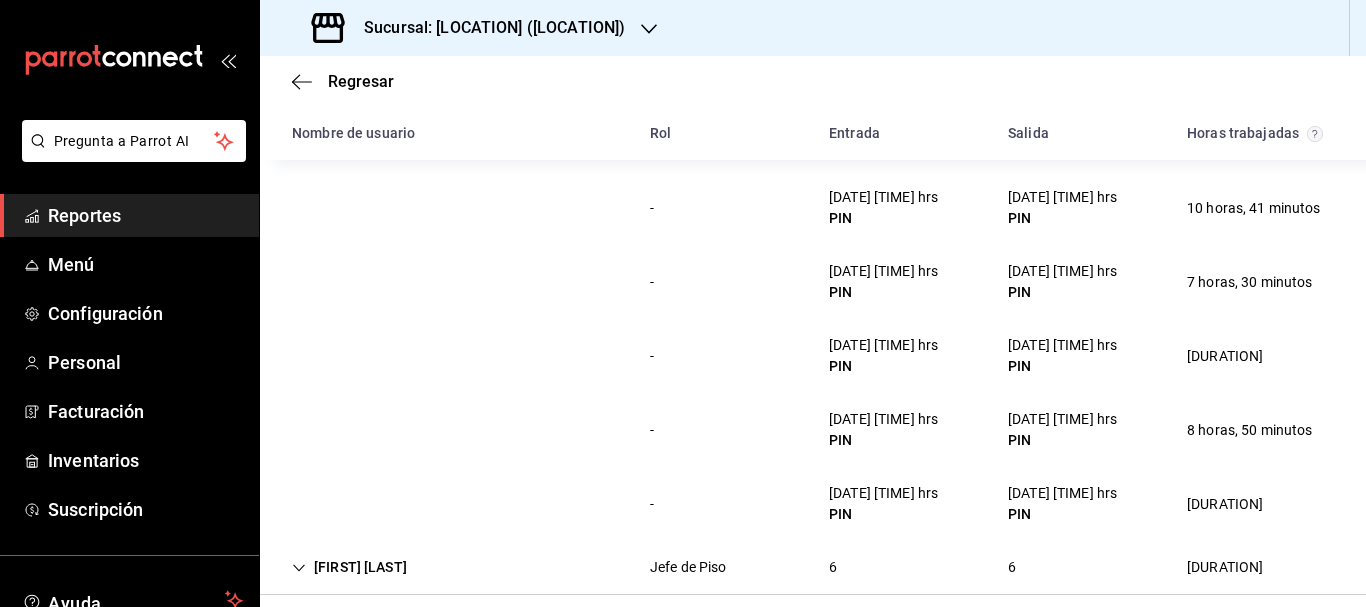 scroll, scrollTop: 0, scrollLeft: 0, axis: both 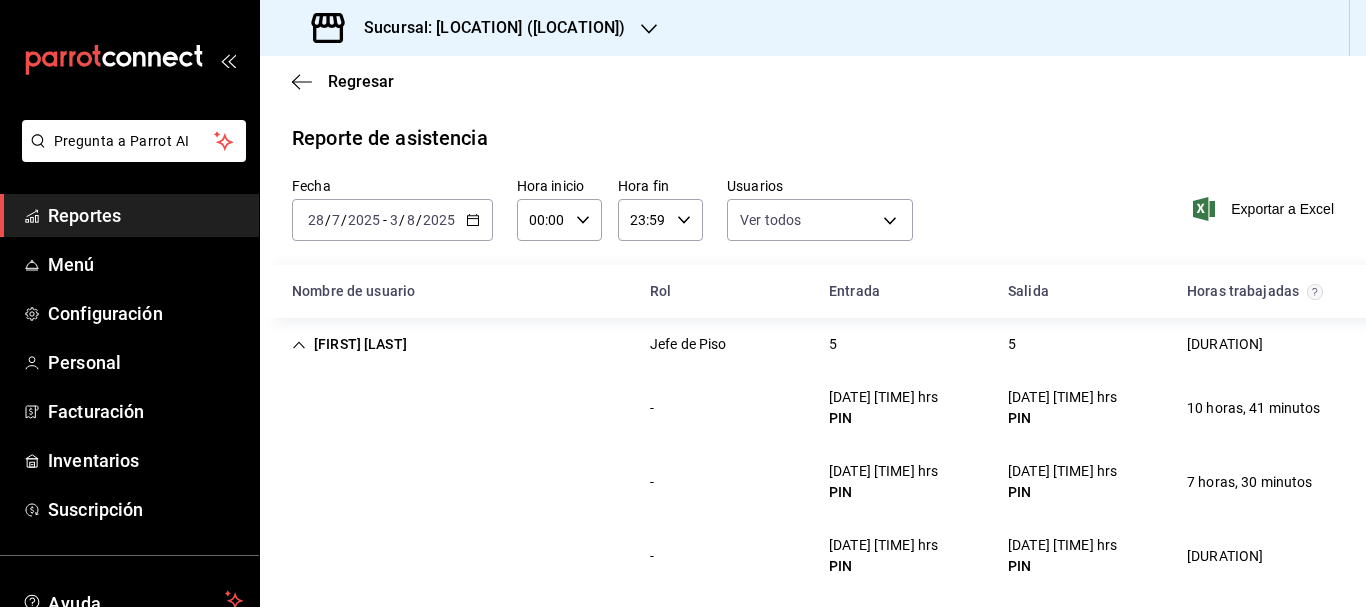 click on "[FIRST] [LAST]" at bounding box center [349, 344] 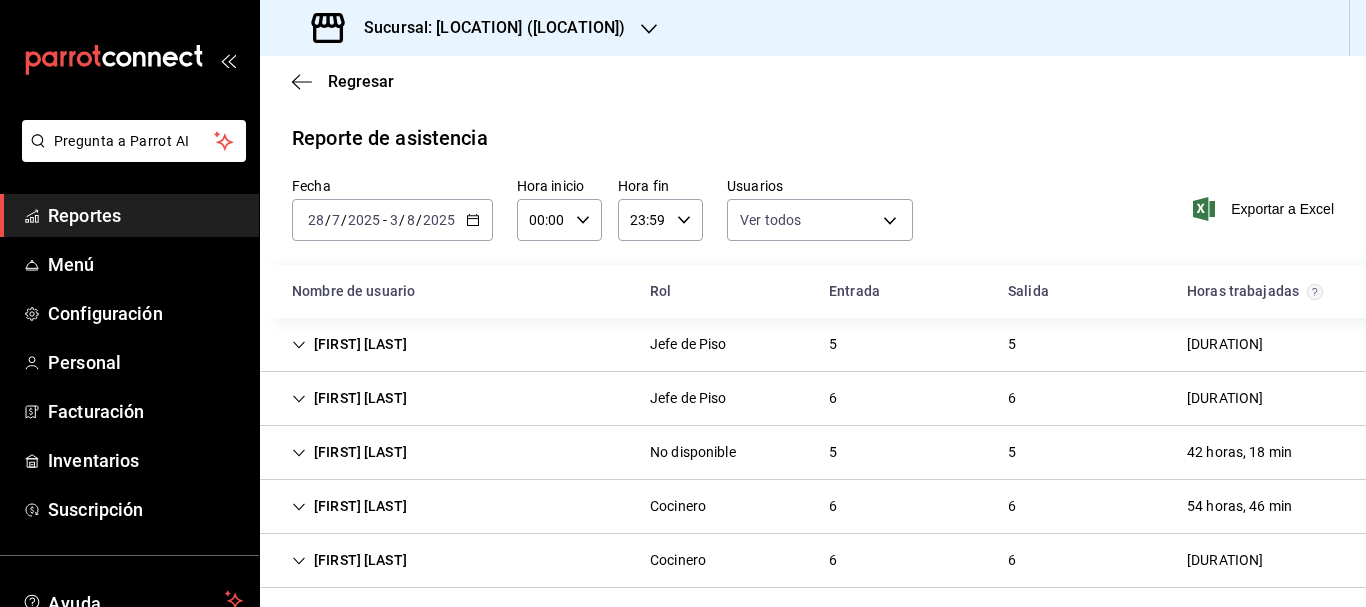 click on "[FIRST] [LAST] [ROLE] [NUMBER] [NUMBER] [DURATION]" at bounding box center (813, 399) 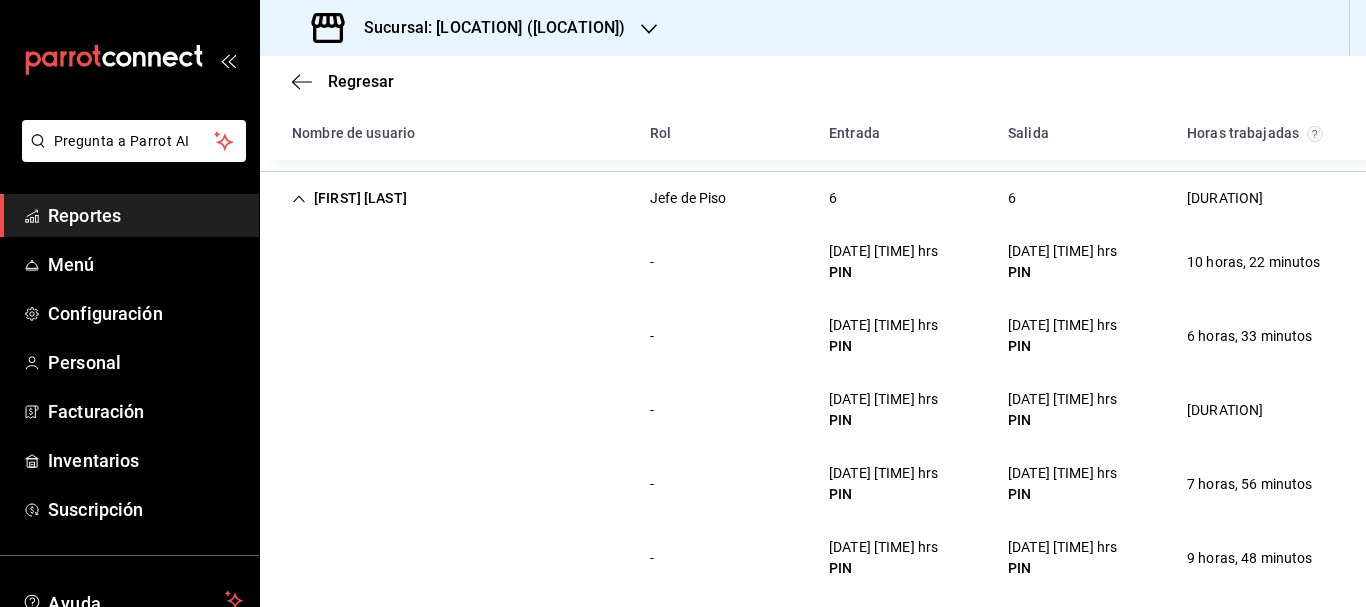 scroll, scrollTop: 100, scrollLeft: 0, axis: vertical 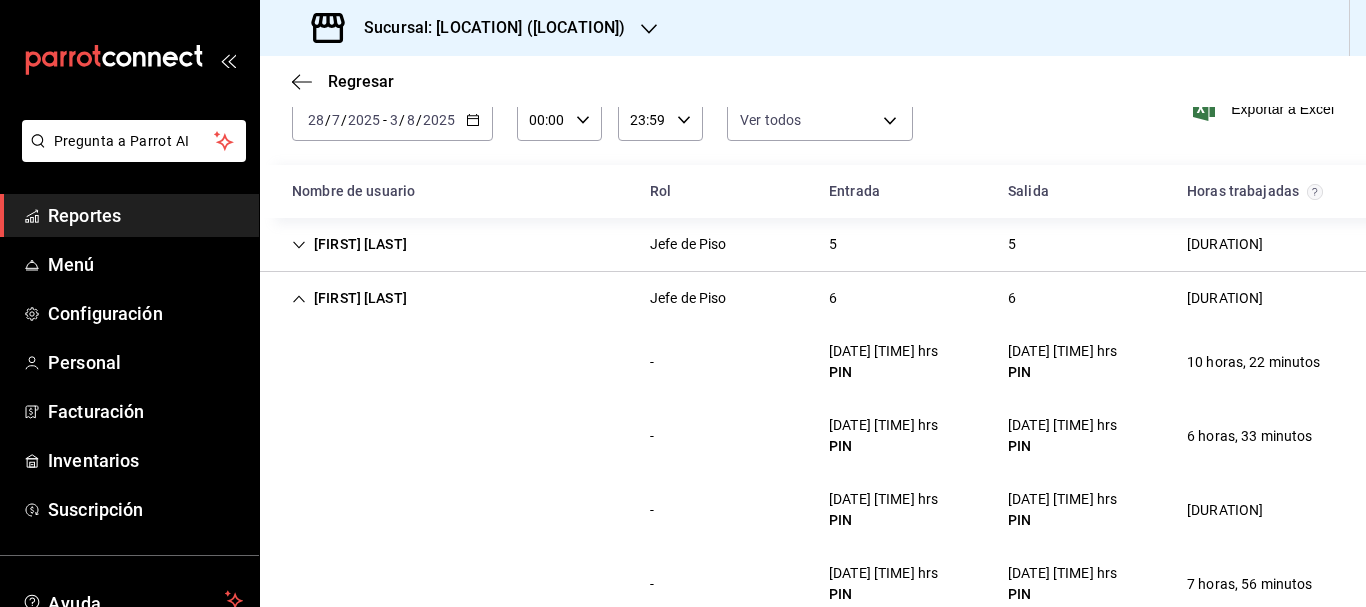 click on "[FIRST] [LAST]" at bounding box center (349, 298) 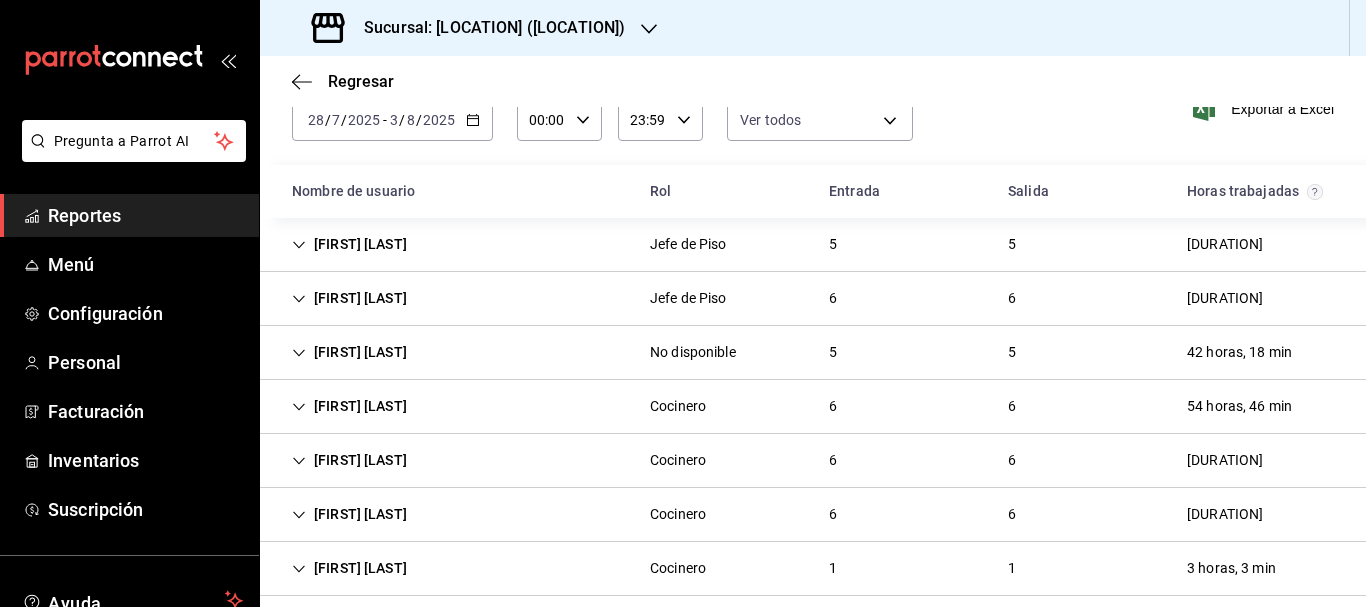 scroll, scrollTop: 121, scrollLeft: 0, axis: vertical 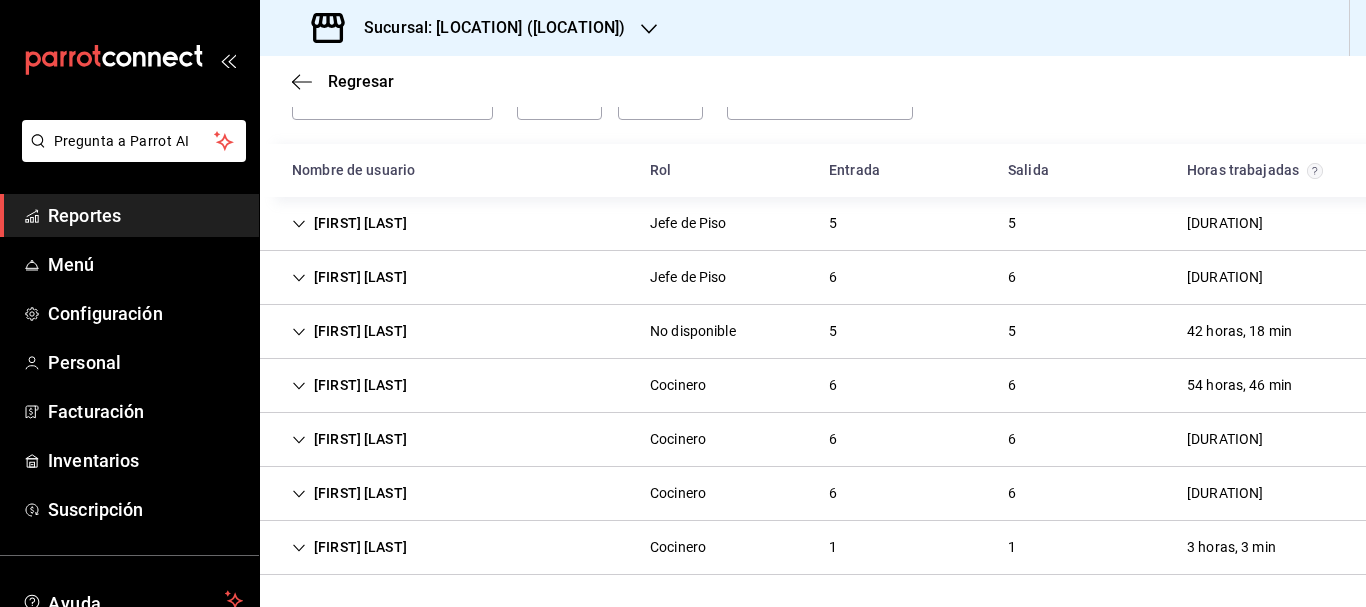 click on "[FIRST] [LAST] [ROLE] [NUMBER] [NUMBER] [DURATION]" at bounding box center [813, 548] 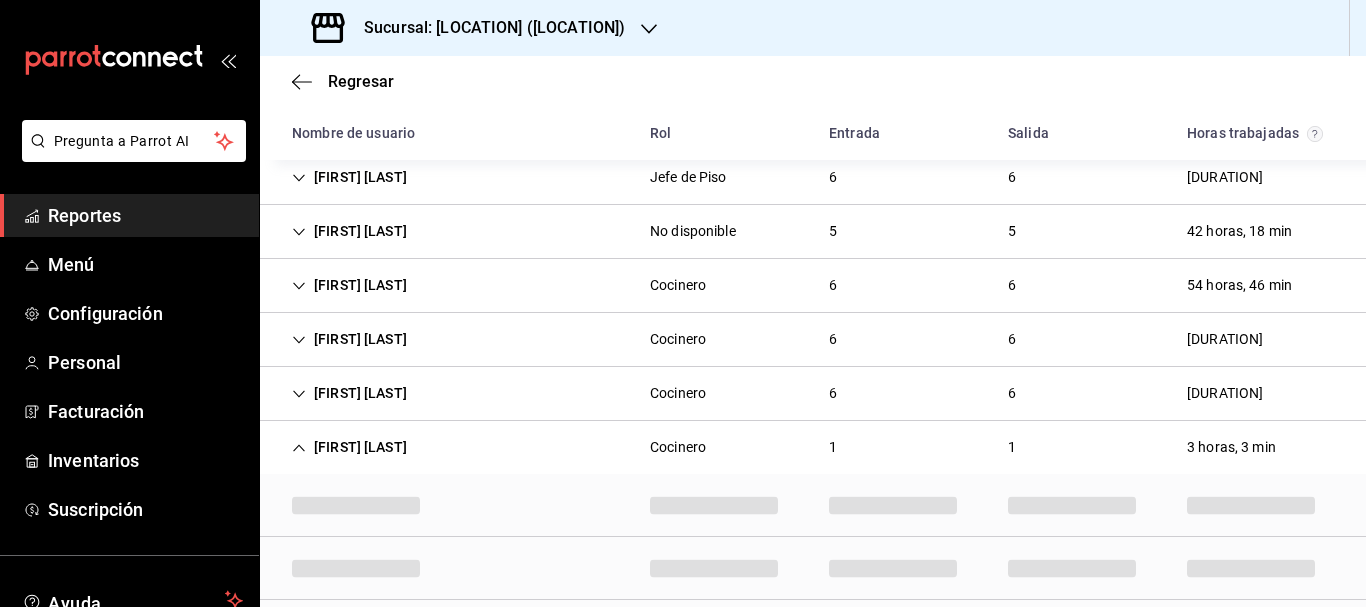 scroll, scrollTop: 194, scrollLeft: 0, axis: vertical 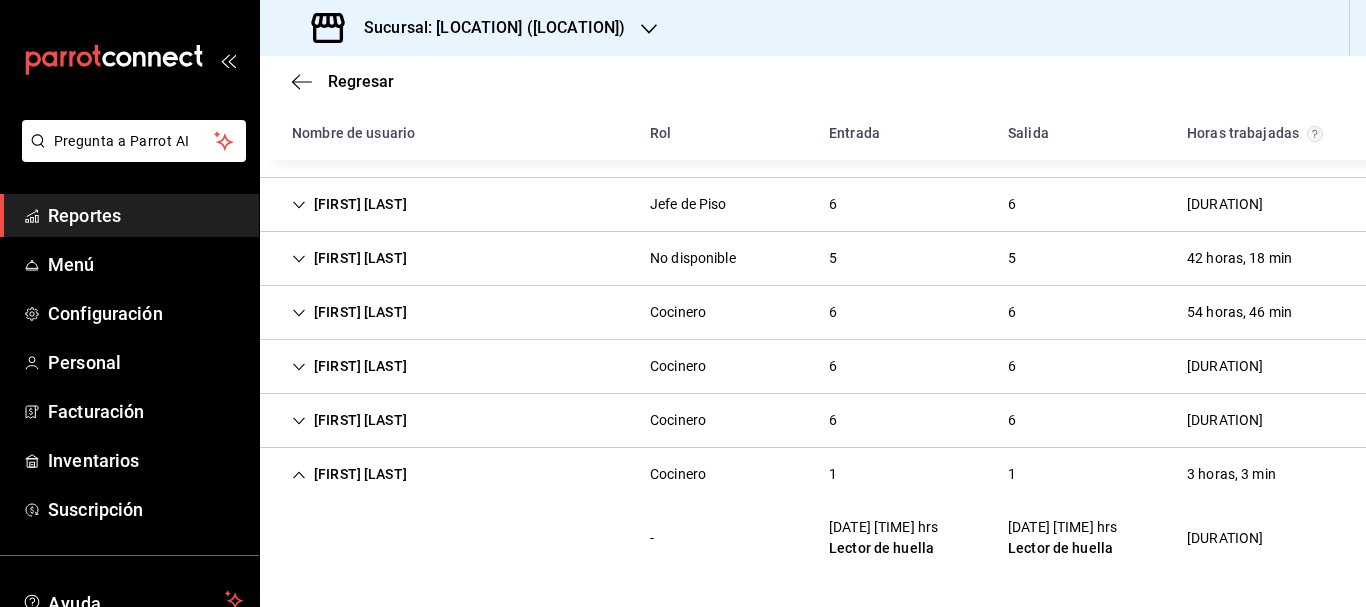 click on "[FIRST] [LAST]" at bounding box center (349, 474) 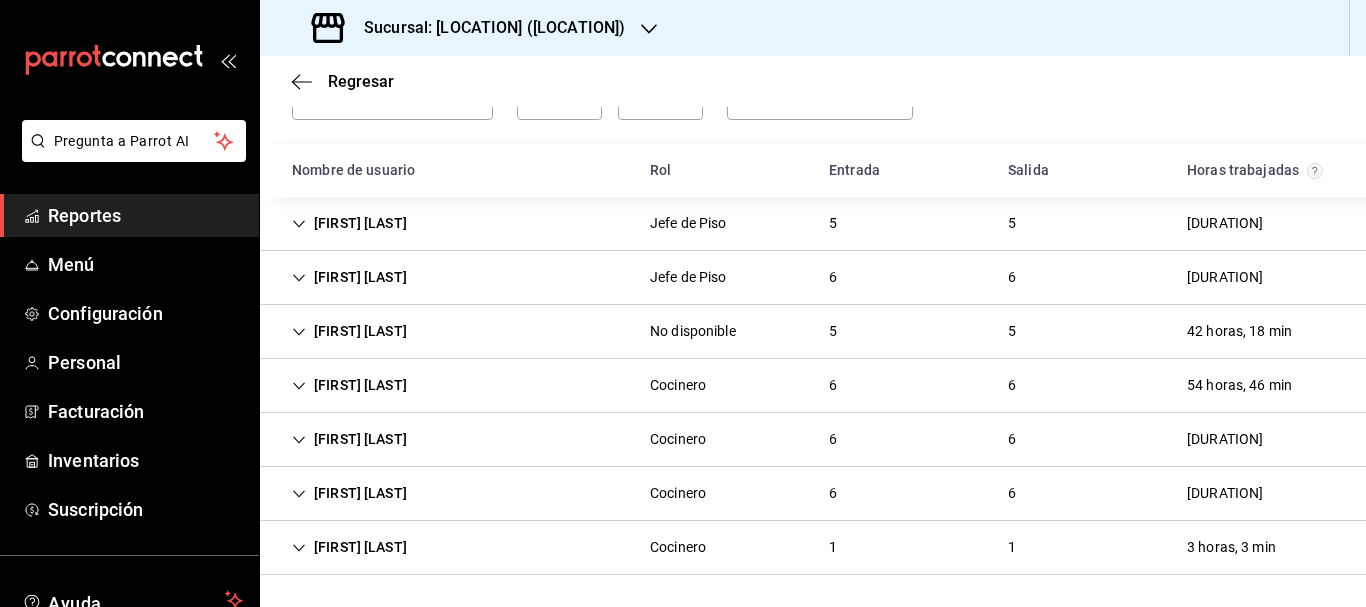 scroll, scrollTop: 121, scrollLeft: 0, axis: vertical 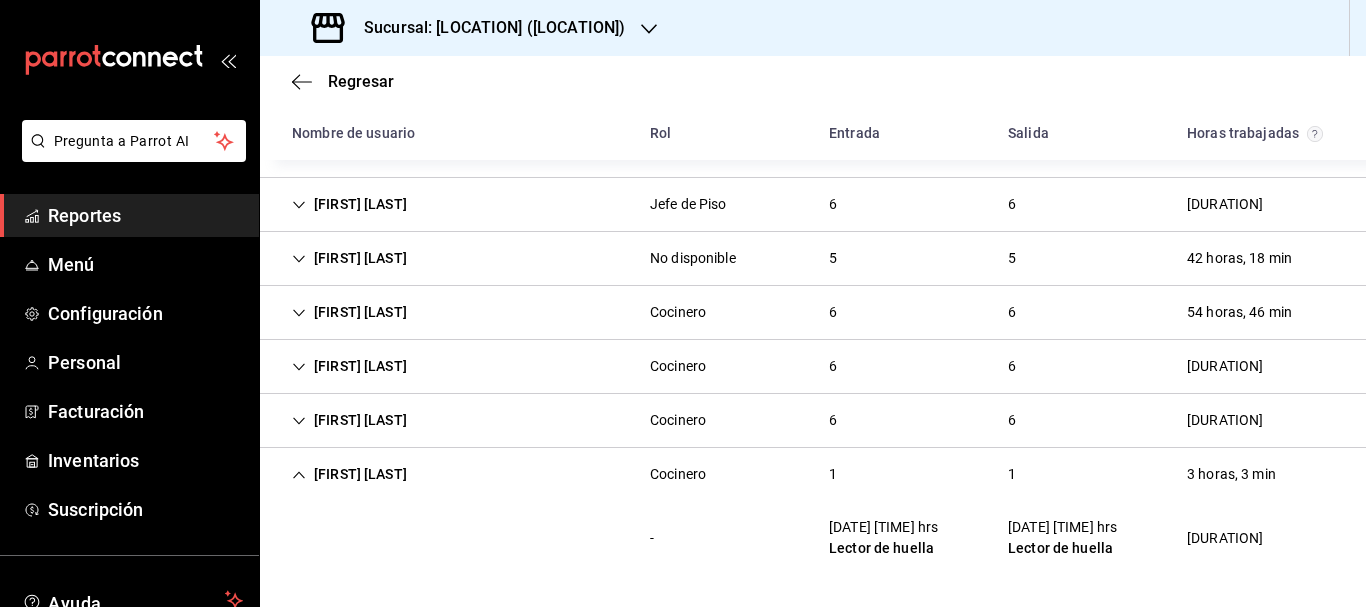 click on "[FIRST] [LAST]" at bounding box center (349, 474) 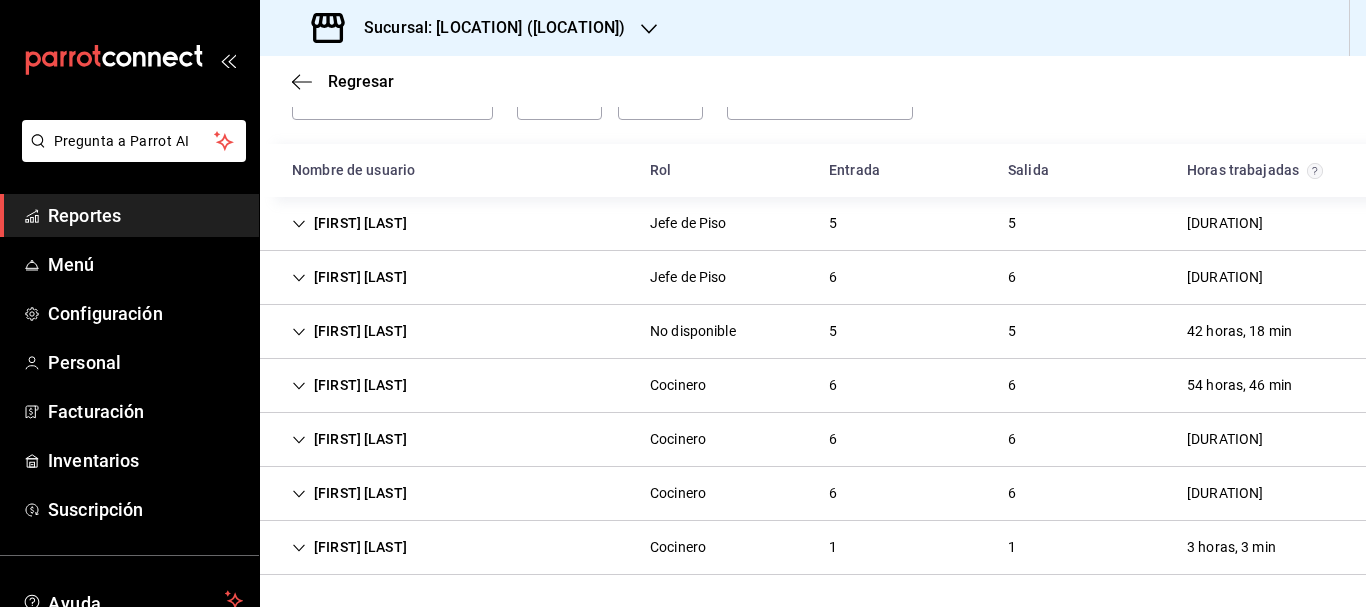 scroll, scrollTop: 121, scrollLeft: 0, axis: vertical 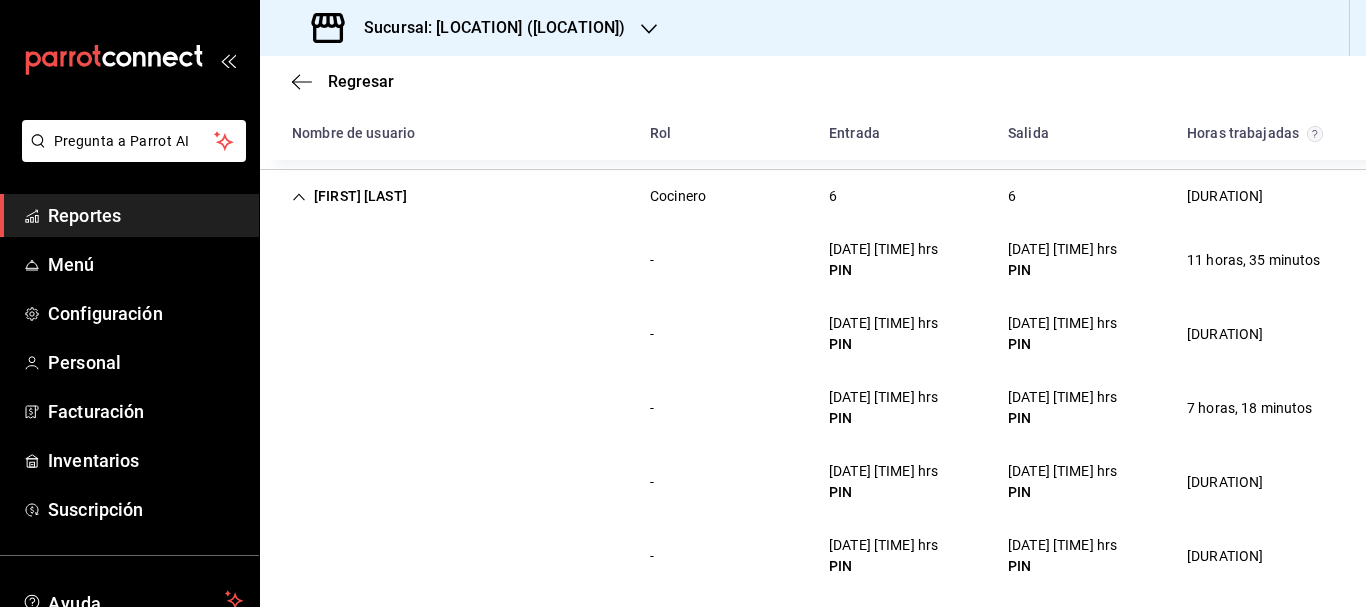 click on "[FIRST] [LAST]" at bounding box center (349, 196) 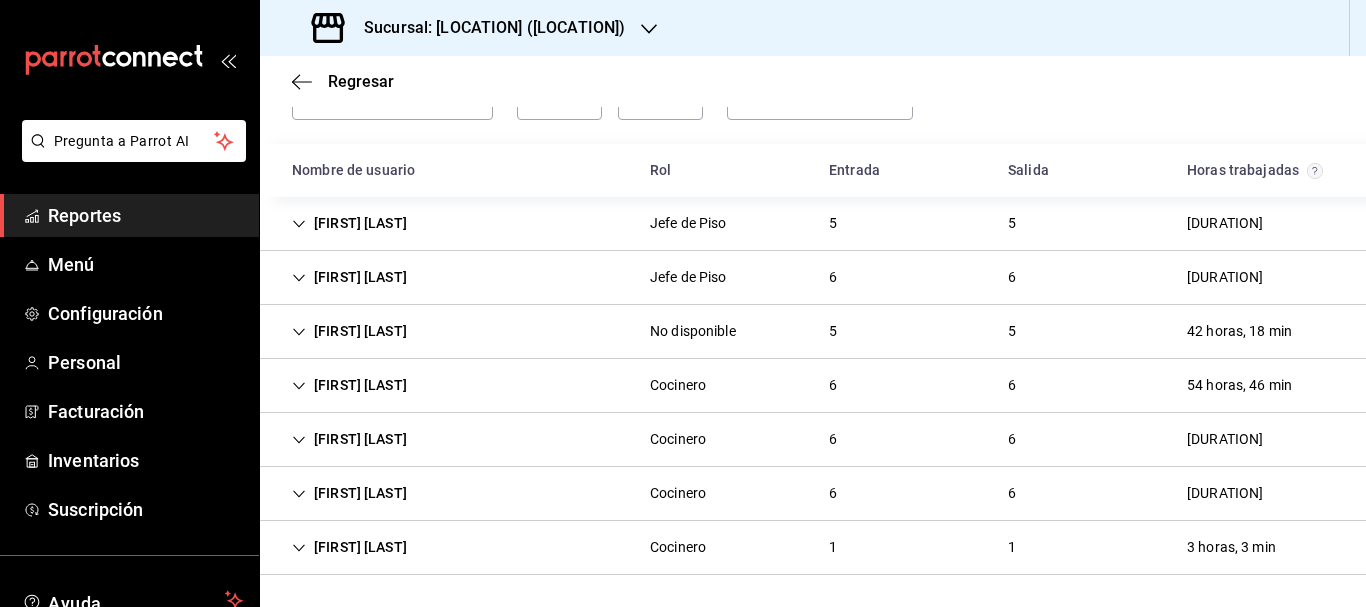 scroll, scrollTop: 121, scrollLeft: 0, axis: vertical 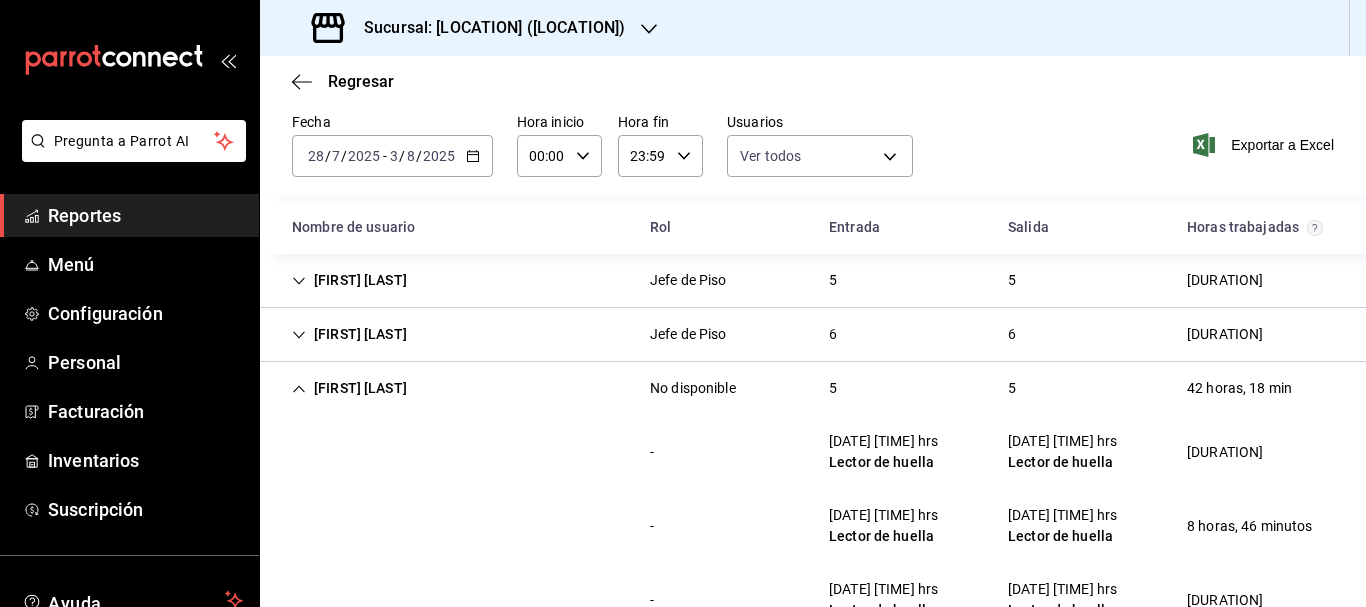 click on "[FIRST] [LAST] [ROLE] [NUMBER] [NUMBER] [DURATION]" at bounding box center (813, 388) 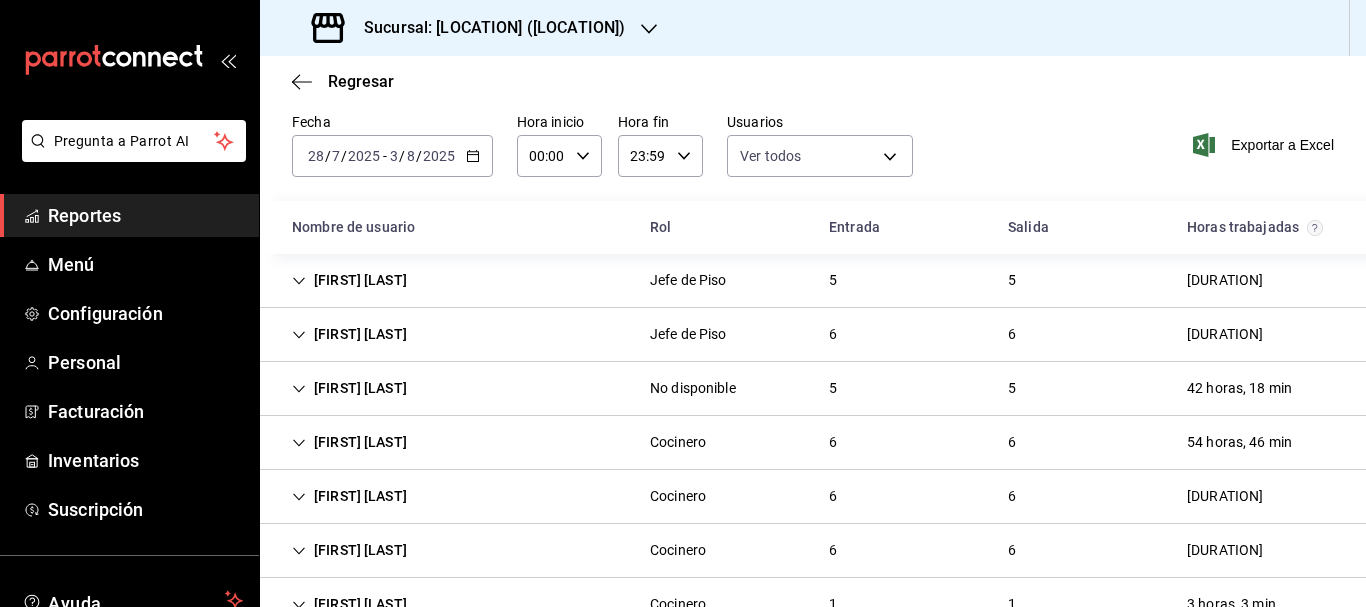 click on "[FIRST] [LAST]" at bounding box center (349, 442) 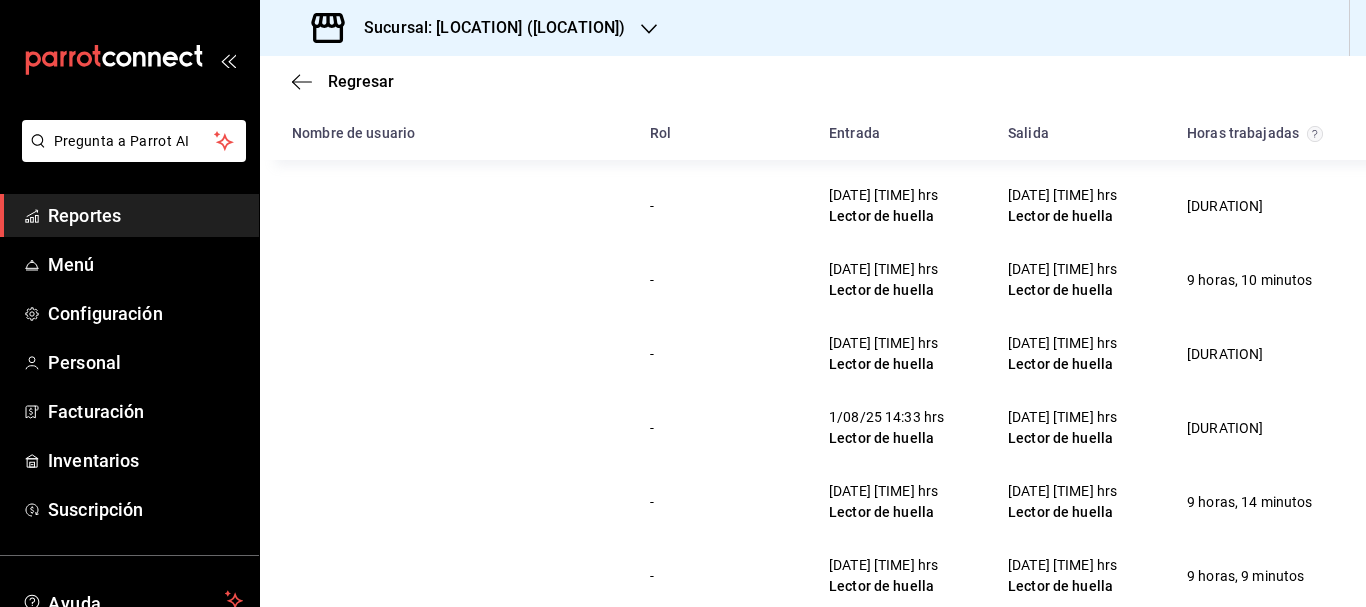 scroll, scrollTop: 564, scrollLeft: 0, axis: vertical 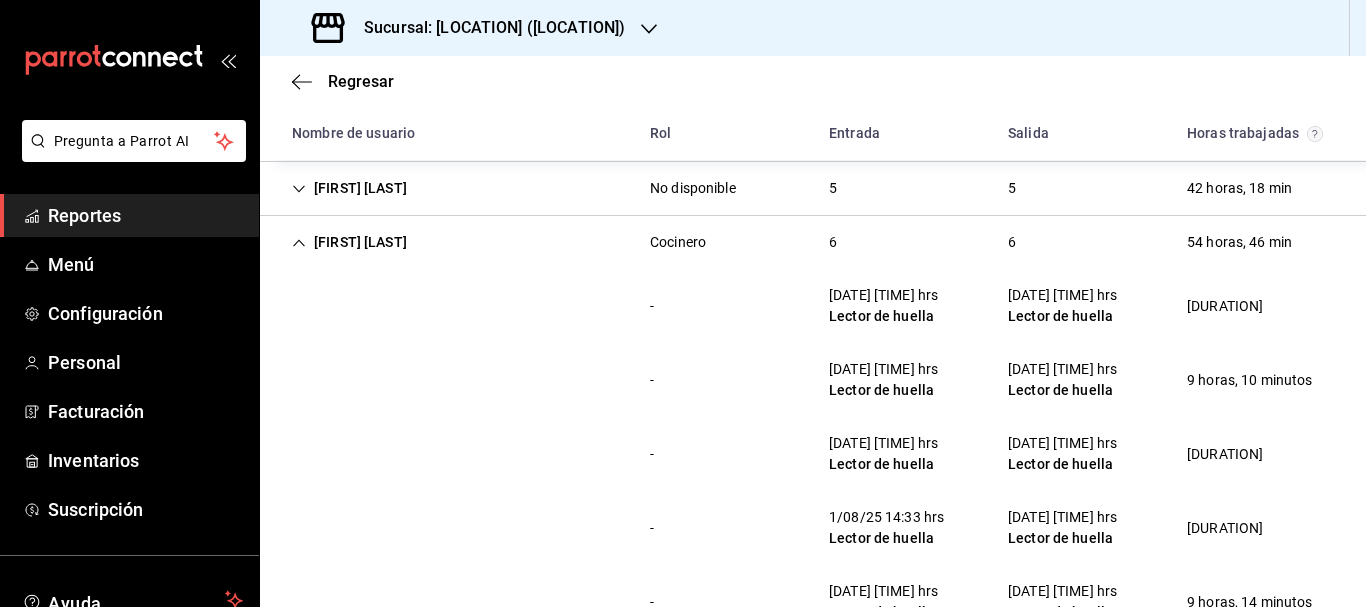 click on "[FIRST] [LAST]" at bounding box center [349, 242] 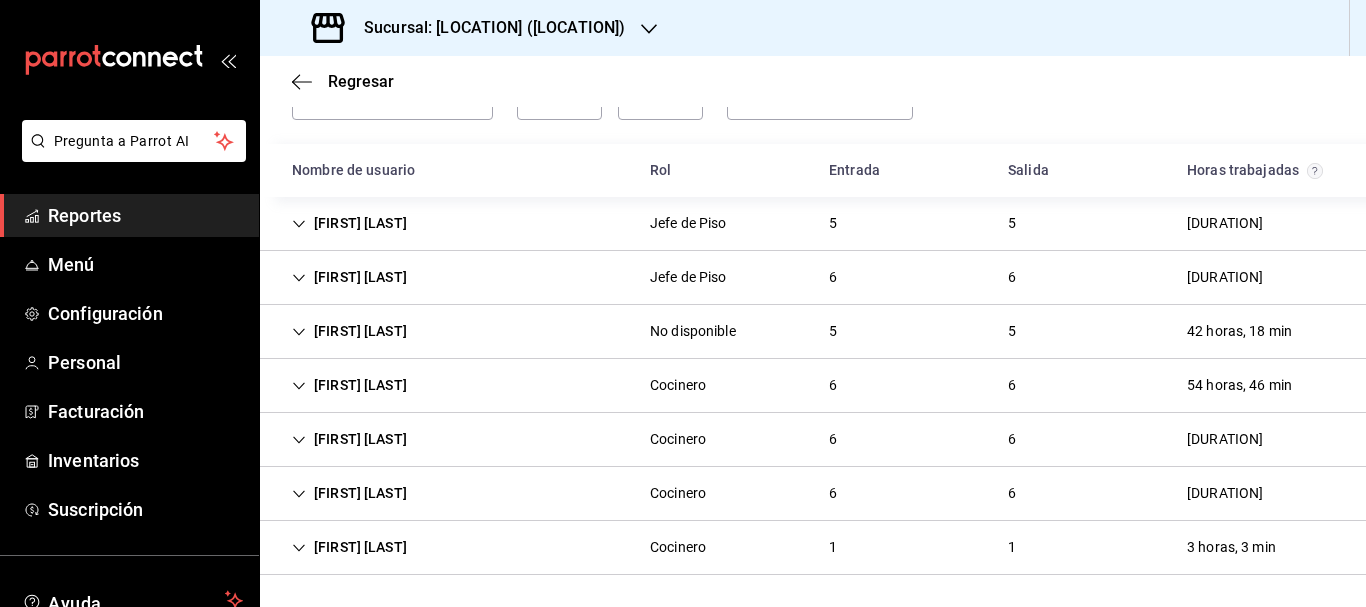 scroll, scrollTop: 121, scrollLeft: 0, axis: vertical 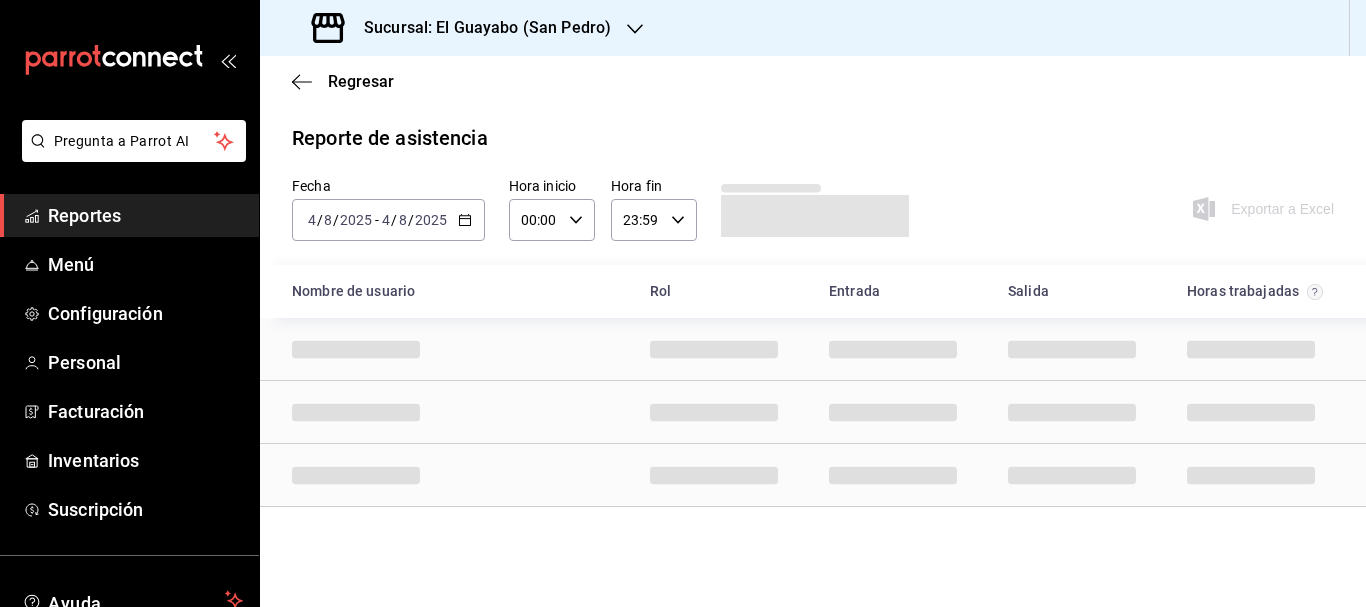 click on "Sucursal: El Guayabo (San Pedro)" at bounding box center (479, 28) 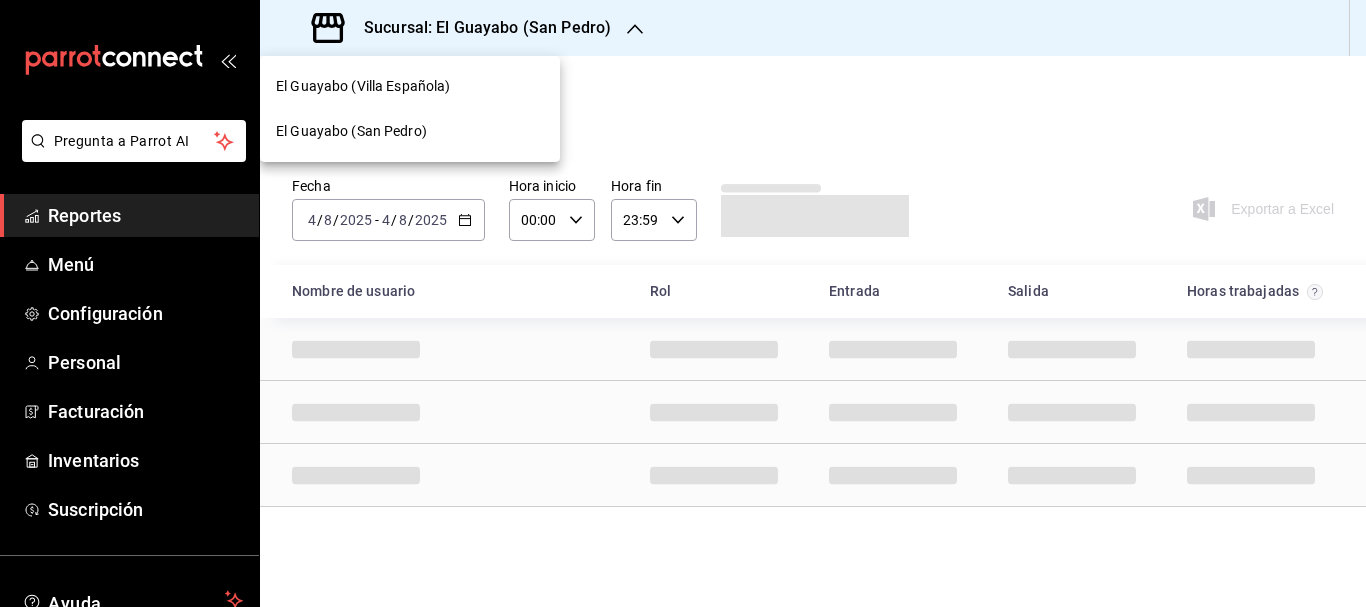 click on "El Guayabo (Villa Española)" at bounding box center [410, 86] 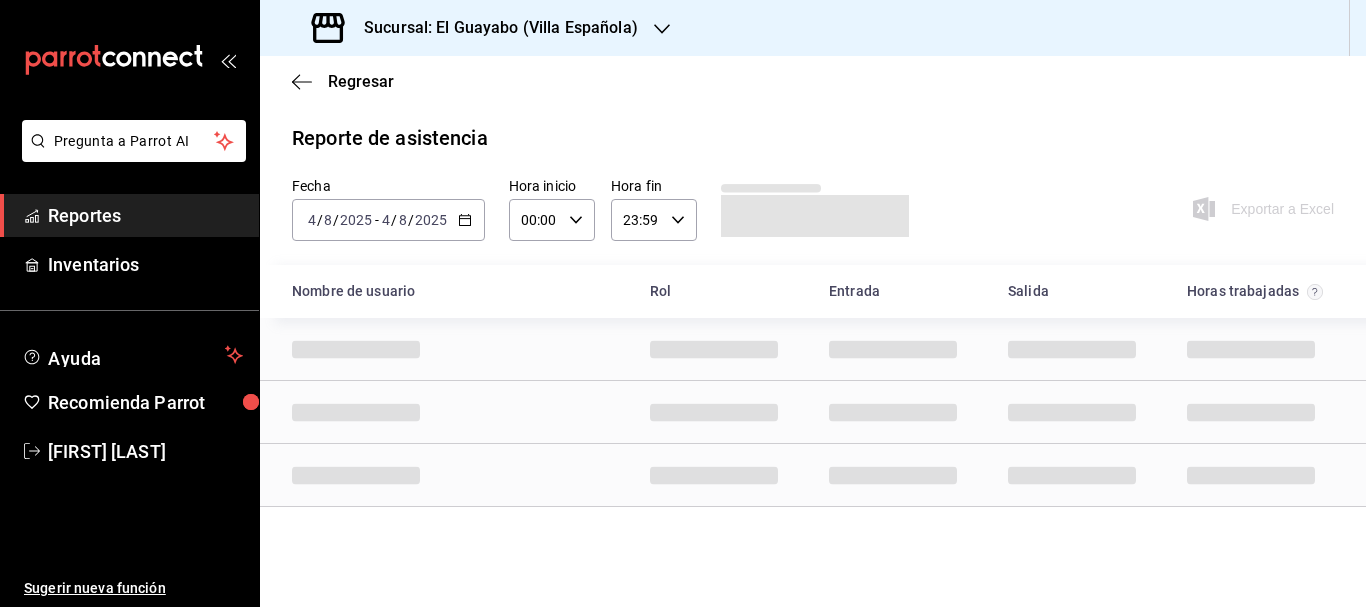 click on "2025-08-04 4 / 8 / 2025 - 2025-08-04 4 / 8 / 2025" at bounding box center [388, 220] 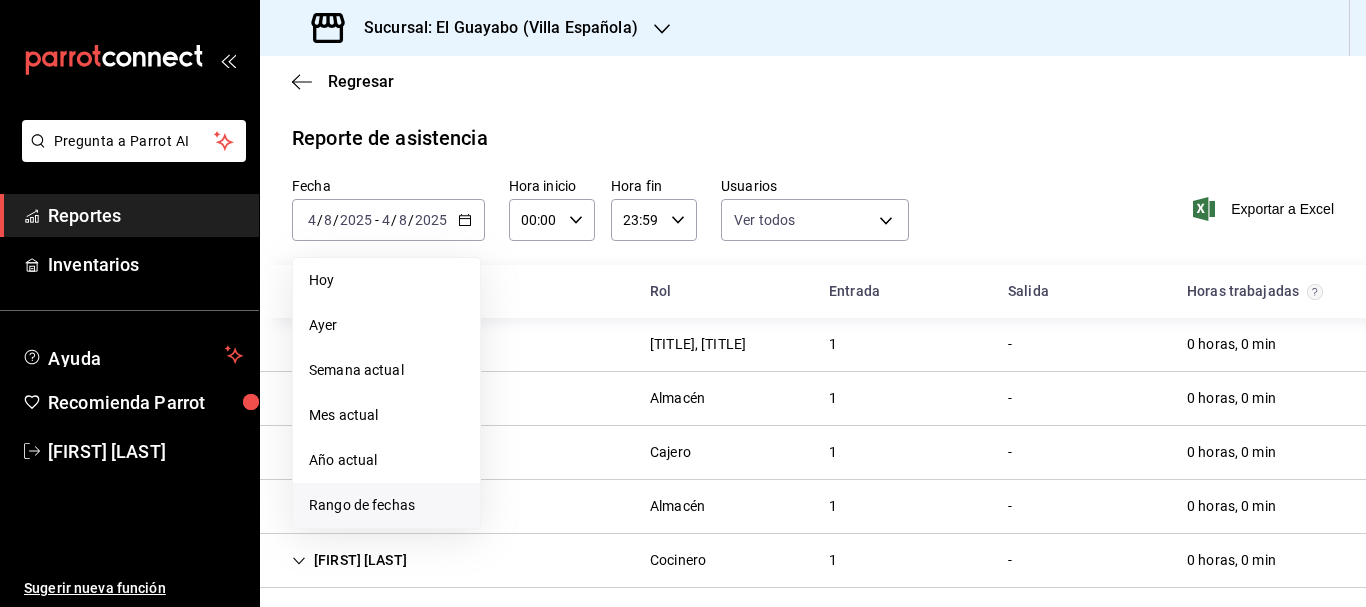 click on "Rango de fechas" at bounding box center [386, 505] 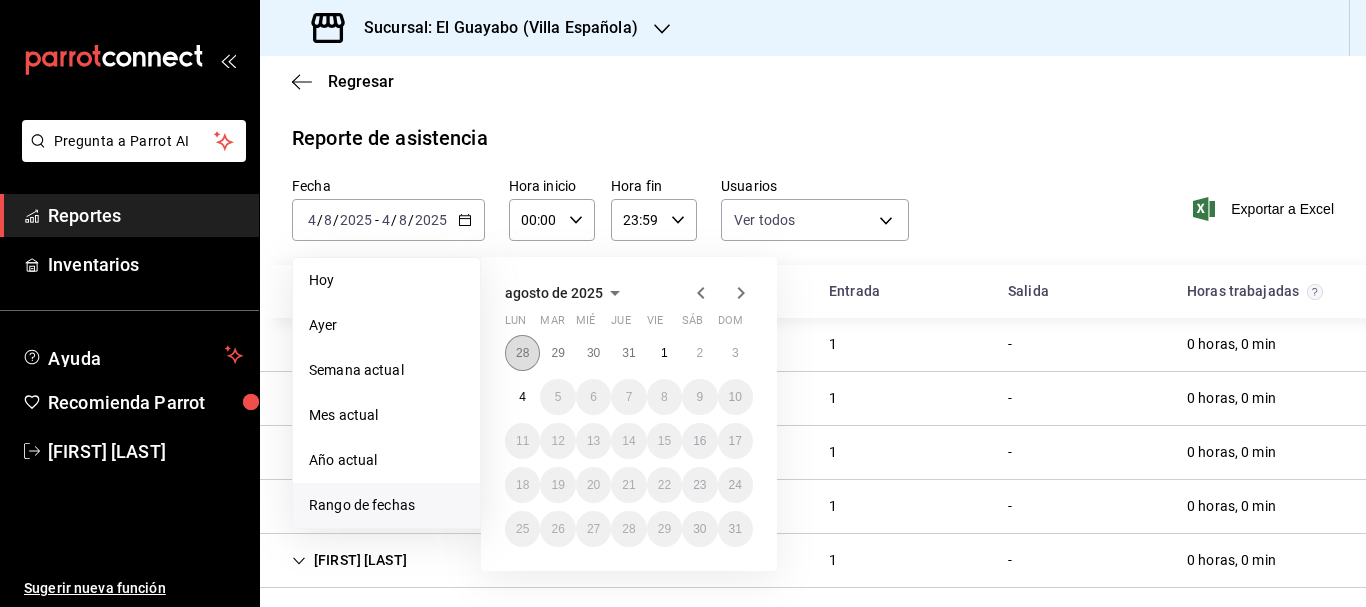 click on "28" at bounding box center [522, 353] 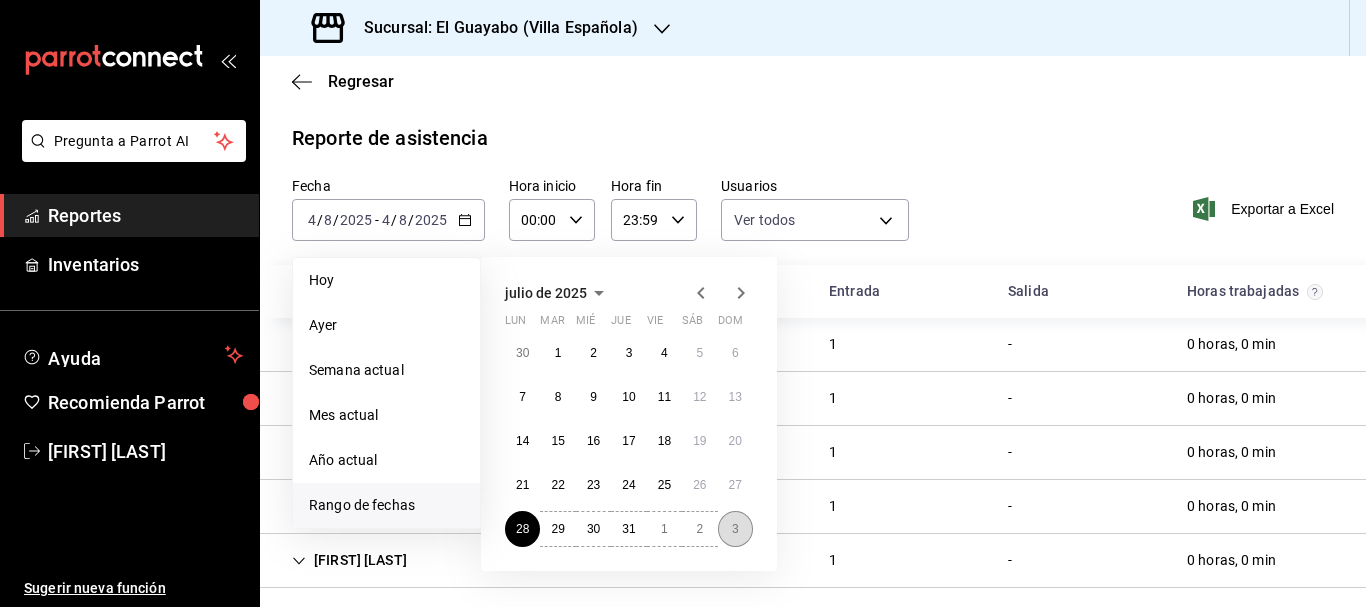 click on "3" at bounding box center (735, 529) 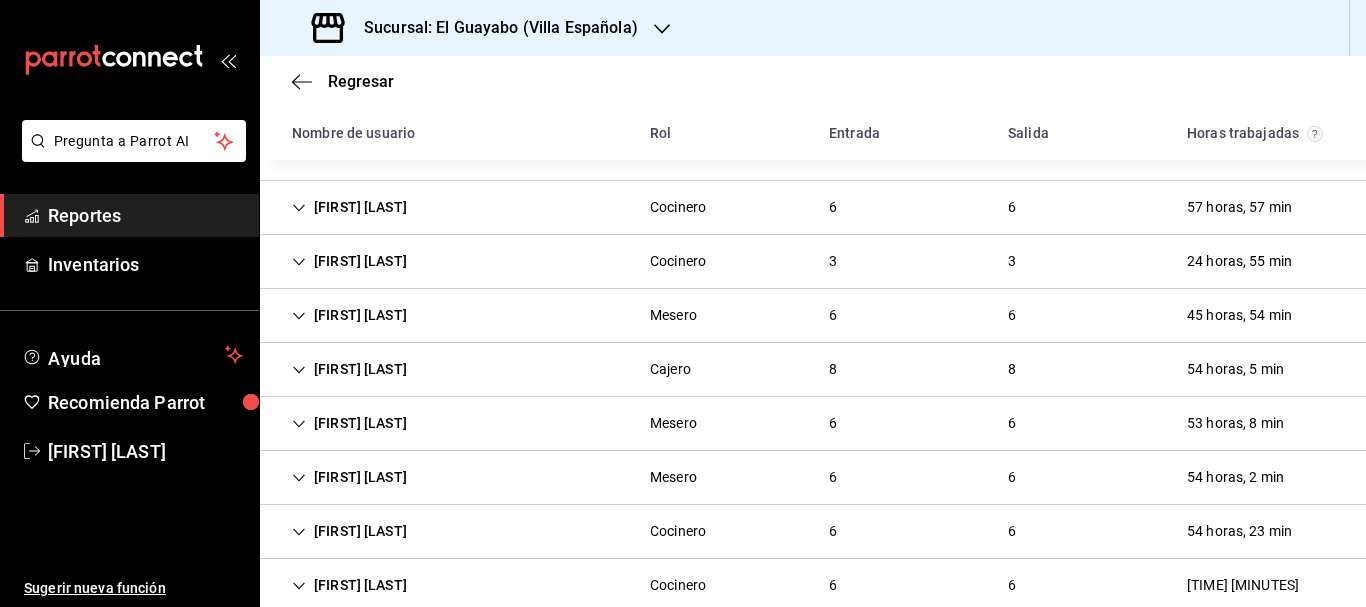 scroll, scrollTop: 207, scrollLeft: 0, axis: vertical 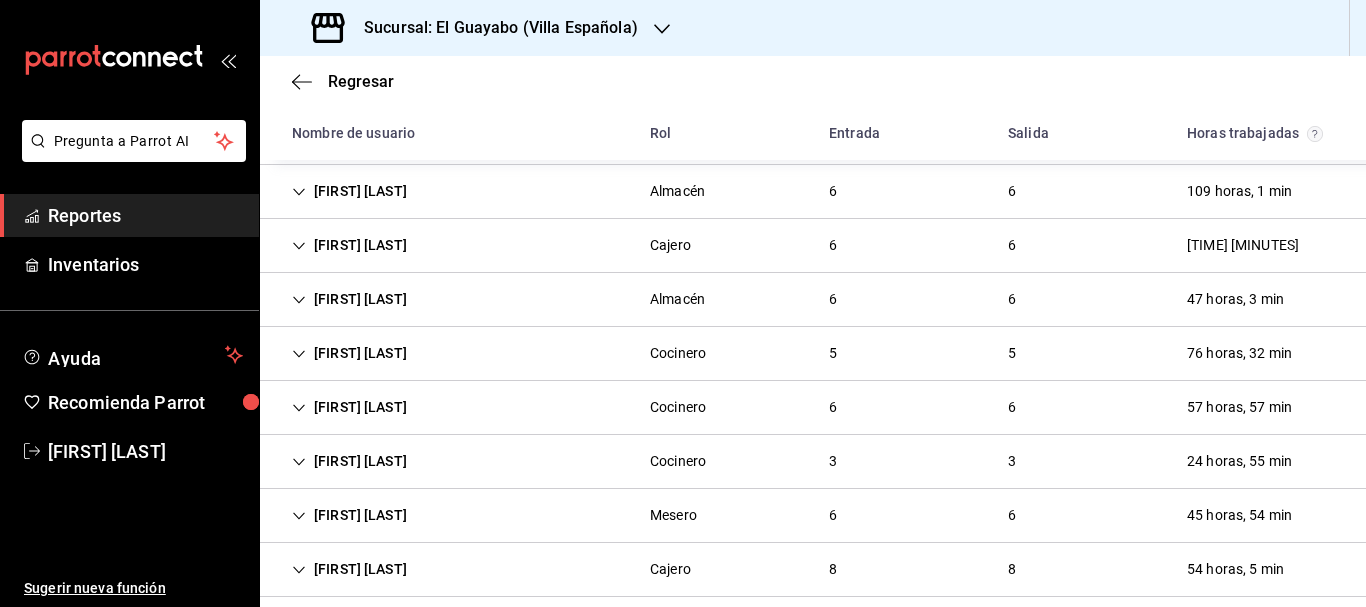 click on "[FIRST] [LAST]" at bounding box center [349, 353] 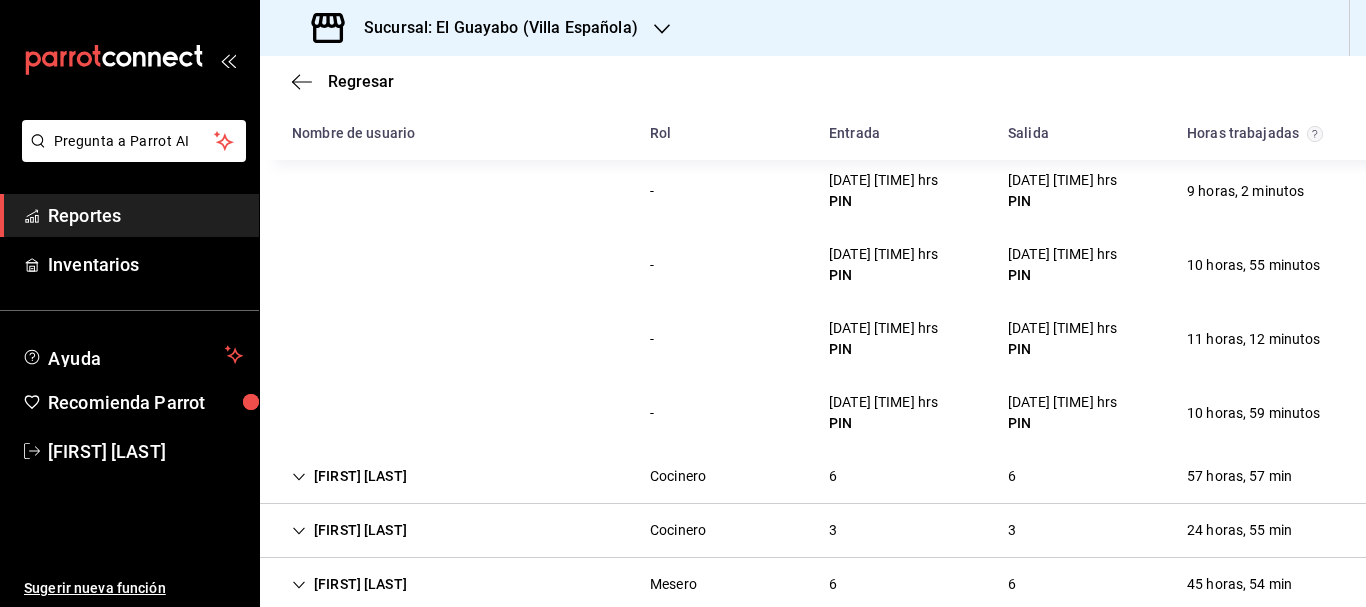 scroll, scrollTop: 307, scrollLeft: 0, axis: vertical 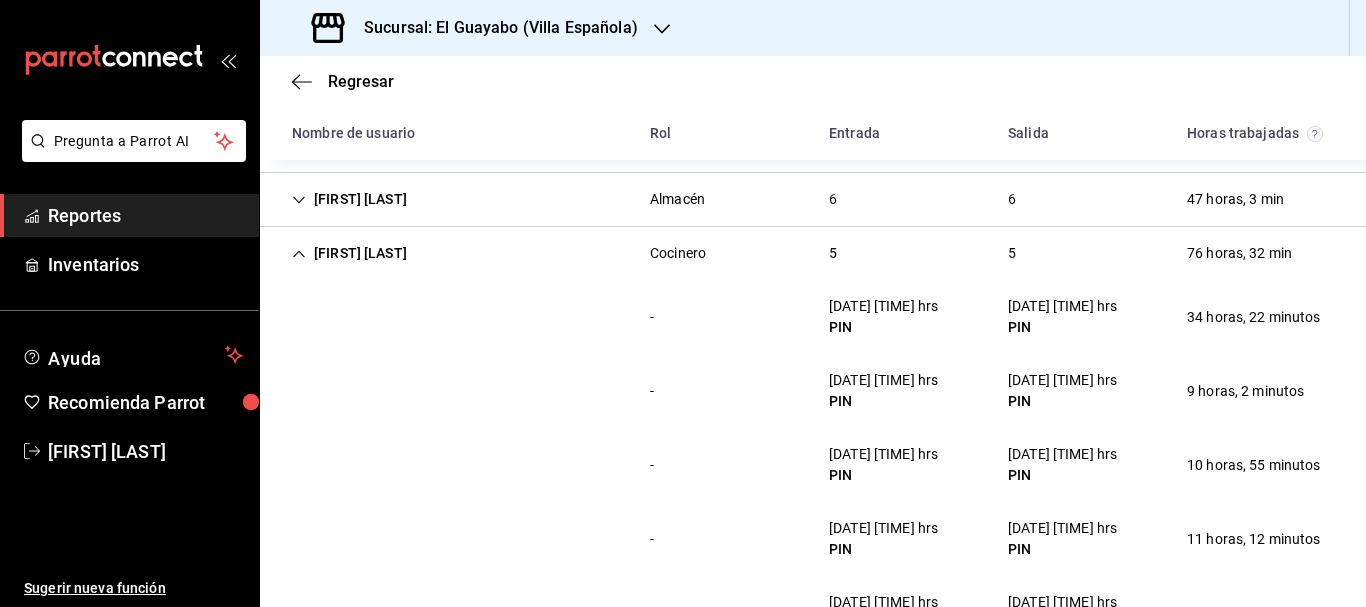 click on "[FIRST] [LAST]" at bounding box center (349, 253) 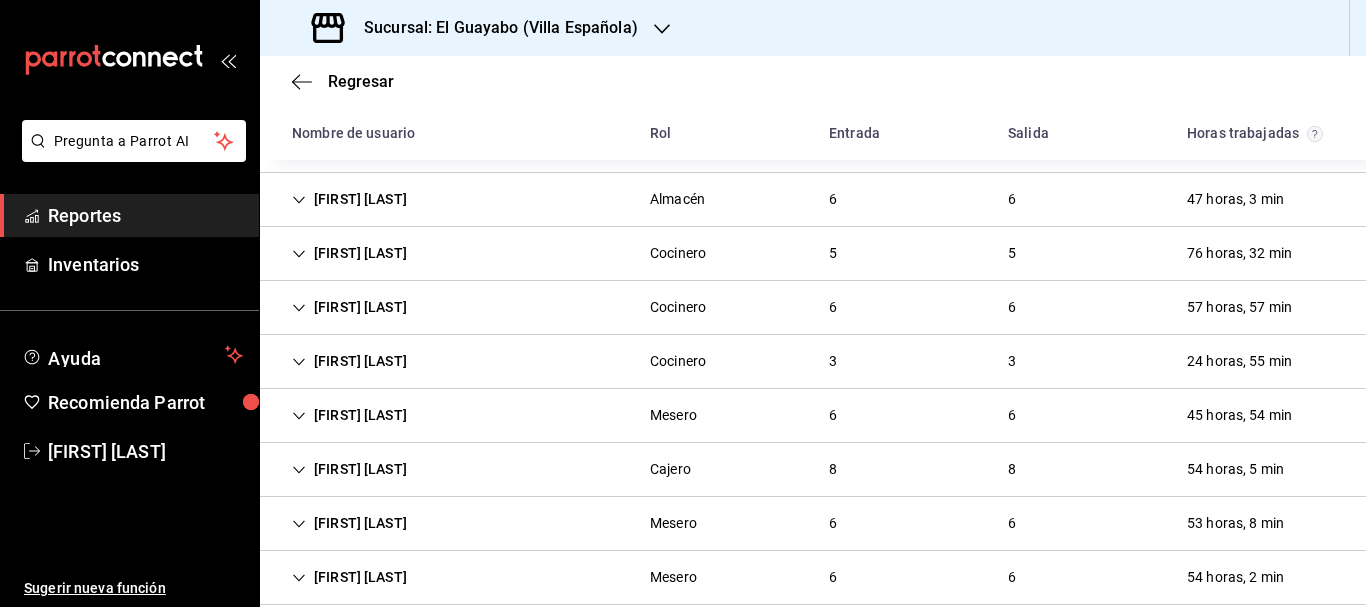 click on "[FIRST] [LAST] [ROLE] [NUMBER] [NUMBER] [DURATION]" at bounding box center (813, 308) 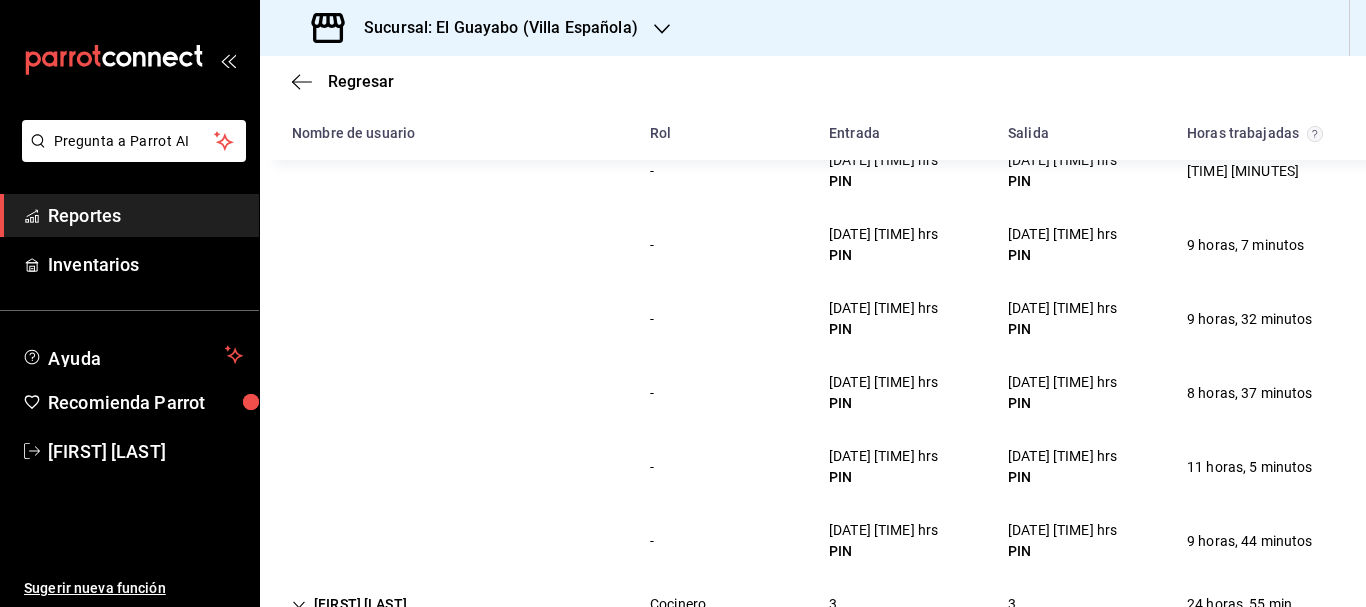 scroll, scrollTop: 307, scrollLeft: 0, axis: vertical 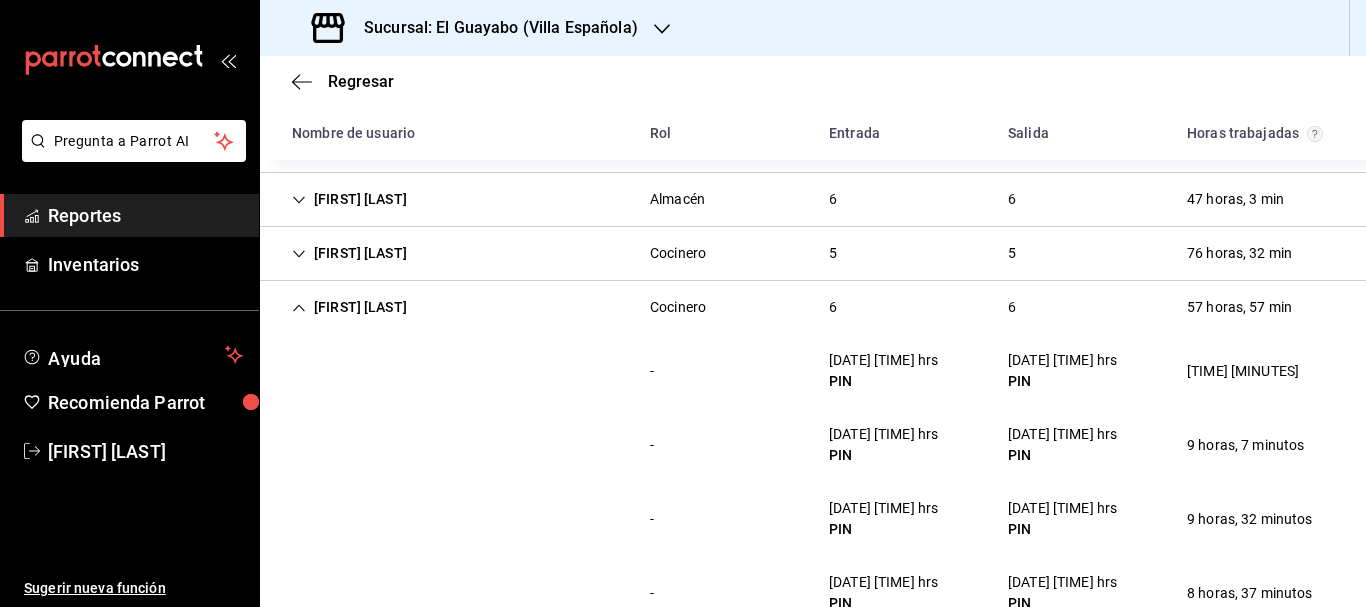 click on "[FIRST] [LAST]" at bounding box center (349, 199) 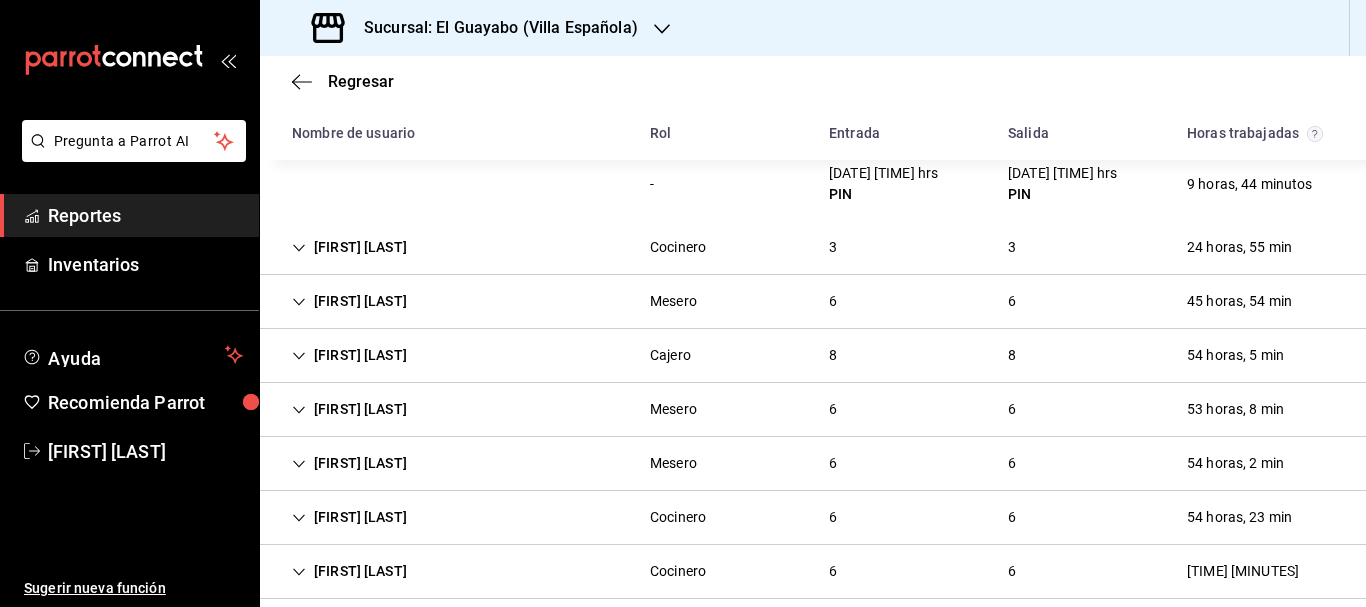 scroll, scrollTop: 1493, scrollLeft: 0, axis: vertical 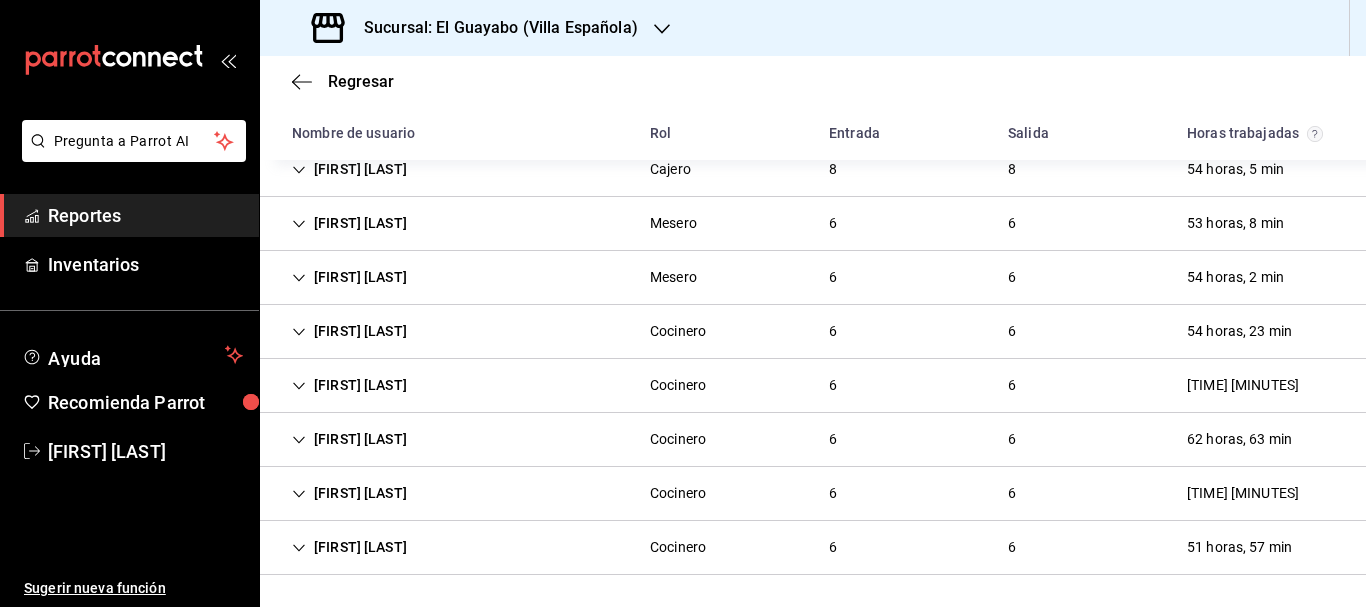 click on "[FIRST] [LAST]" at bounding box center [349, 547] 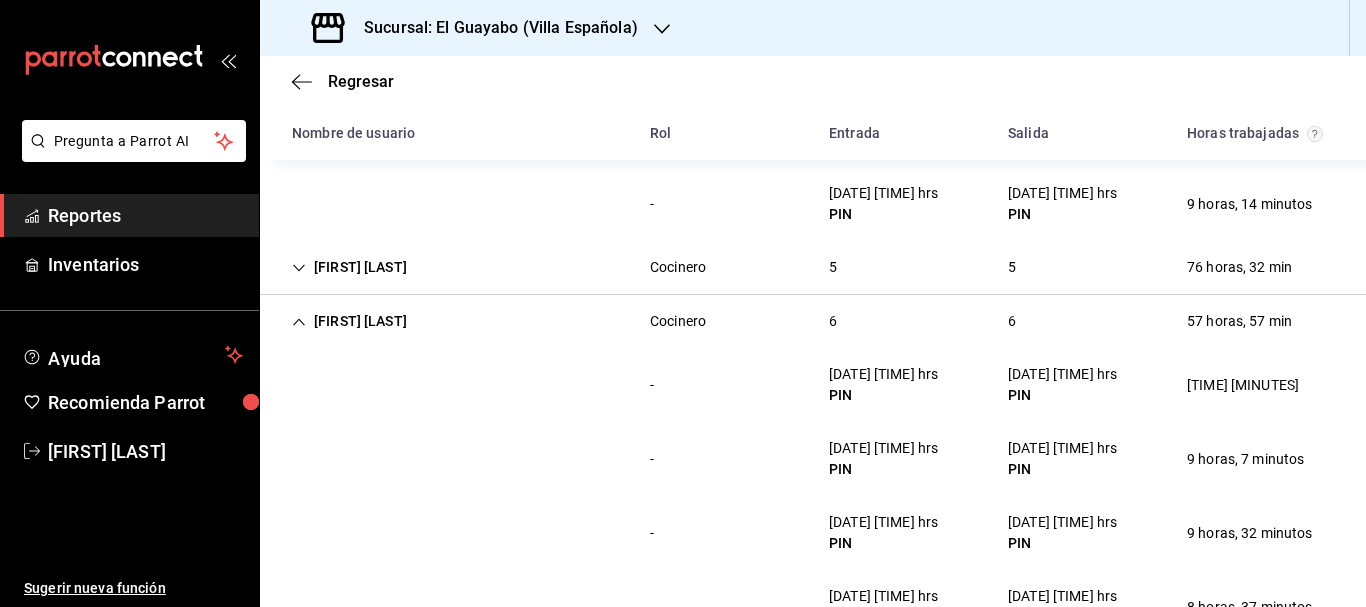 scroll, scrollTop: 636, scrollLeft: 0, axis: vertical 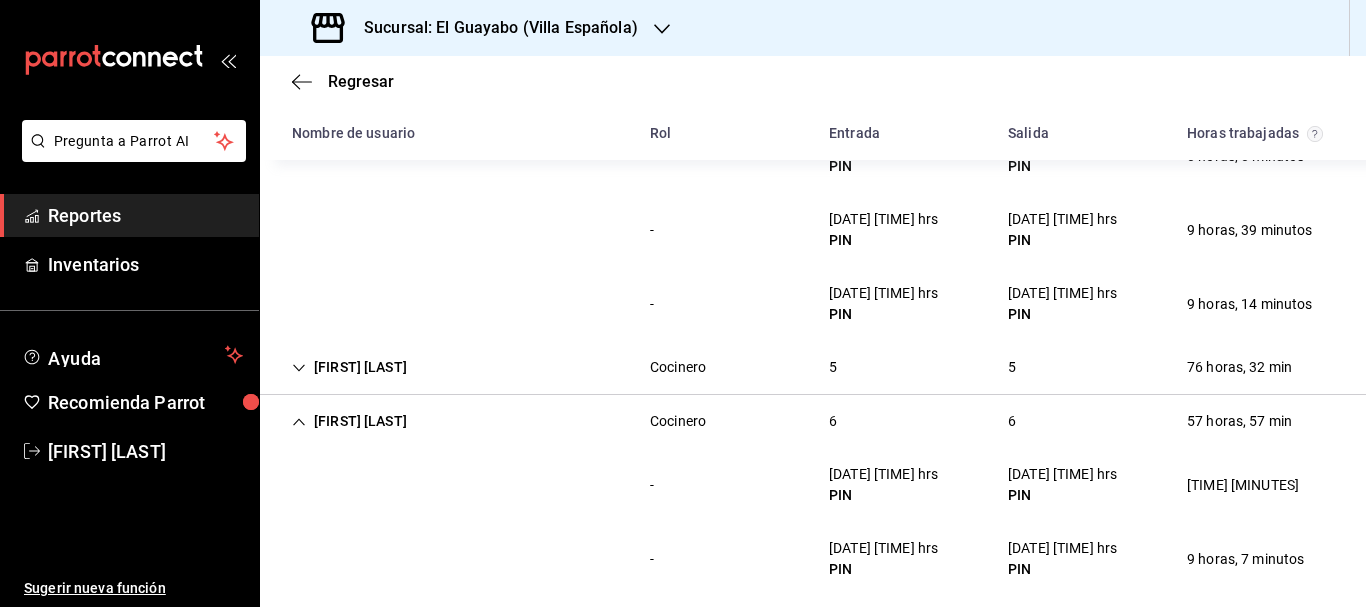 click on "[FIRST] [LAST]" at bounding box center [349, 421] 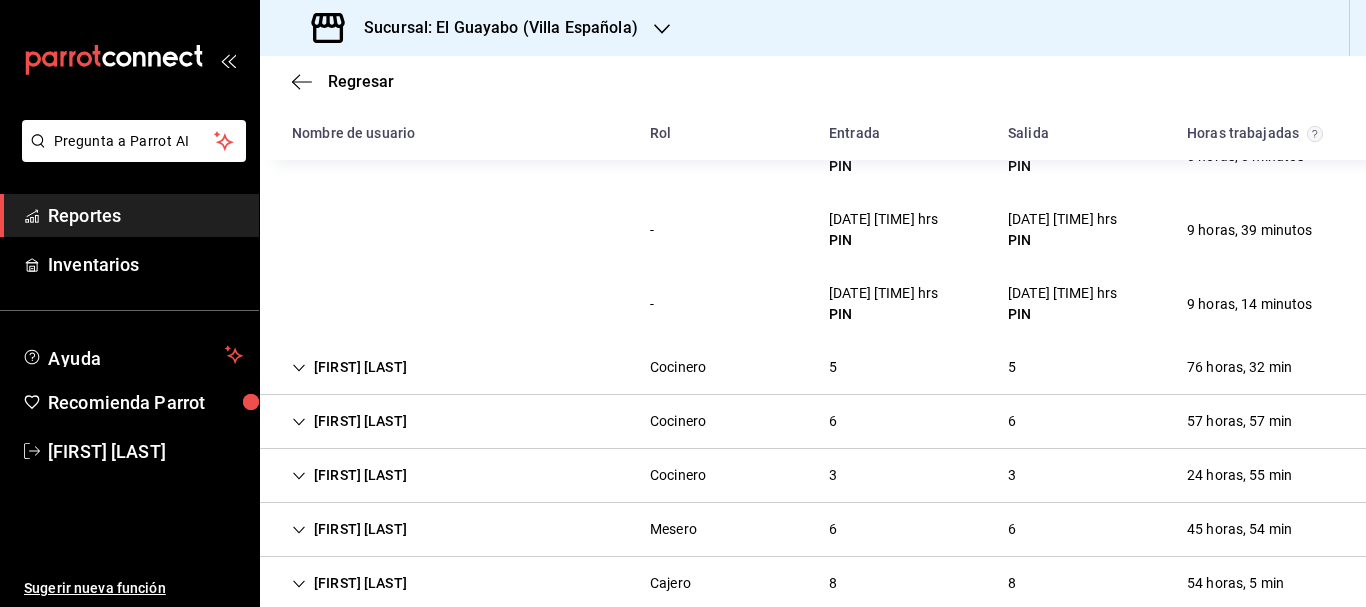 scroll, scrollTop: 136, scrollLeft: 0, axis: vertical 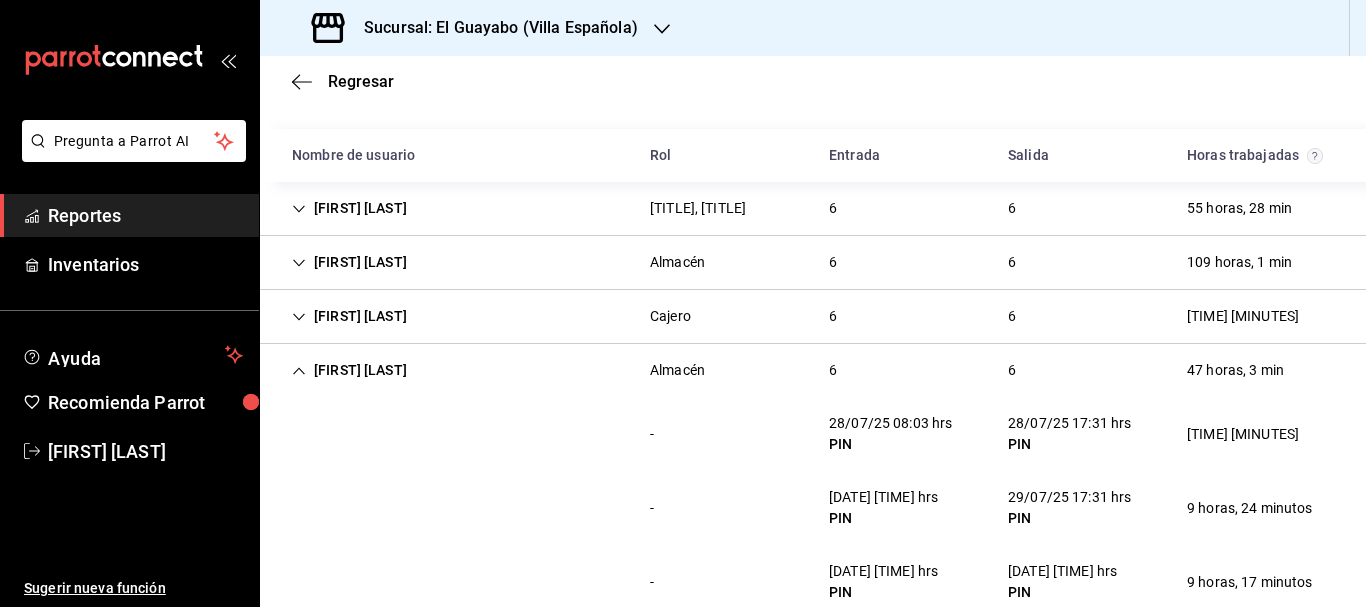 click on "[FIRST] [LAST]" at bounding box center (349, 370) 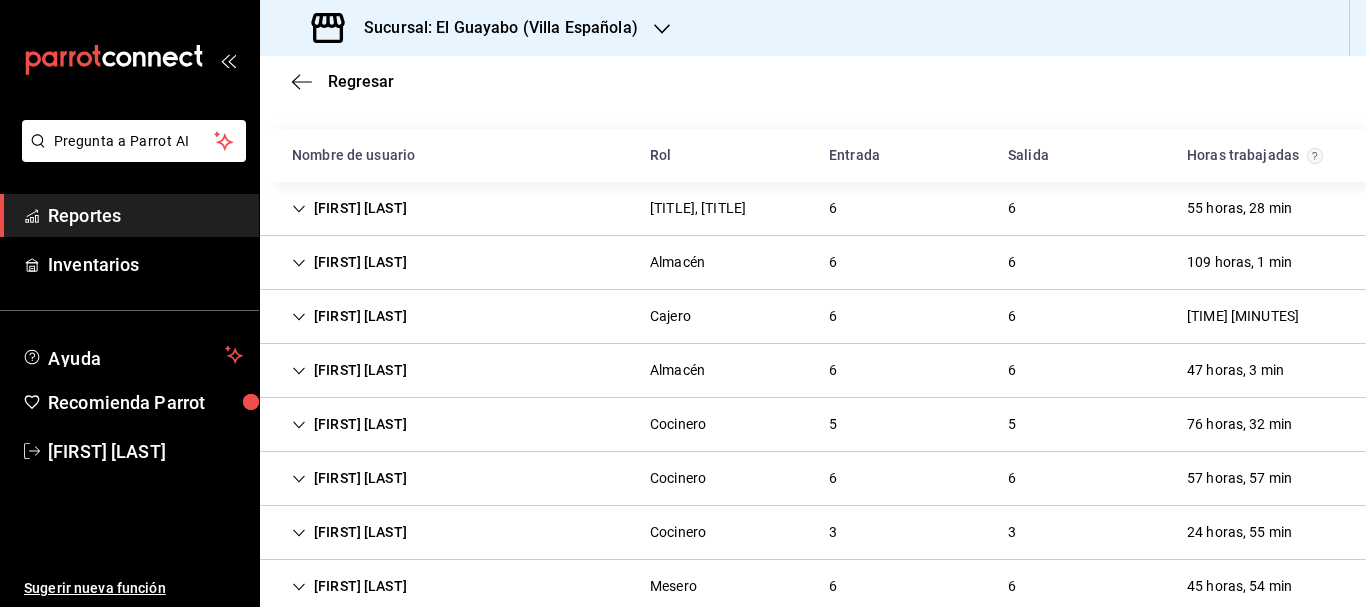 scroll, scrollTop: 0, scrollLeft: 0, axis: both 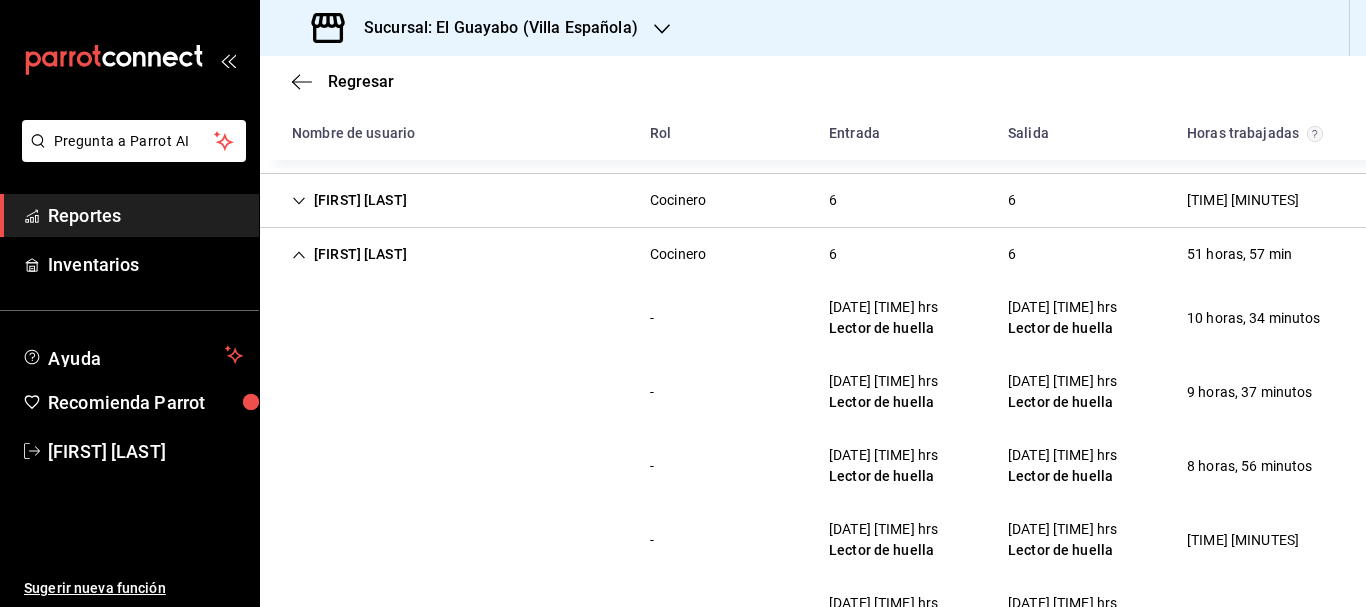 click on "[FIRST] [LAST]" at bounding box center (349, 254) 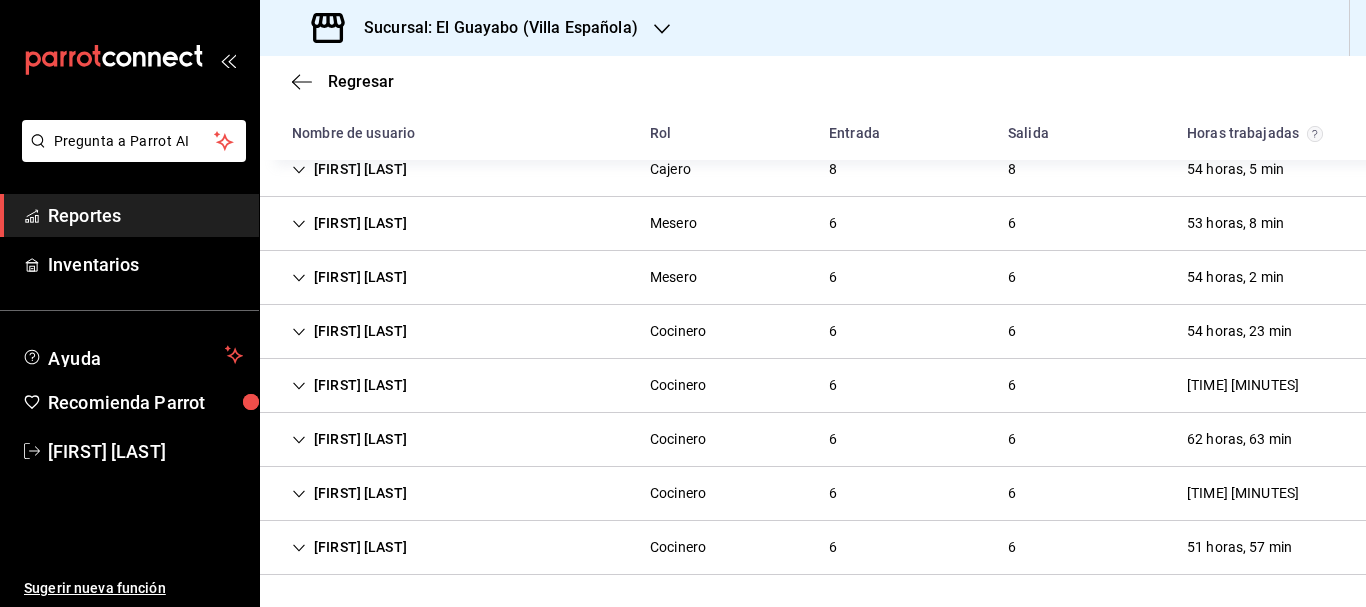 scroll, scrollTop: 607, scrollLeft: 0, axis: vertical 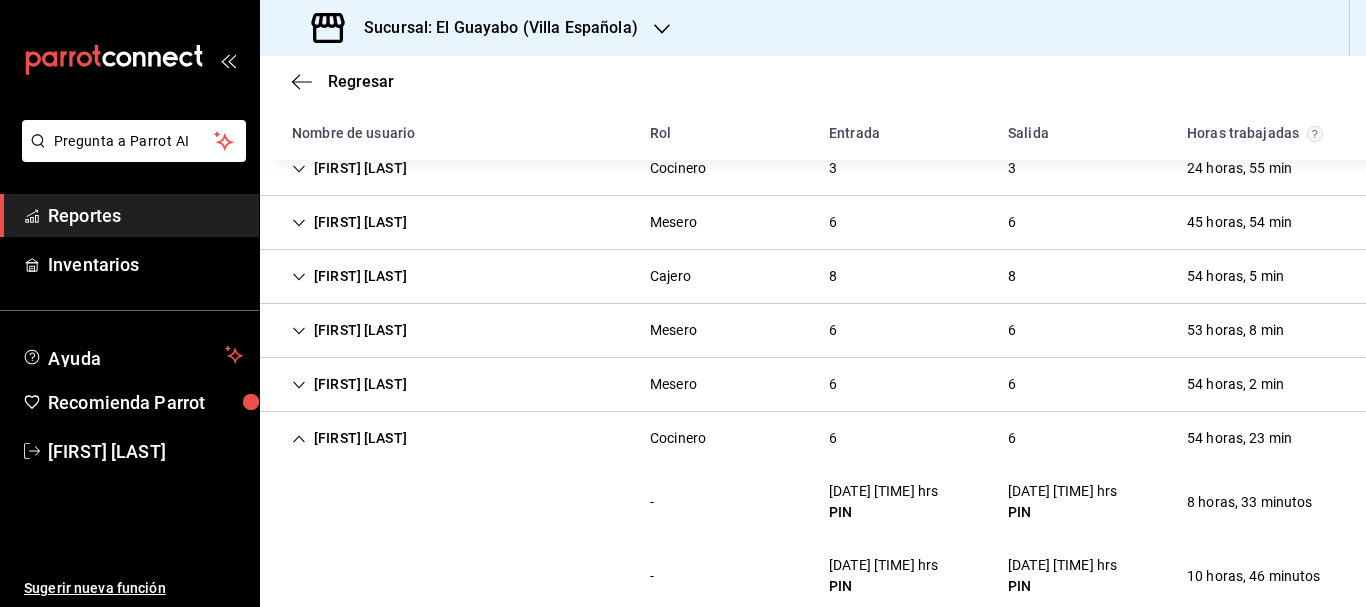 click on "[FIRST] [LAST]" at bounding box center [349, 330] 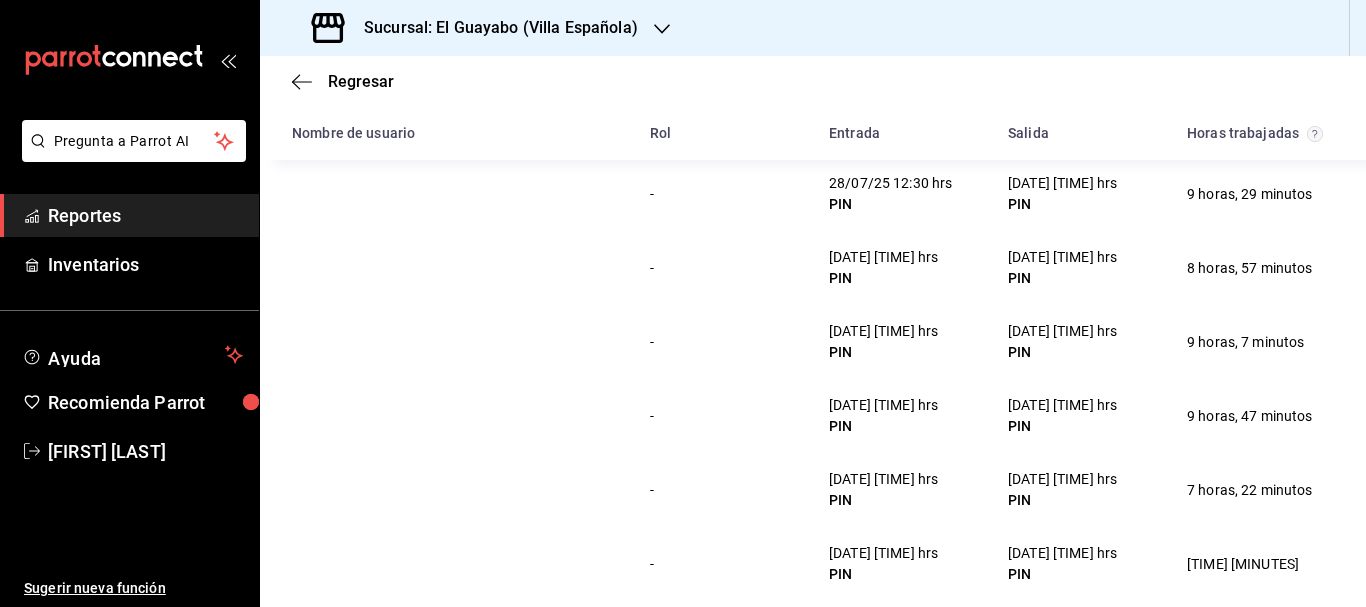 scroll, scrollTop: 500, scrollLeft: 0, axis: vertical 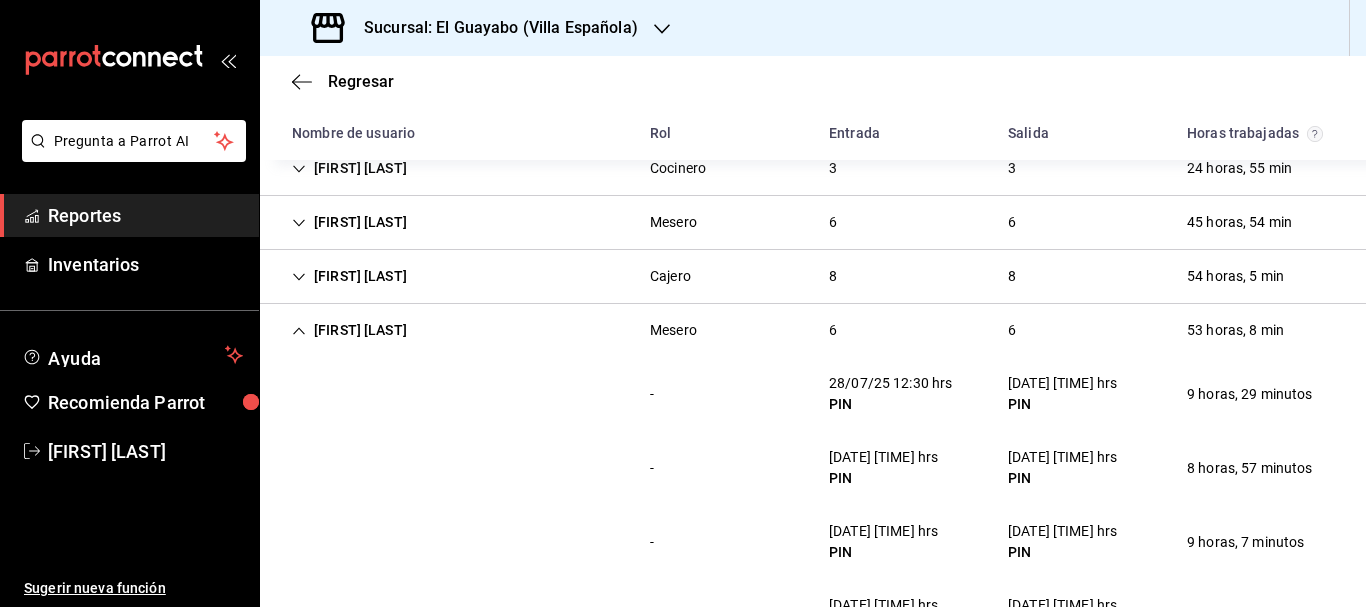 click on "[FIRST] [LAST]" at bounding box center (349, 330) 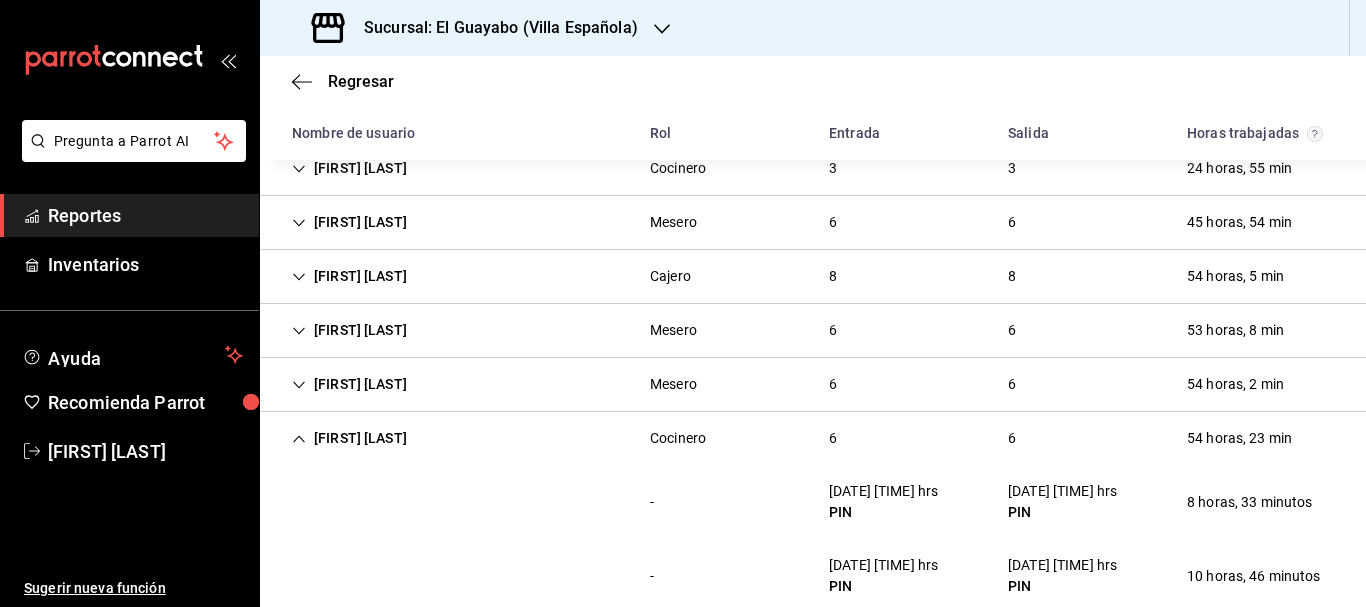 scroll, scrollTop: 600, scrollLeft: 0, axis: vertical 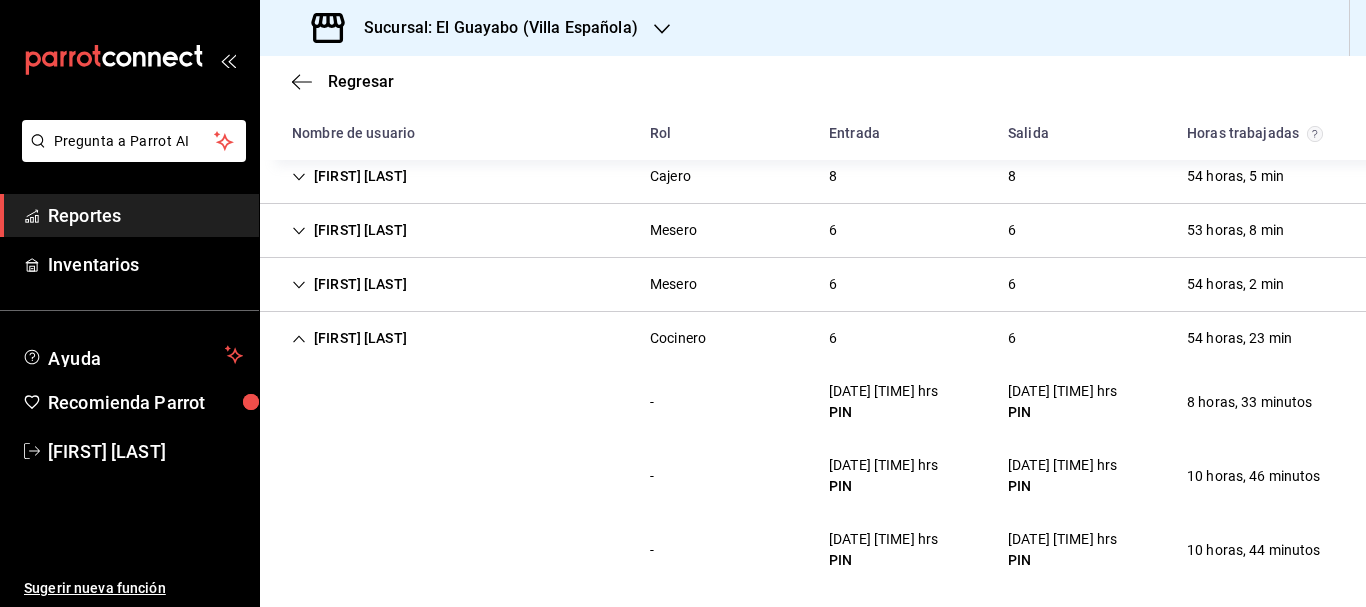 click on "[FIRST] [LAST]" at bounding box center (349, 338) 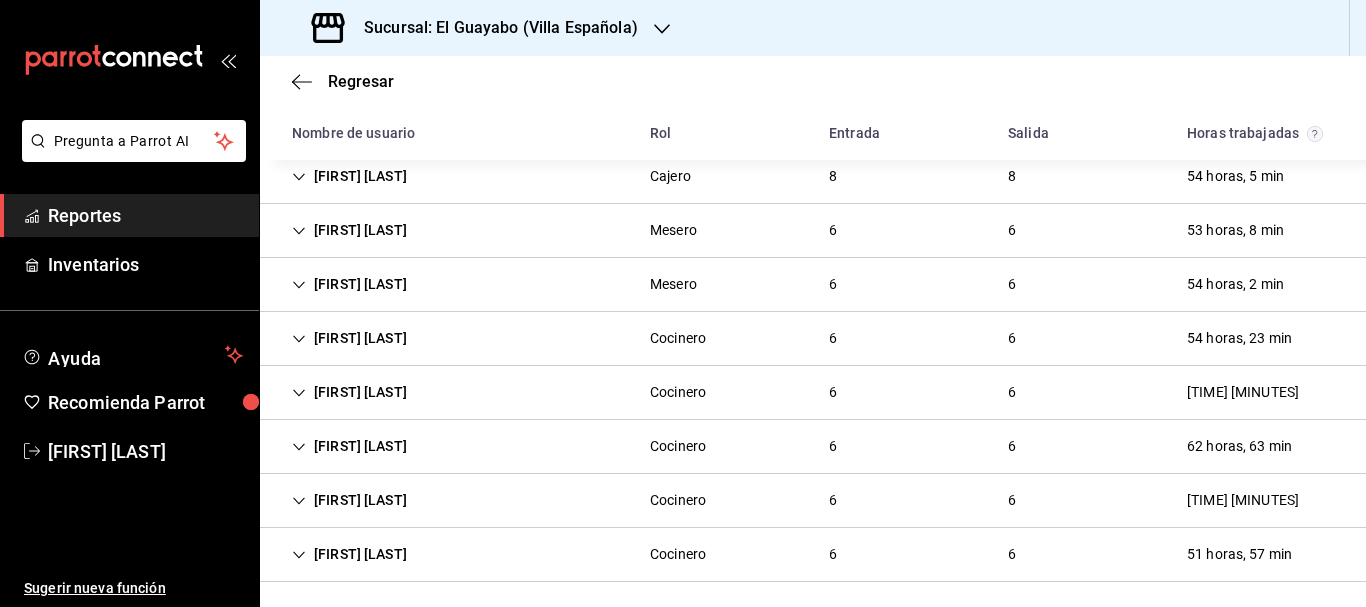 scroll, scrollTop: 607, scrollLeft: 0, axis: vertical 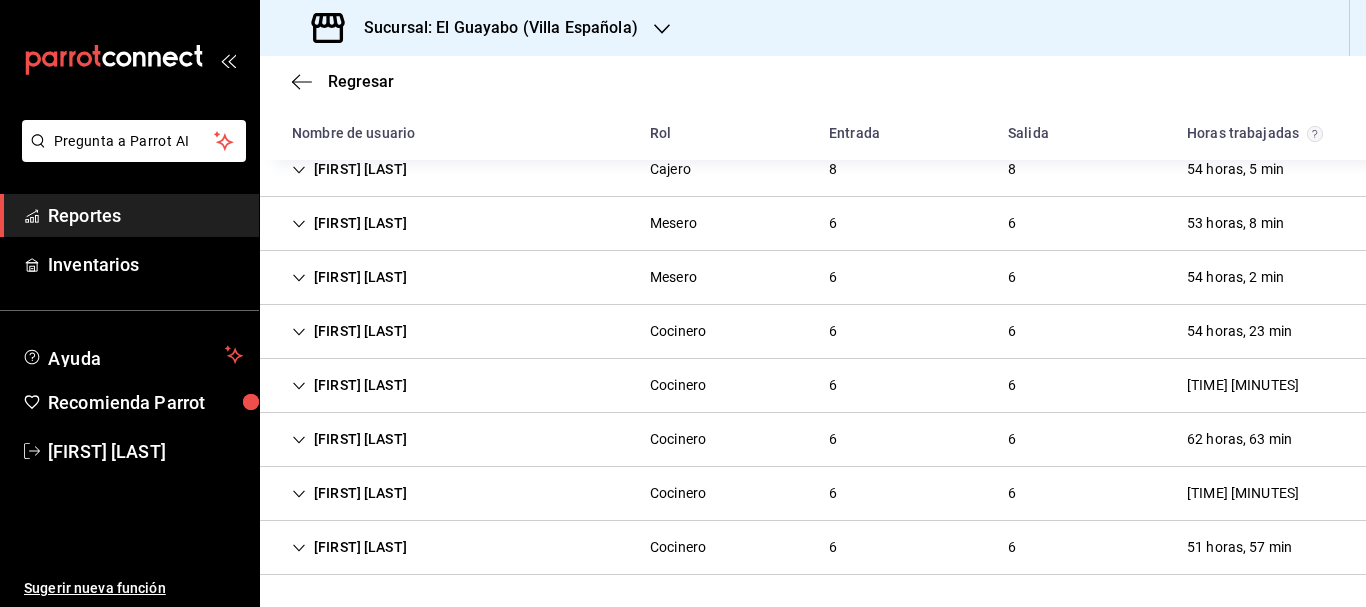 click on "[FIRST] [LAST]" at bounding box center (349, 385) 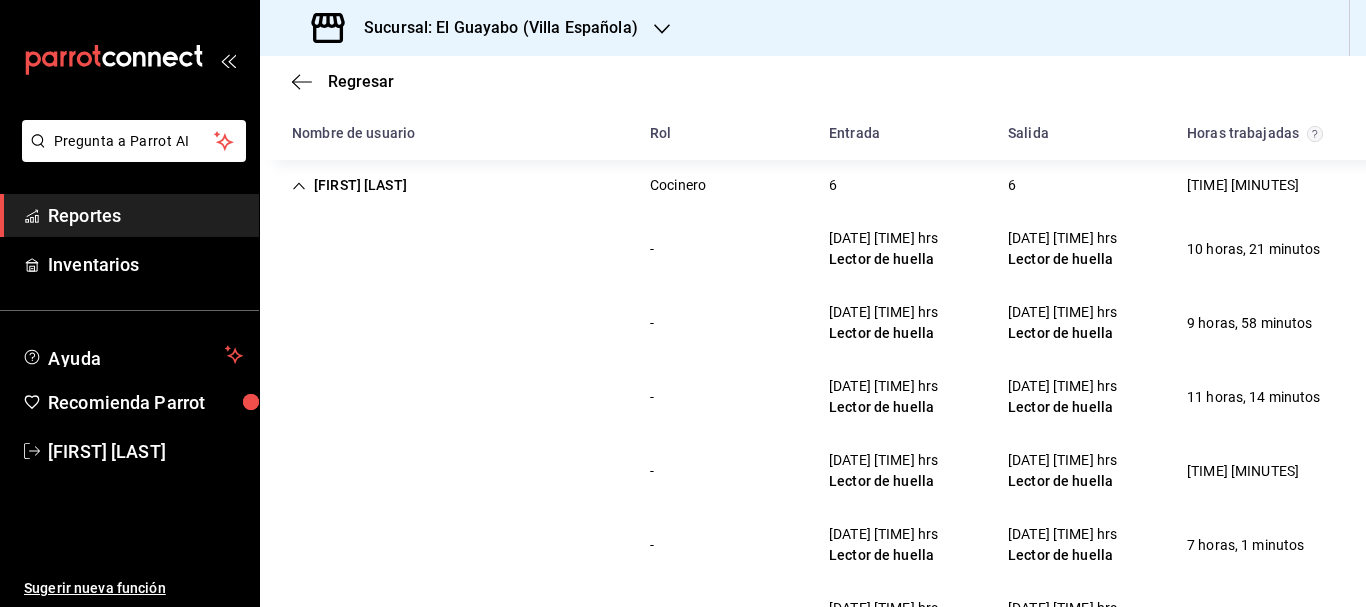 scroll, scrollTop: 707, scrollLeft: 0, axis: vertical 